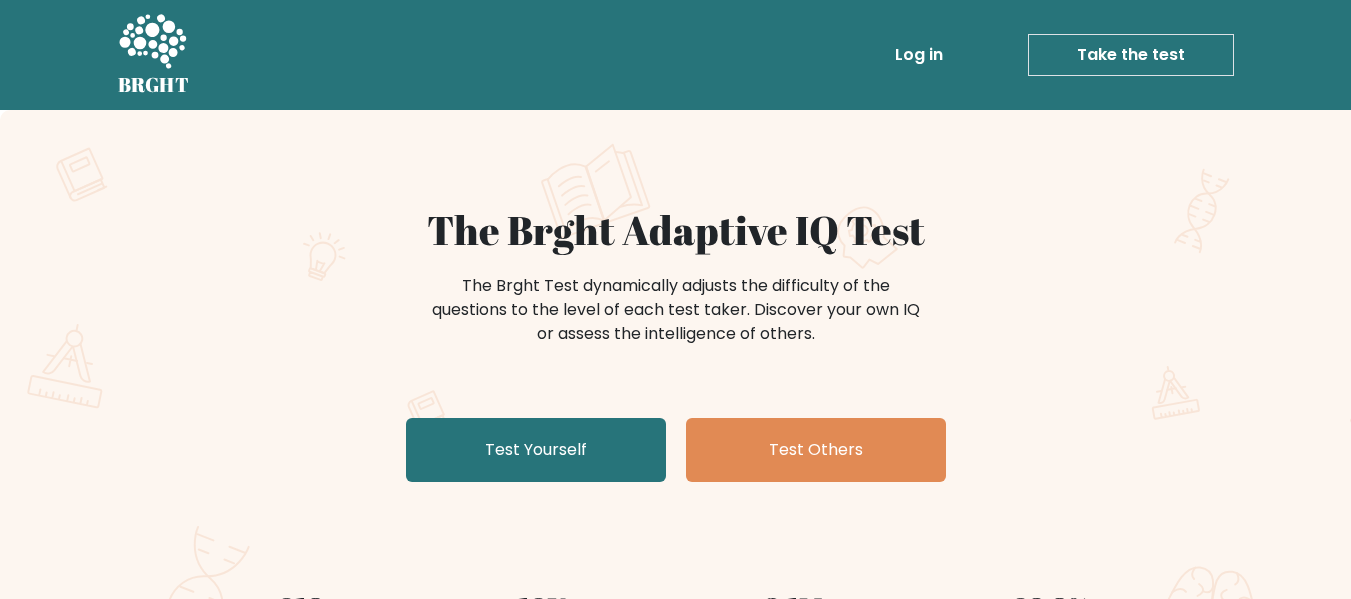 scroll, scrollTop: 0, scrollLeft: 0, axis: both 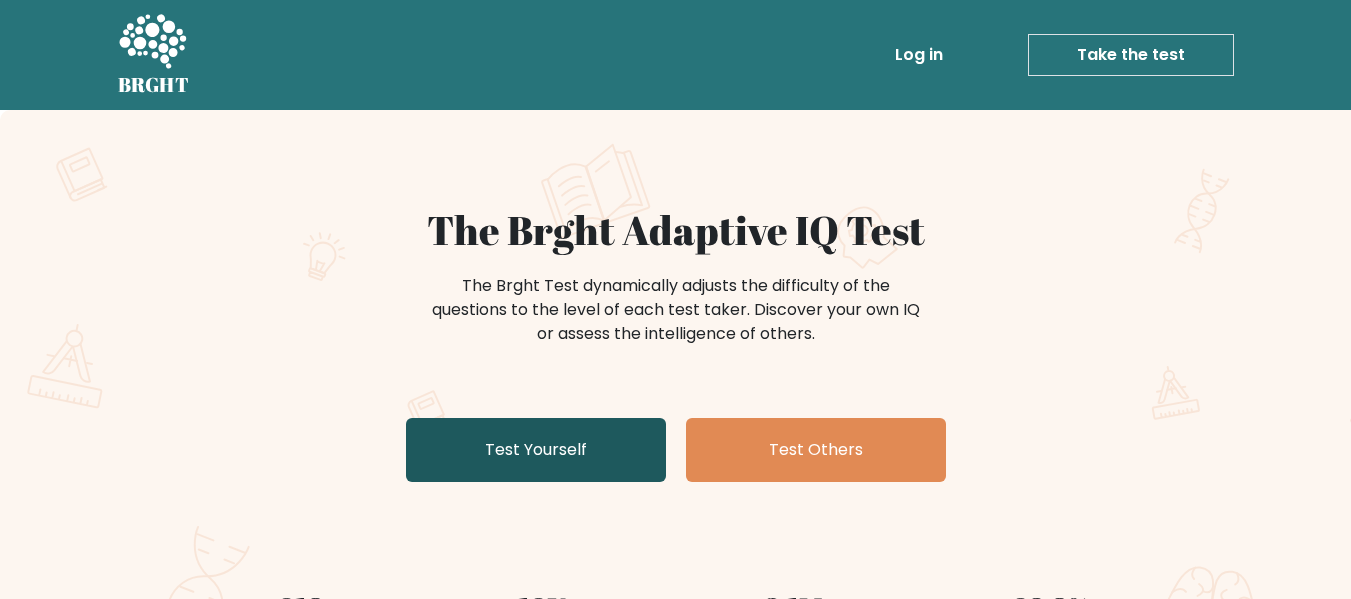 click on "Test Yourself" at bounding box center (536, 450) 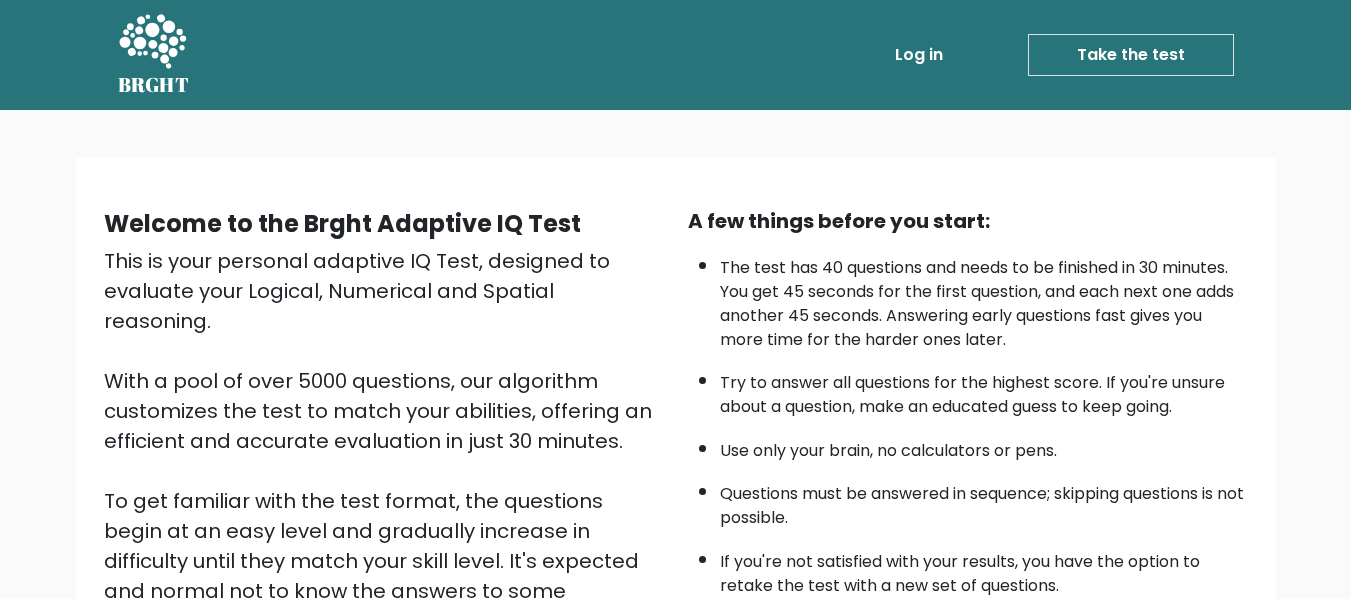 scroll, scrollTop: 317, scrollLeft: 0, axis: vertical 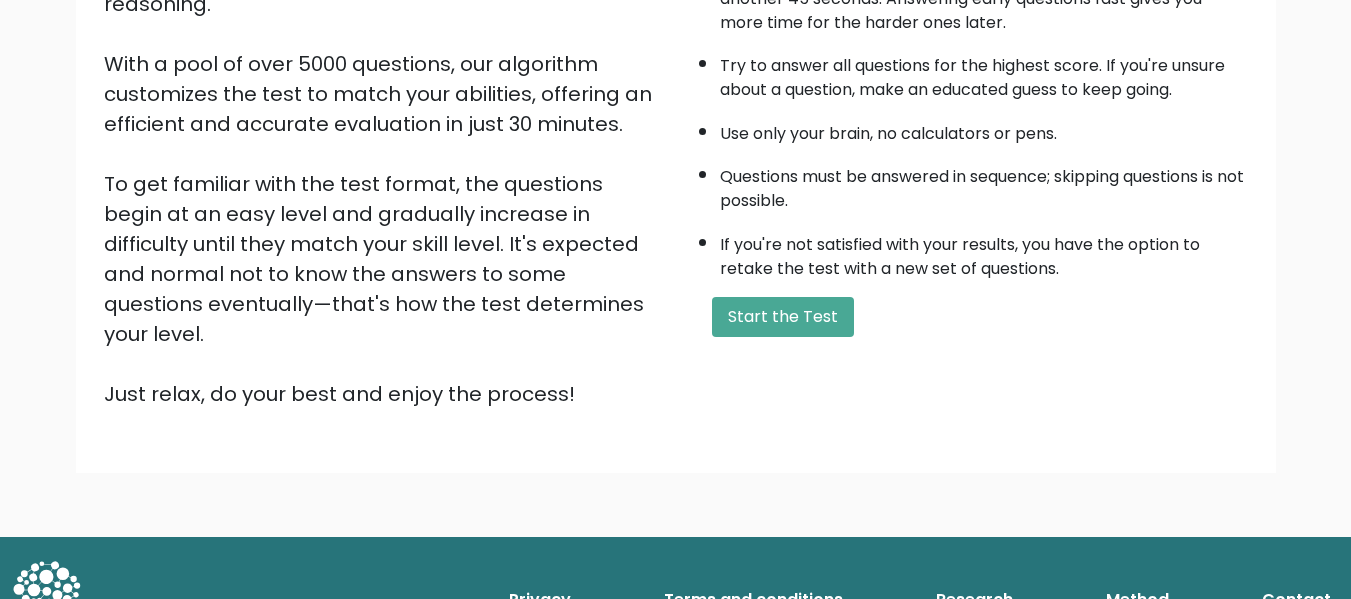 click on "A few things before you start:
The test has 40 questions and needs to be finished in 30 minutes. You get 45 seconds for the first question, and each next one adds another 45 seconds. Answering early questions fast gives you more time for the harder ones later.
Try to answer all questions for the highest score. If you're unsure about a question, make an educated guess to keep going.
Use only your brain, no calculators or pens.
Questions must be answered in sequence; skipping questions is not possible.
If you're not satisfied with your results, you have the option to retake the test with a new set of questions.
Start the Test" at bounding box center [968, 149] 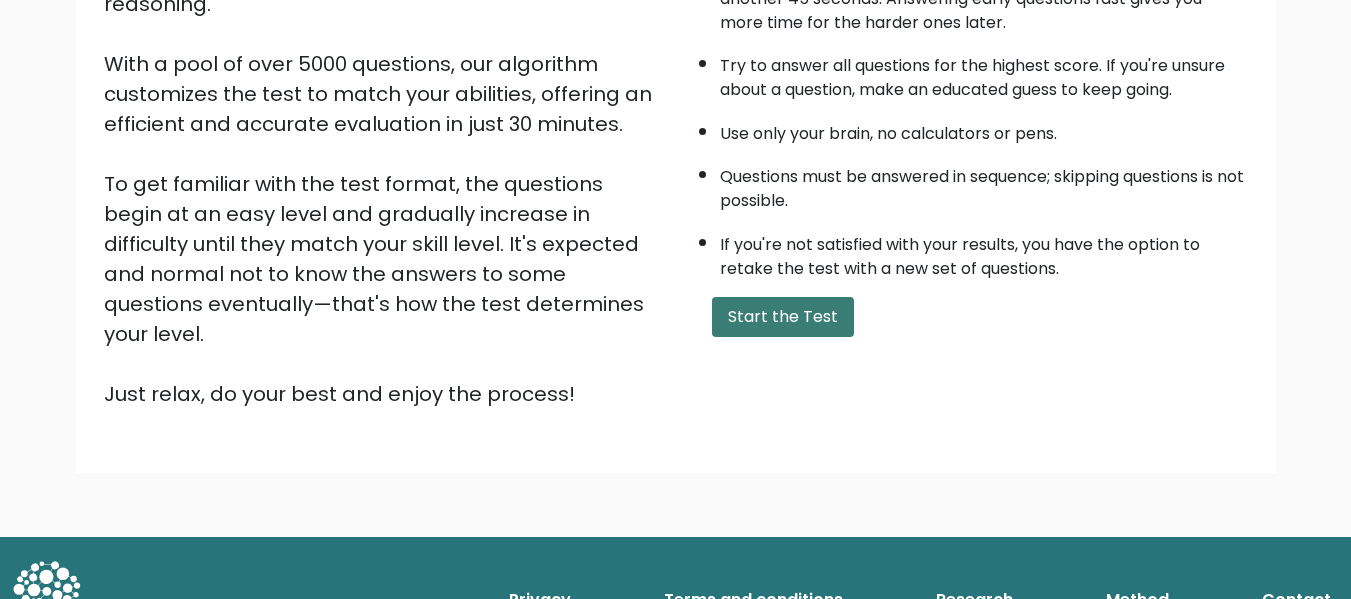 click on "Start the Test" at bounding box center (783, 317) 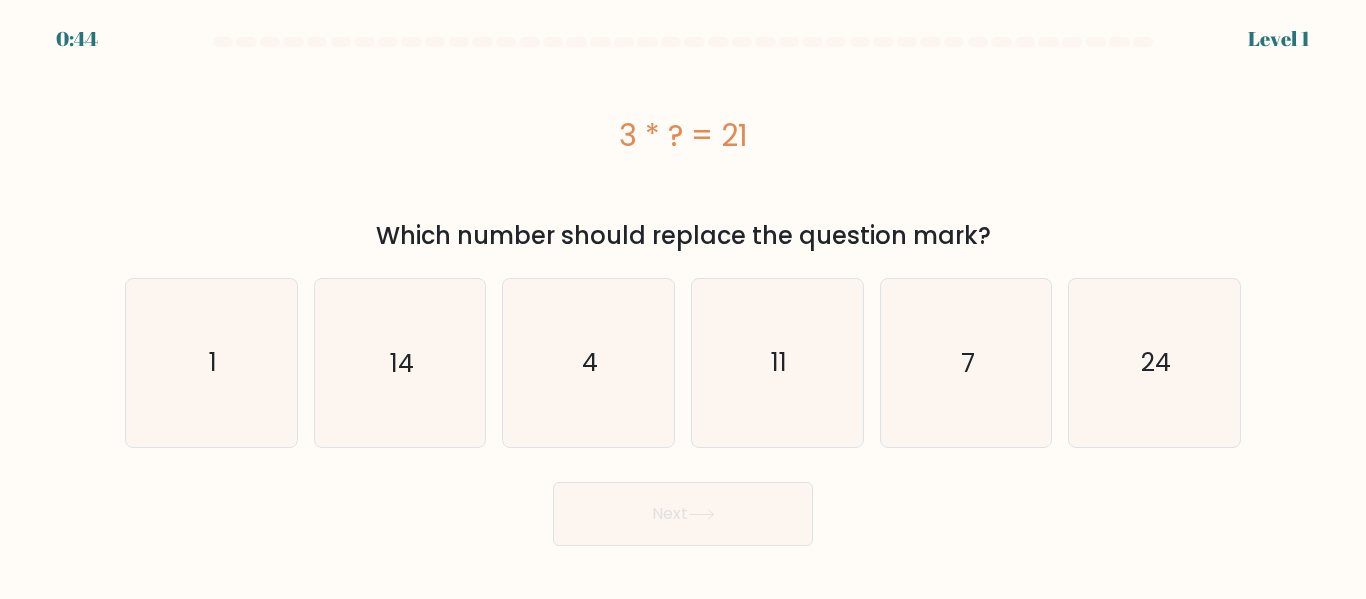 scroll, scrollTop: 0, scrollLeft: 0, axis: both 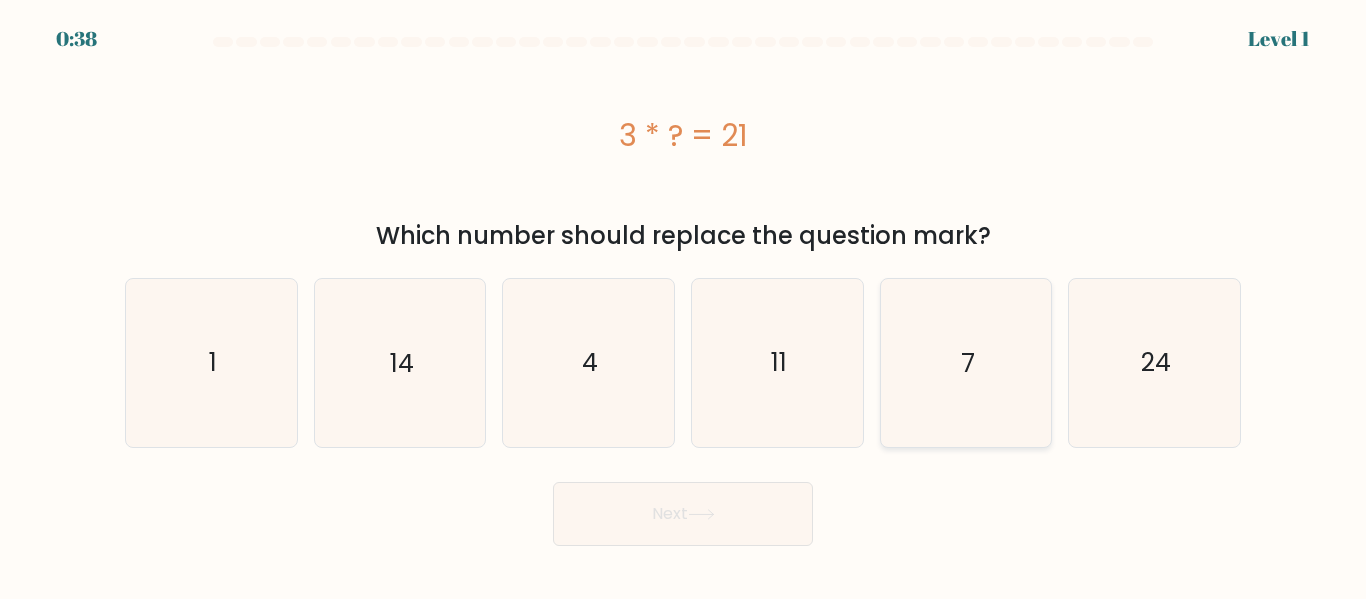 click on "7" 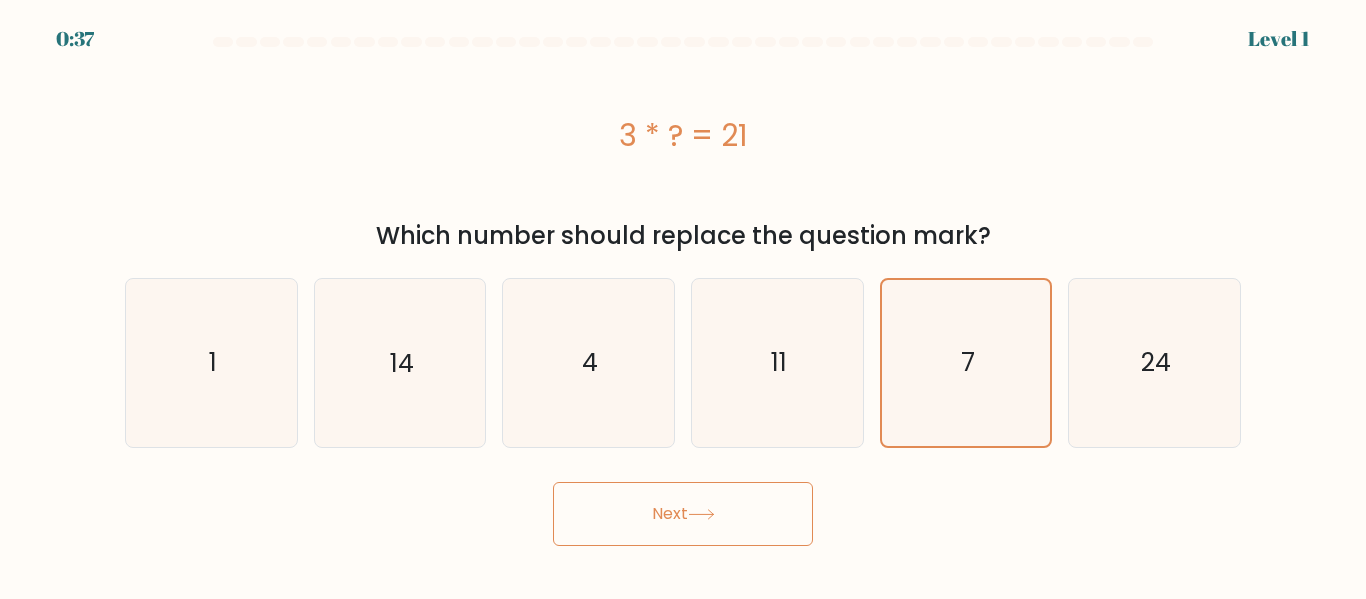 click on "Next" at bounding box center (683, 514) 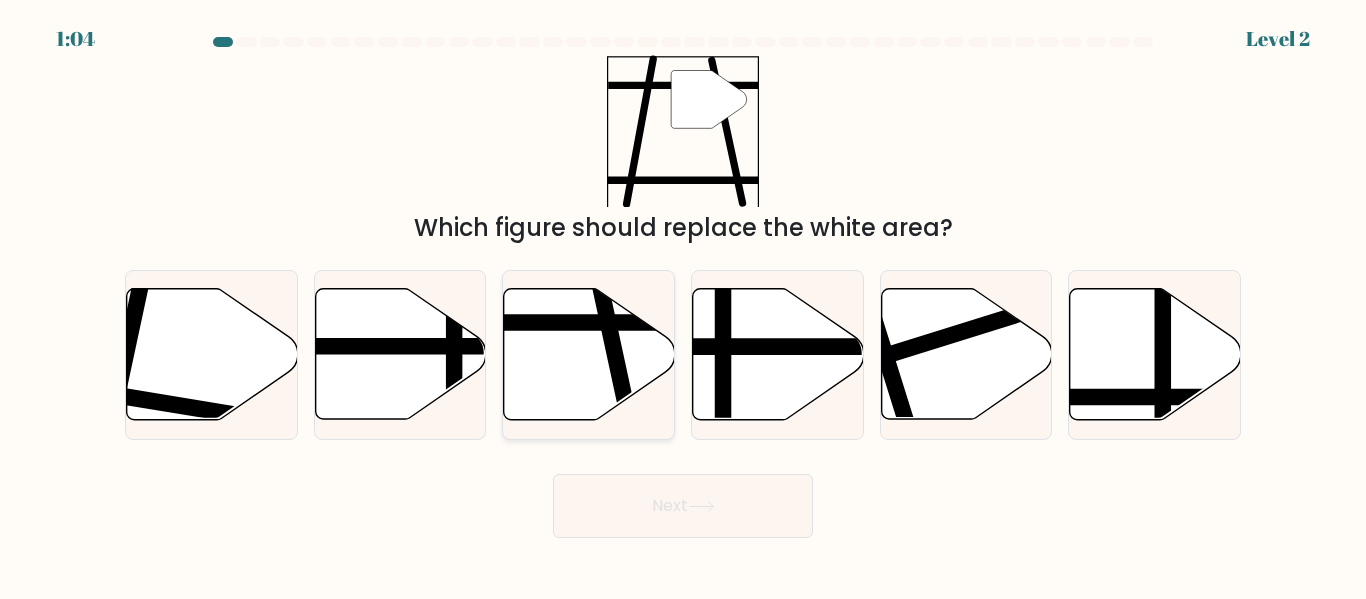 click 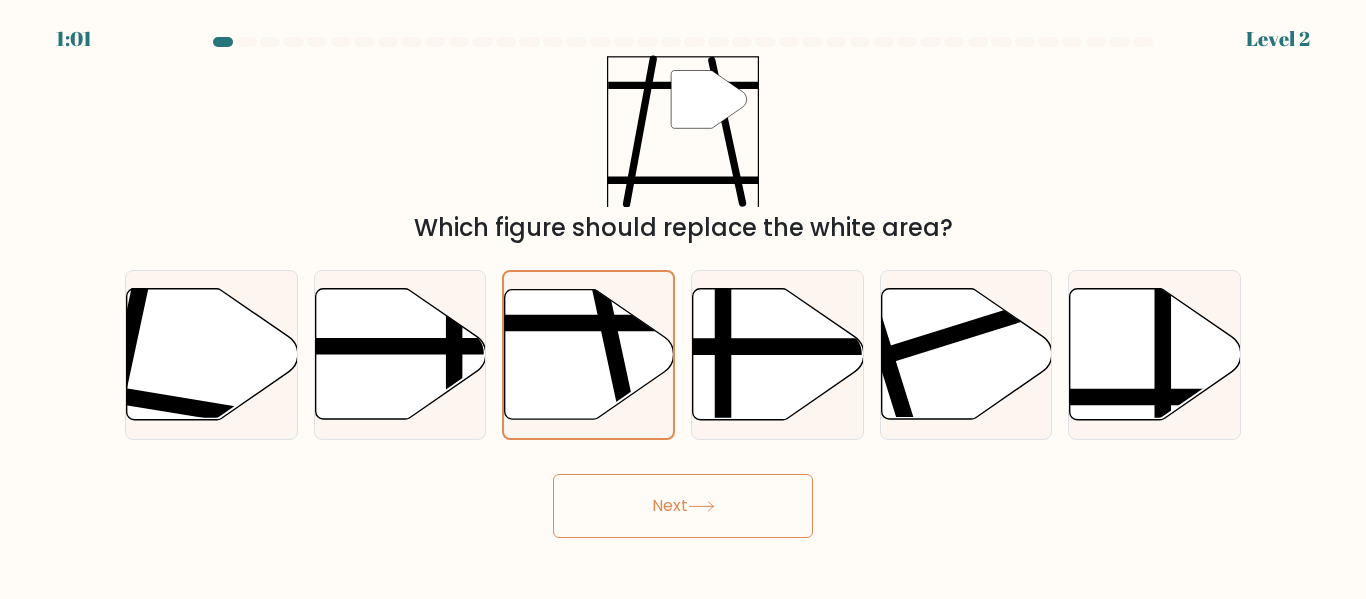 click on "Next" at bounding box center (683, 506) 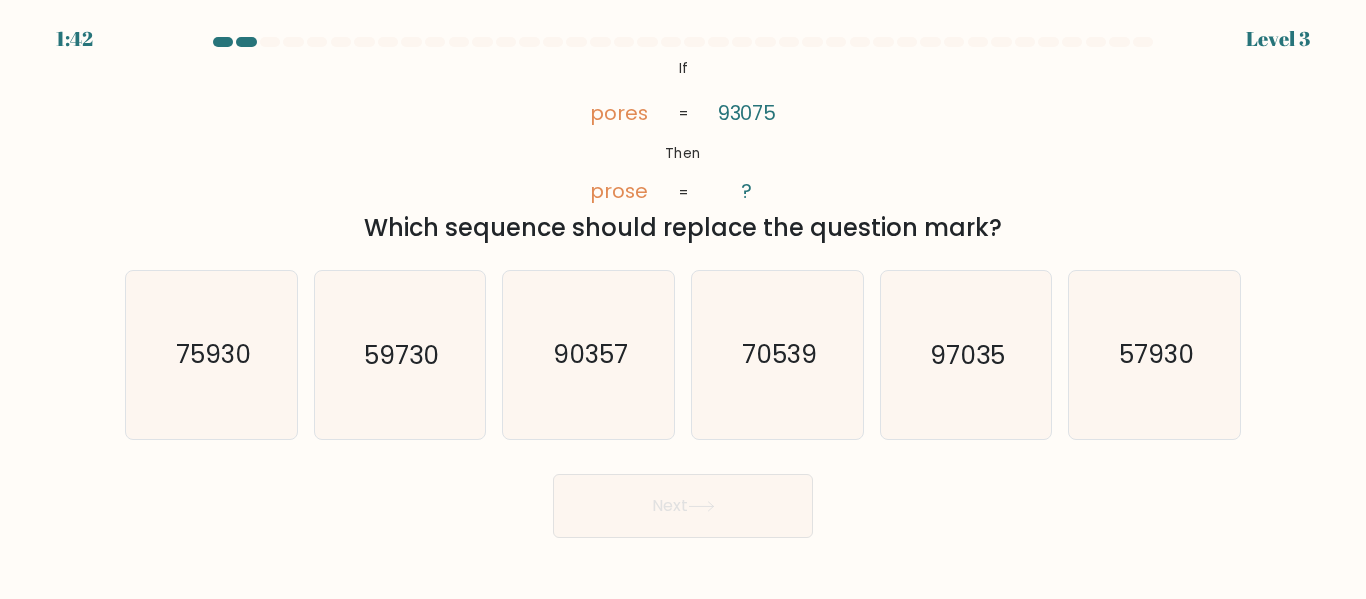click on "Which sequence should replace the question mark?" at bounding box center [683, 228] 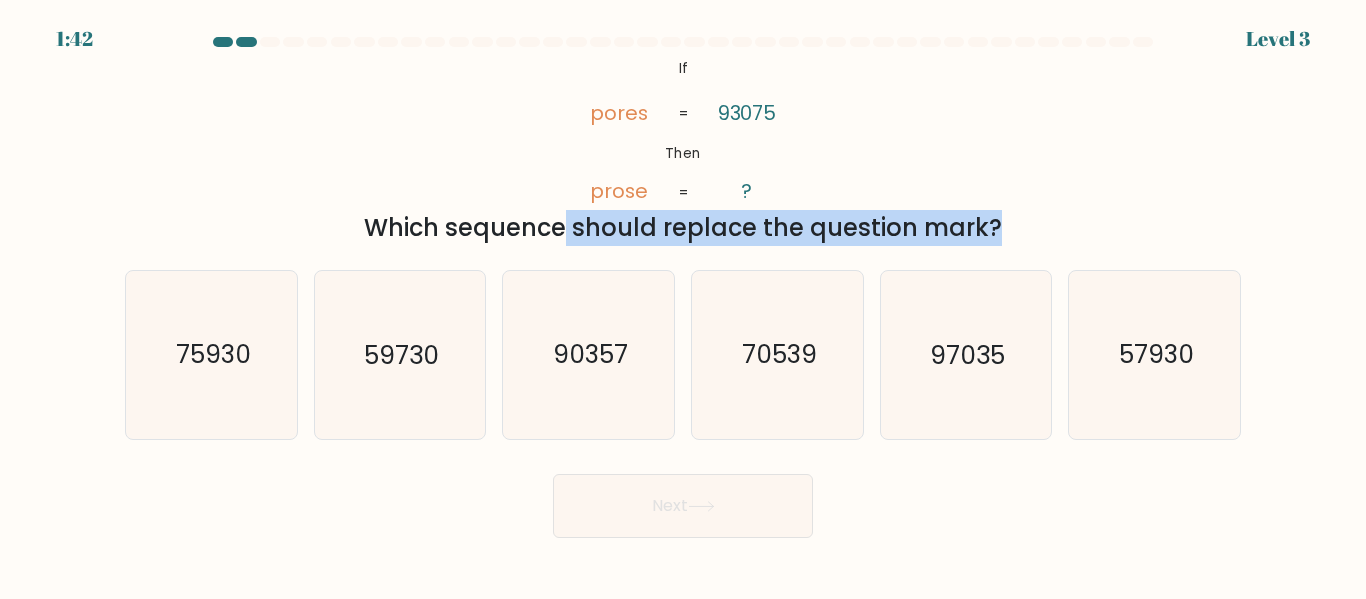 click on "Which sequence should replace the question mark?" at bounding box center [683, 228] 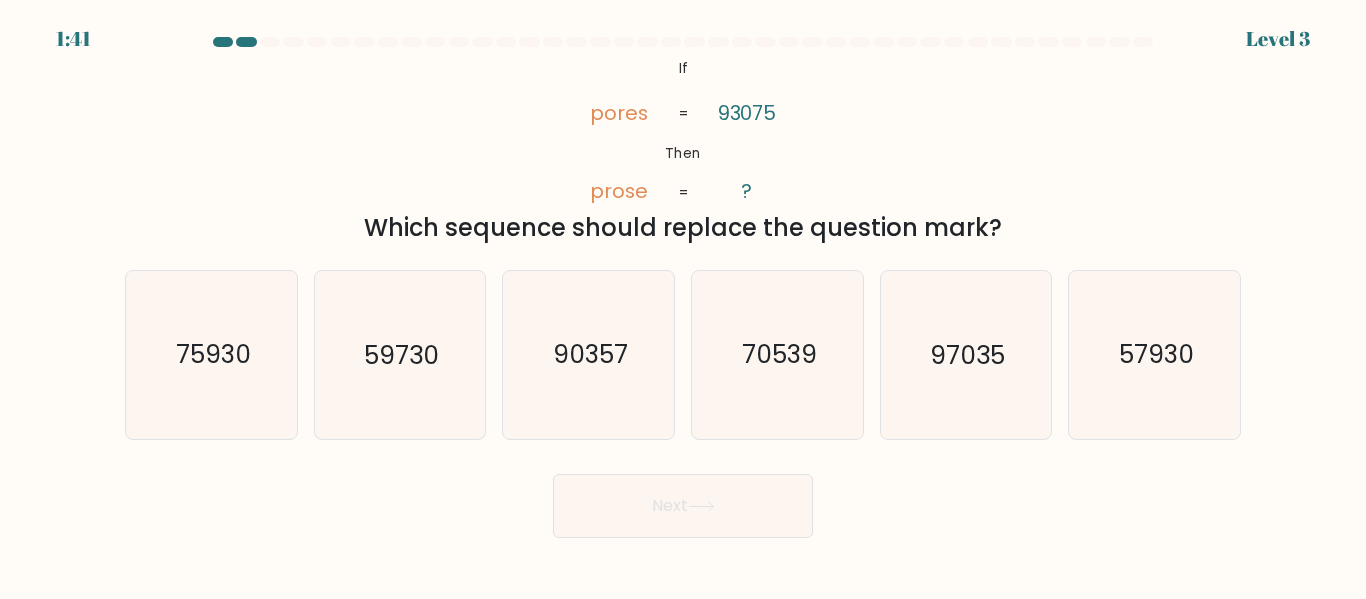 click on "@import url('https://fonts.googleapis.com/css?family=Abril+Fatface:400,100,100italic,300,300italic,400italic,500,500italic,700,700italic,900,900italic');           If       Then       pores       prose       93075       ?       =       =
Which sequence should replace the question mark?" at bounding box center [683, 150] 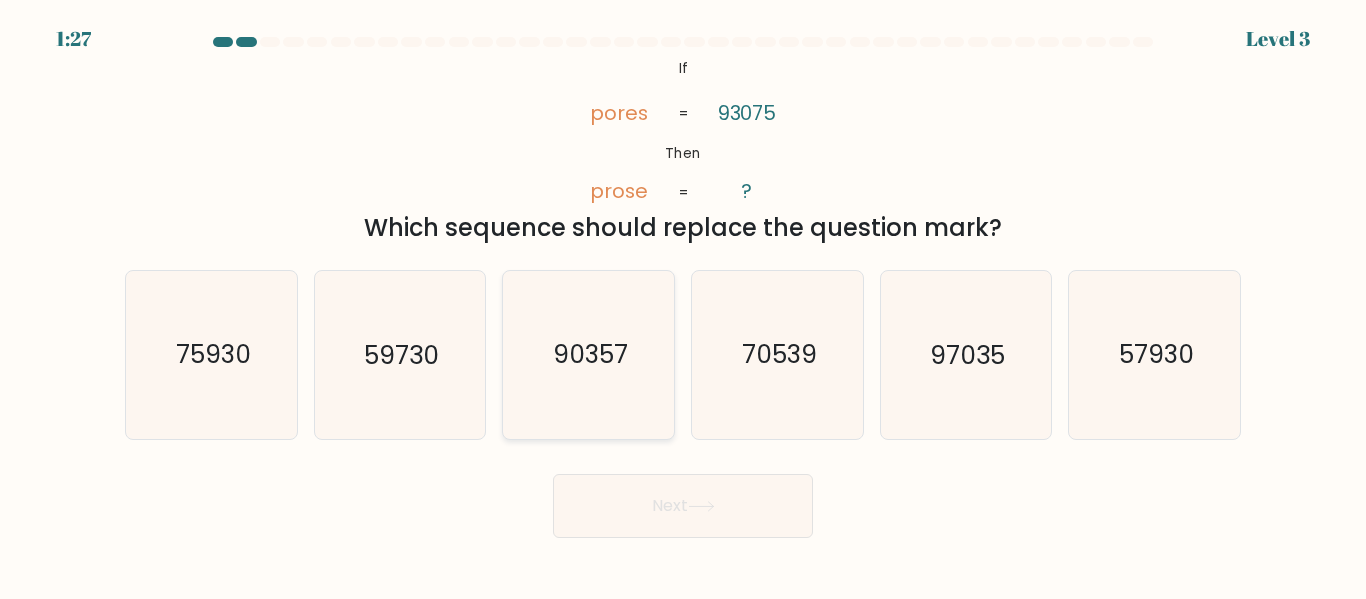 click on "90357" 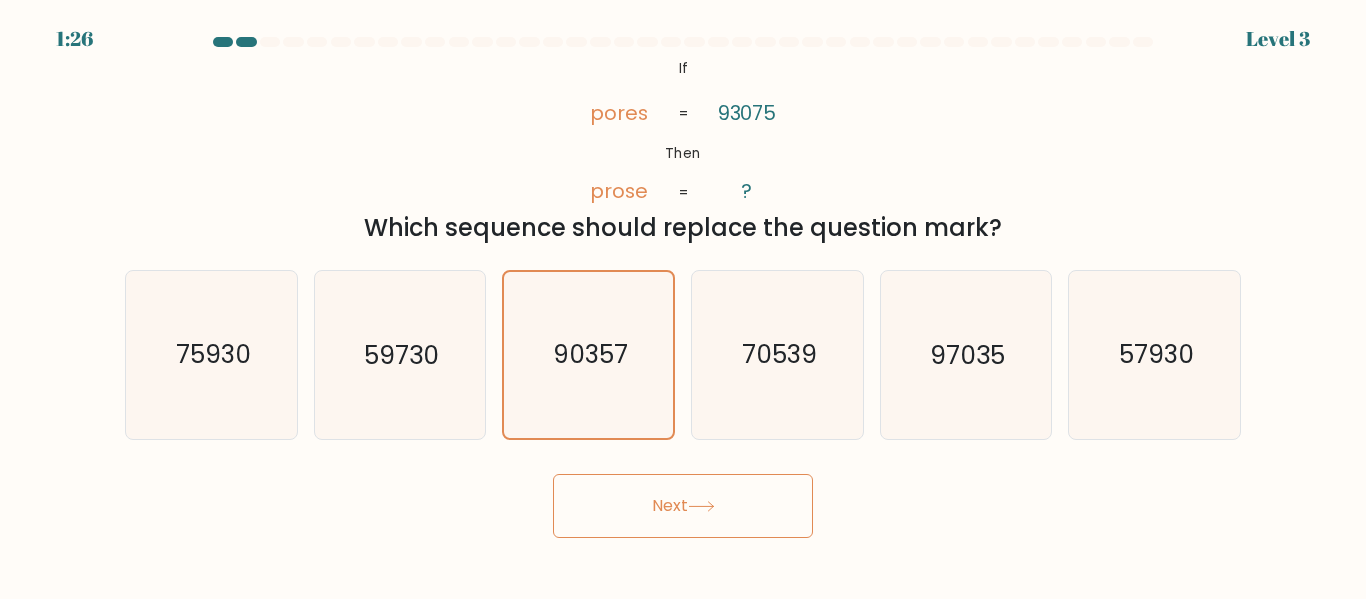 click on "Next" at bounding box center (683, 506) 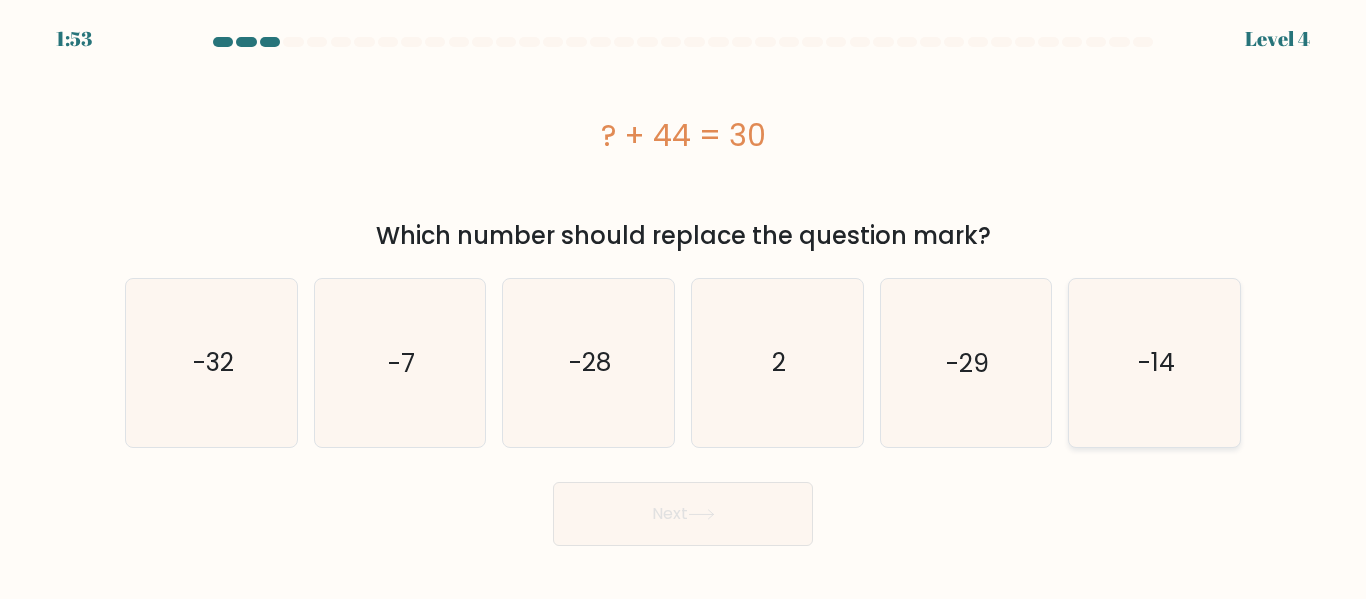click on "-14" 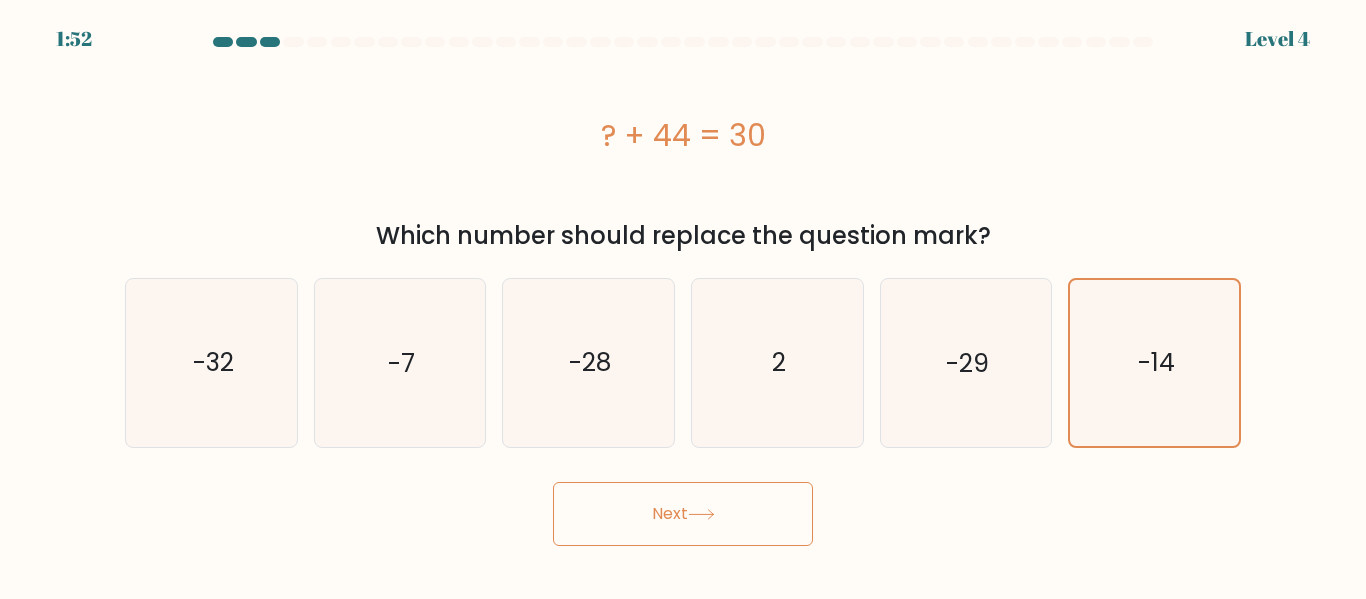 click on "Next" at bounding box center (683, 514) 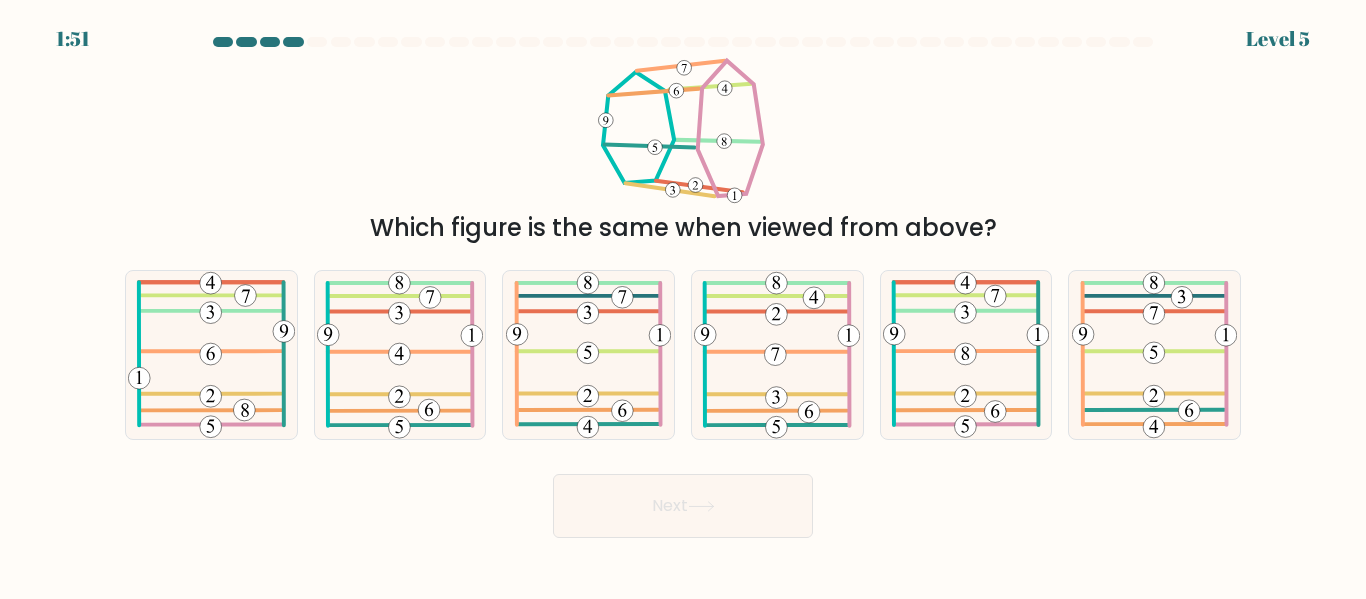 click on "Next" at bounding box center [683, 506] 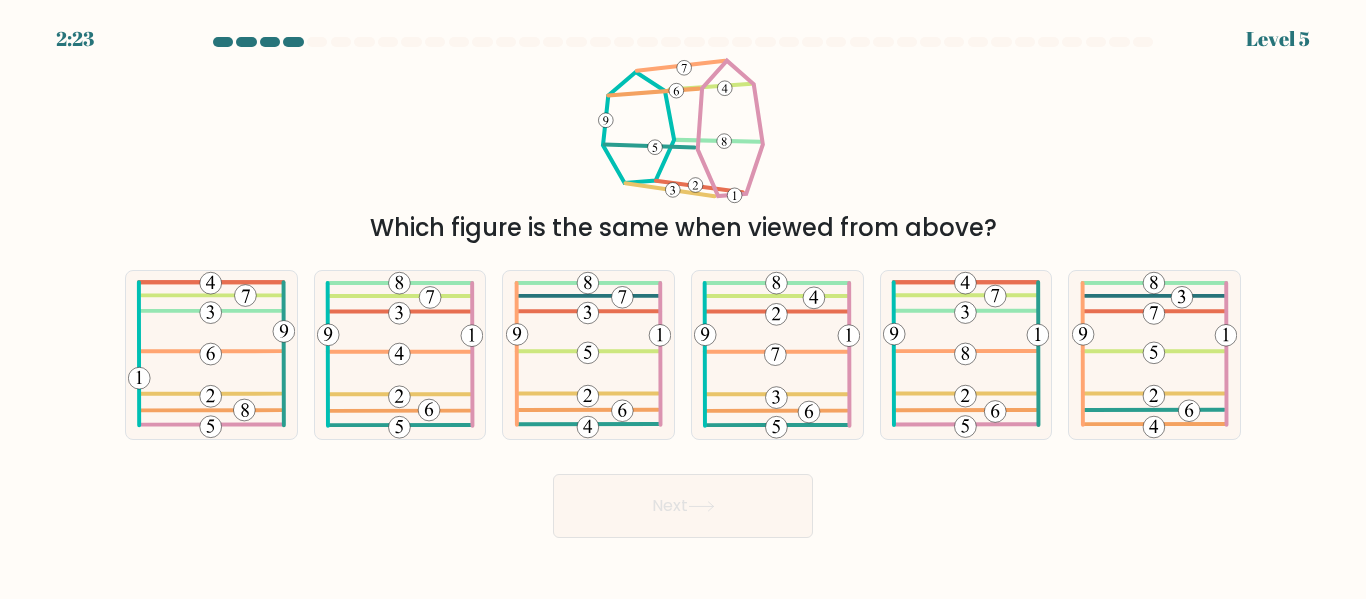 click on "Which figure is the same when viewed from above?" at bounding box center (683, 150) 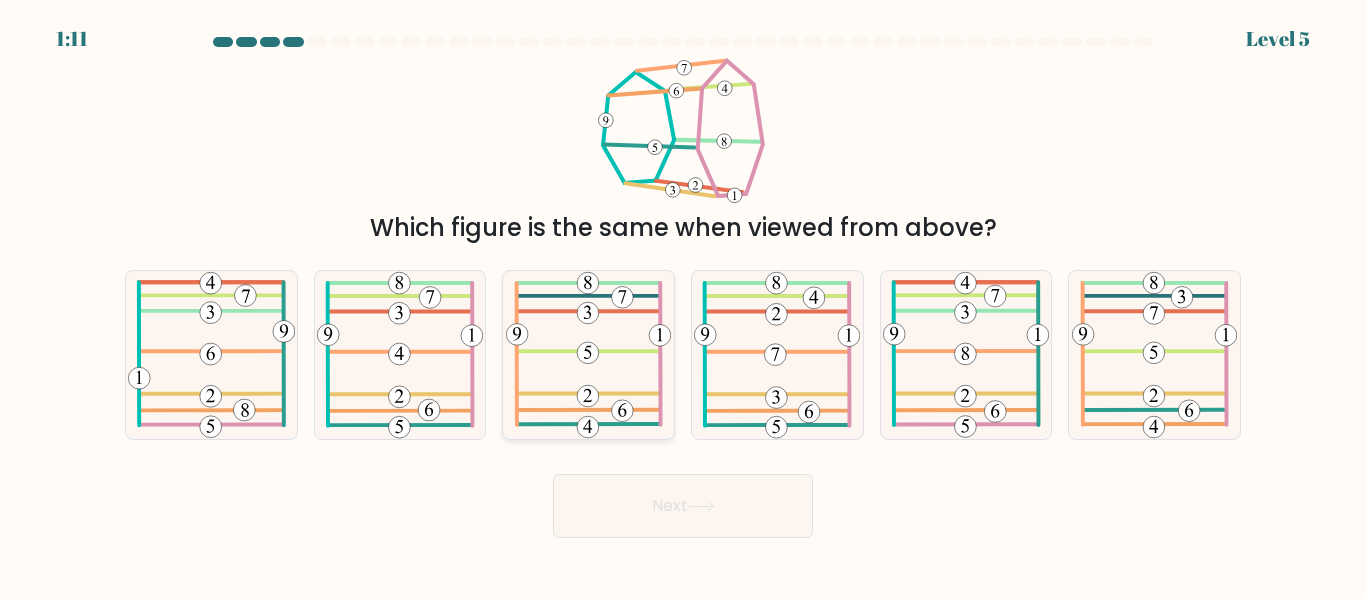 click 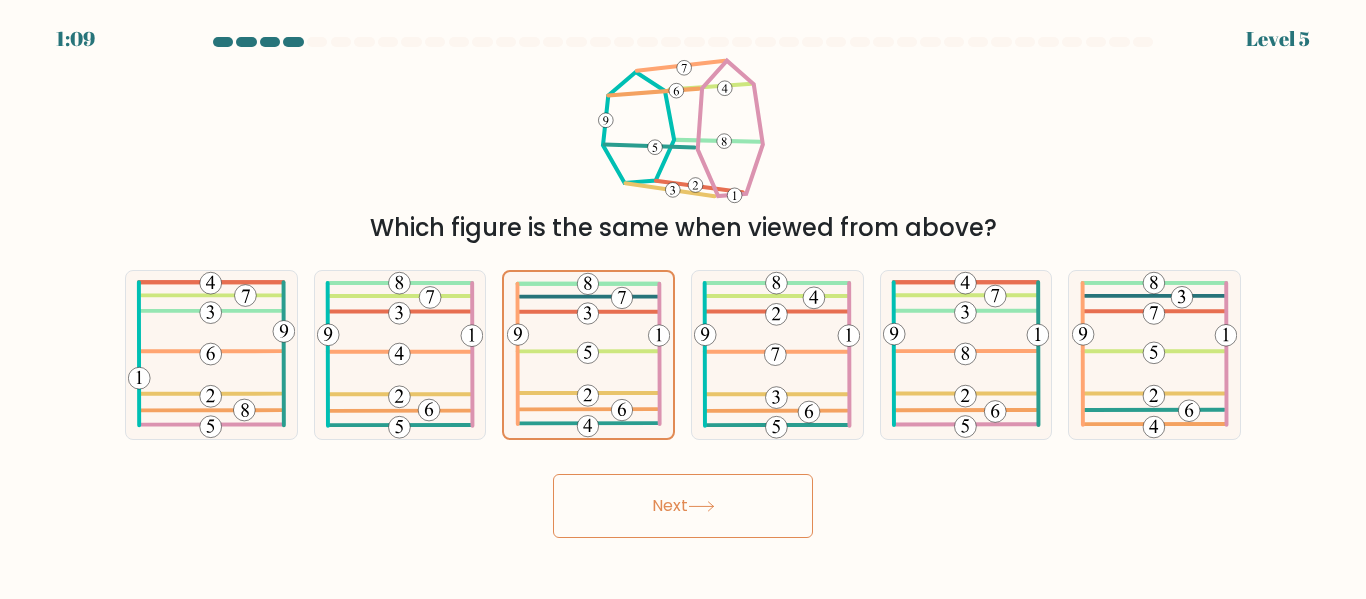 click on "Next" at bounding box center (683, 506) 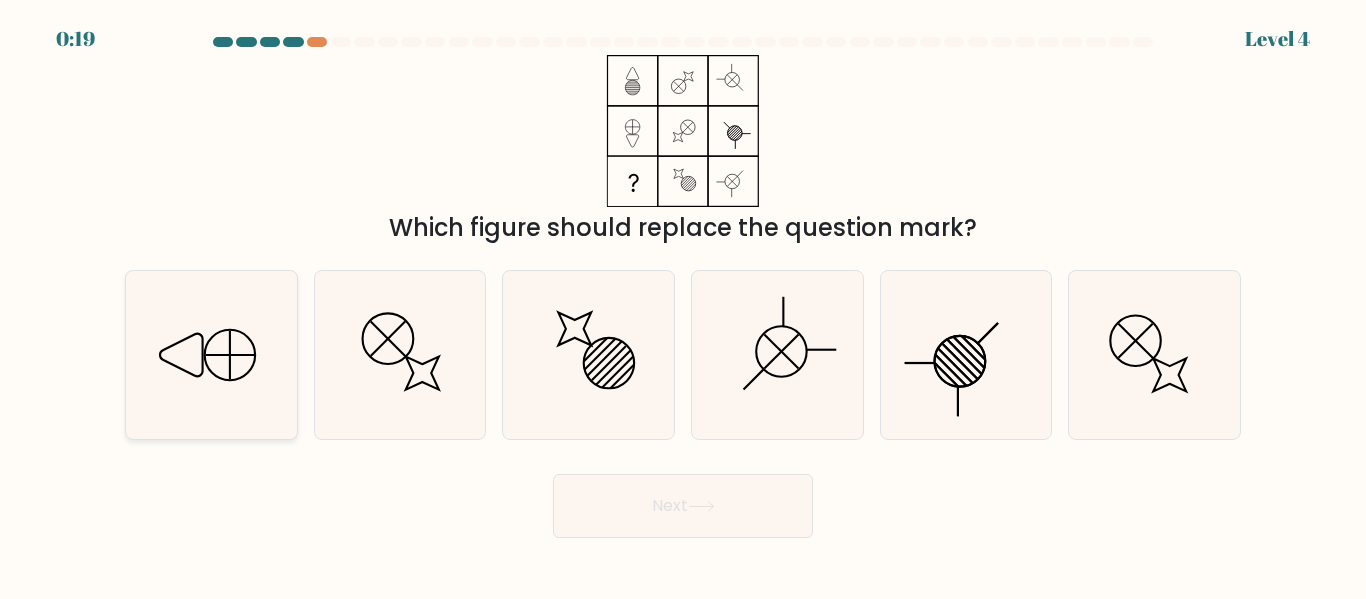 click 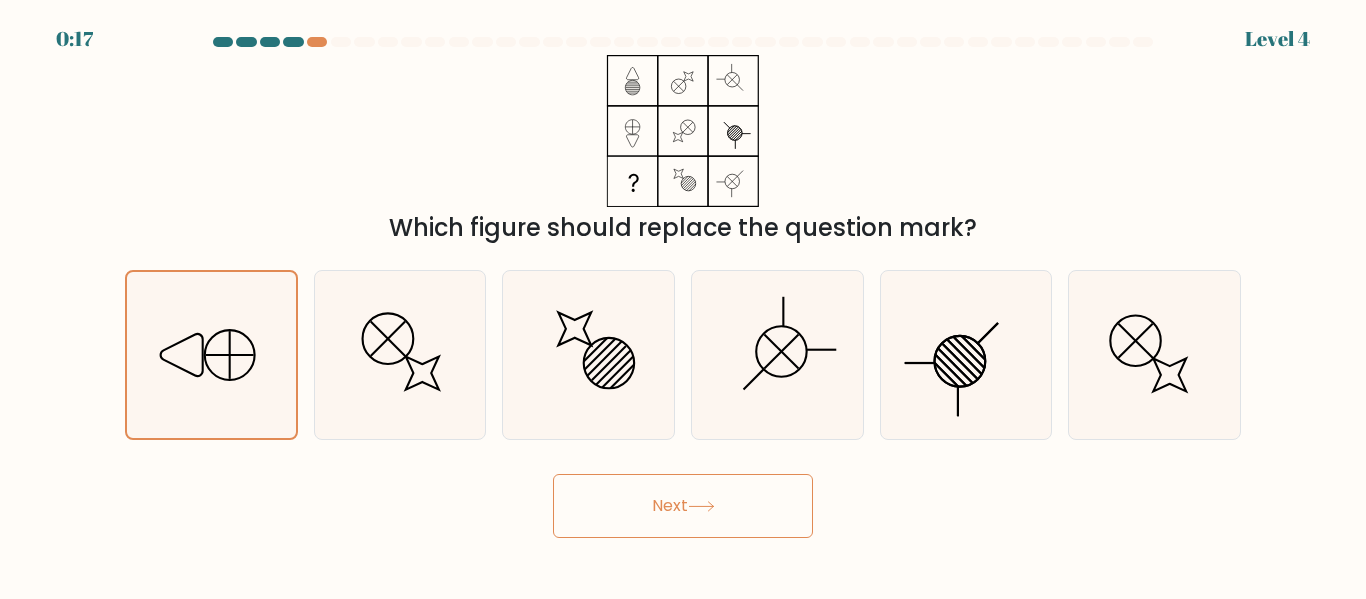 click on "Next" at bounding box center [683, 506] 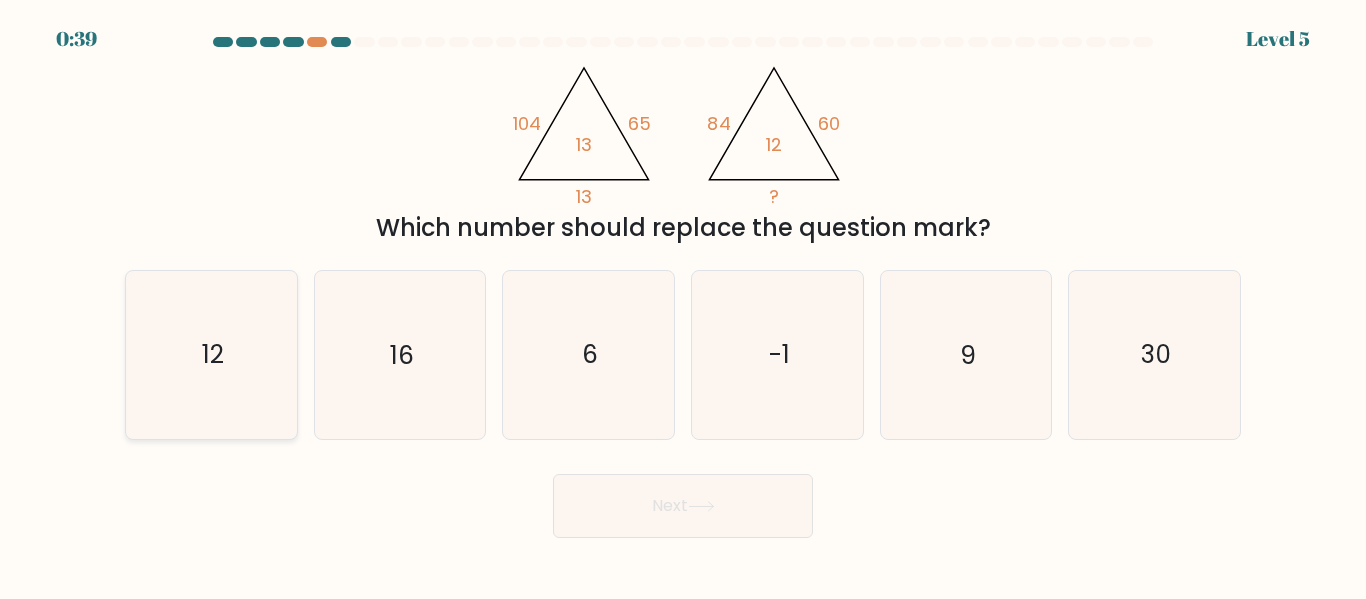 click on "12" 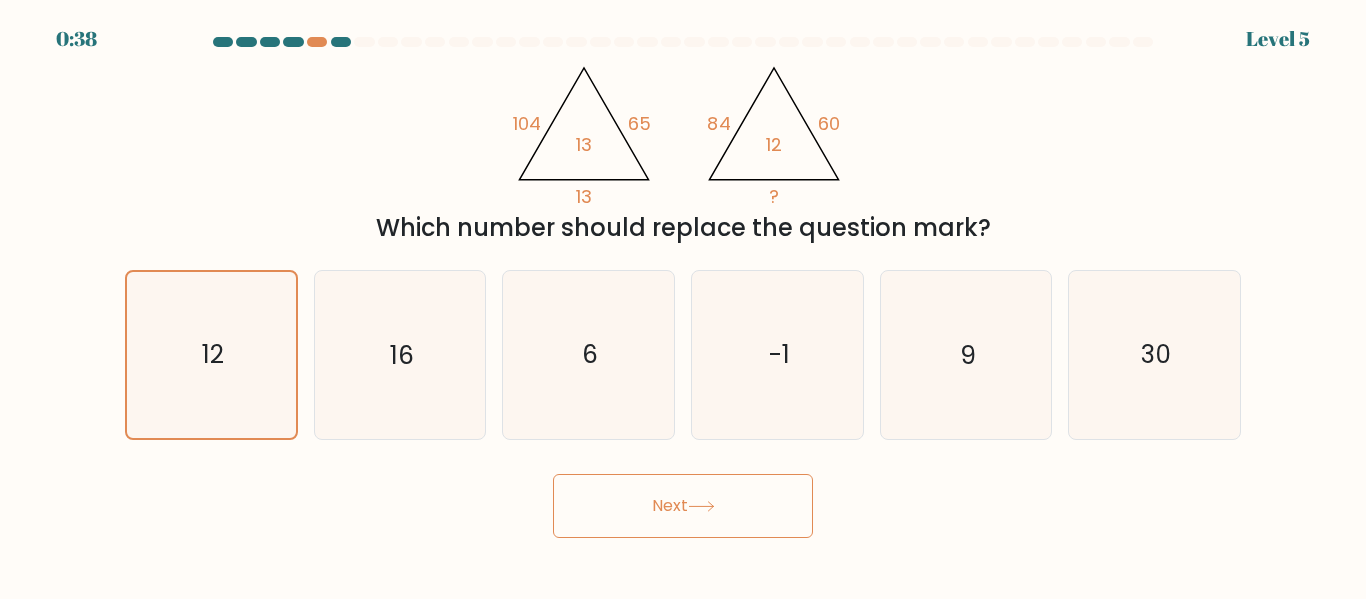 click on "Next" at bounding box center [683, 506] 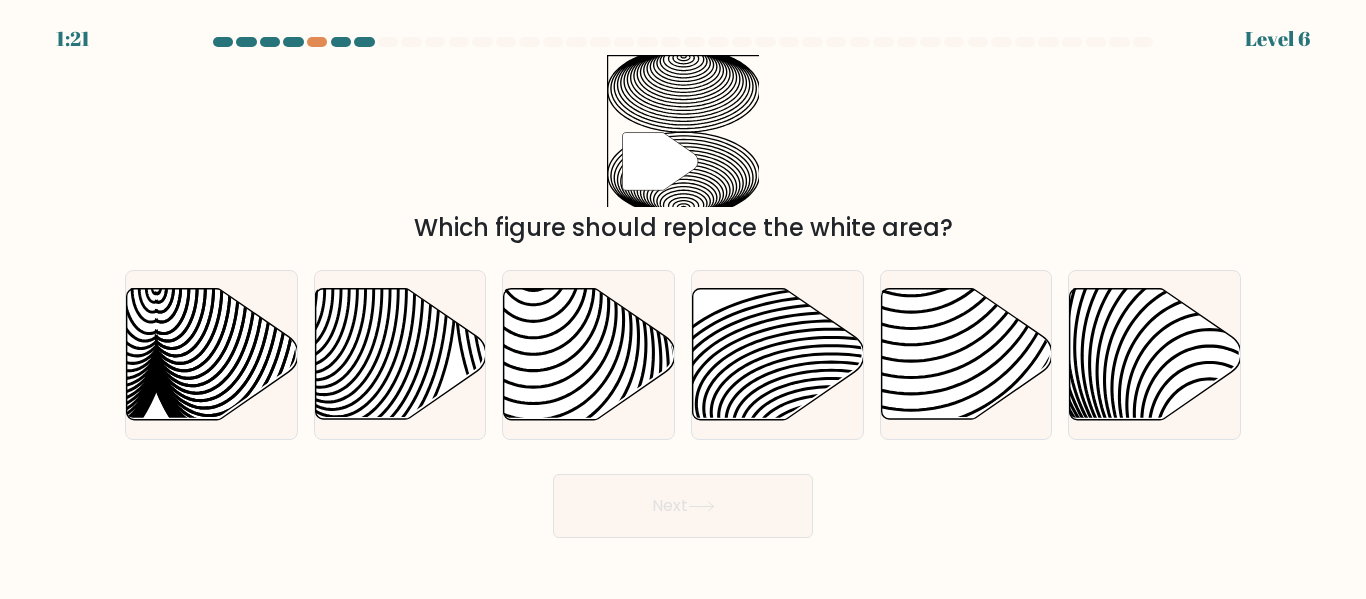 click on "Next" at bounding box center (683, 506) 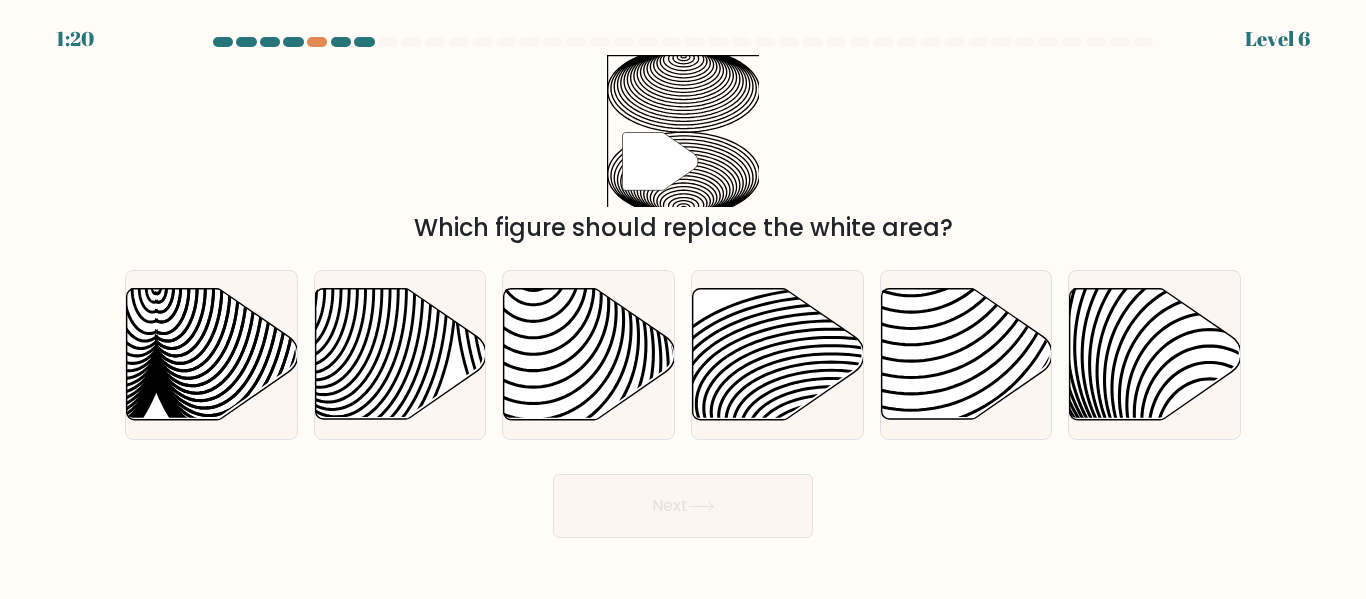 click on "Next" at bounding box center [683, 501] 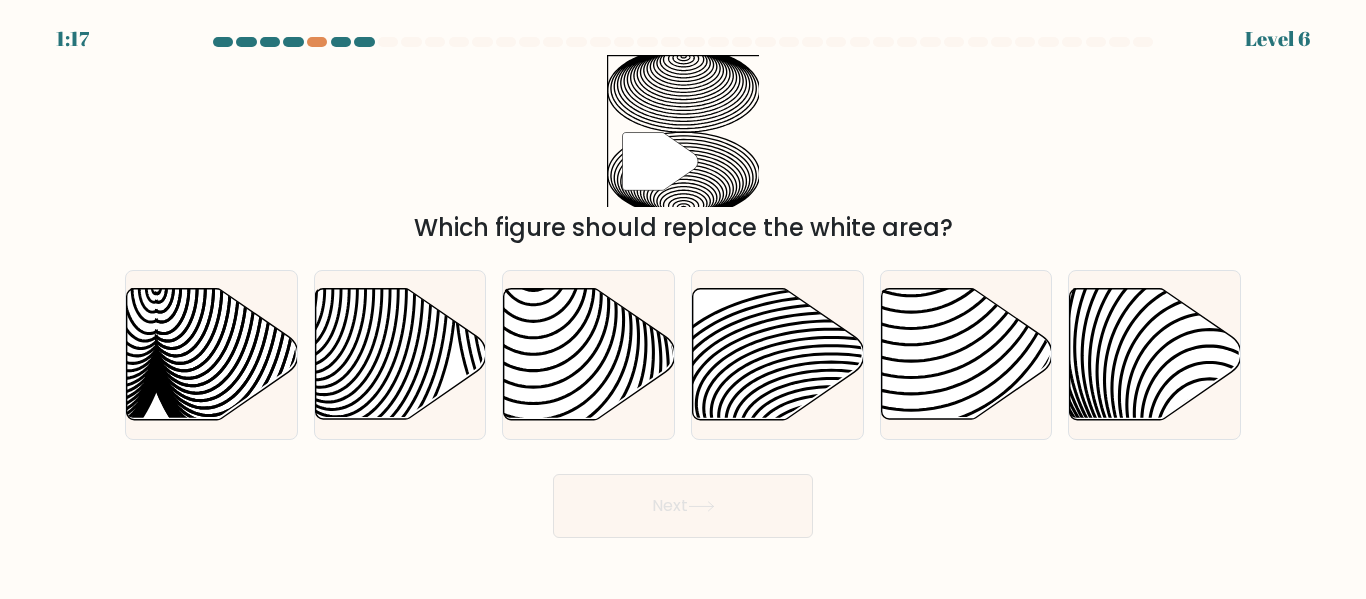 click on "1:17
Level 6" at bounding box center (683, 299) 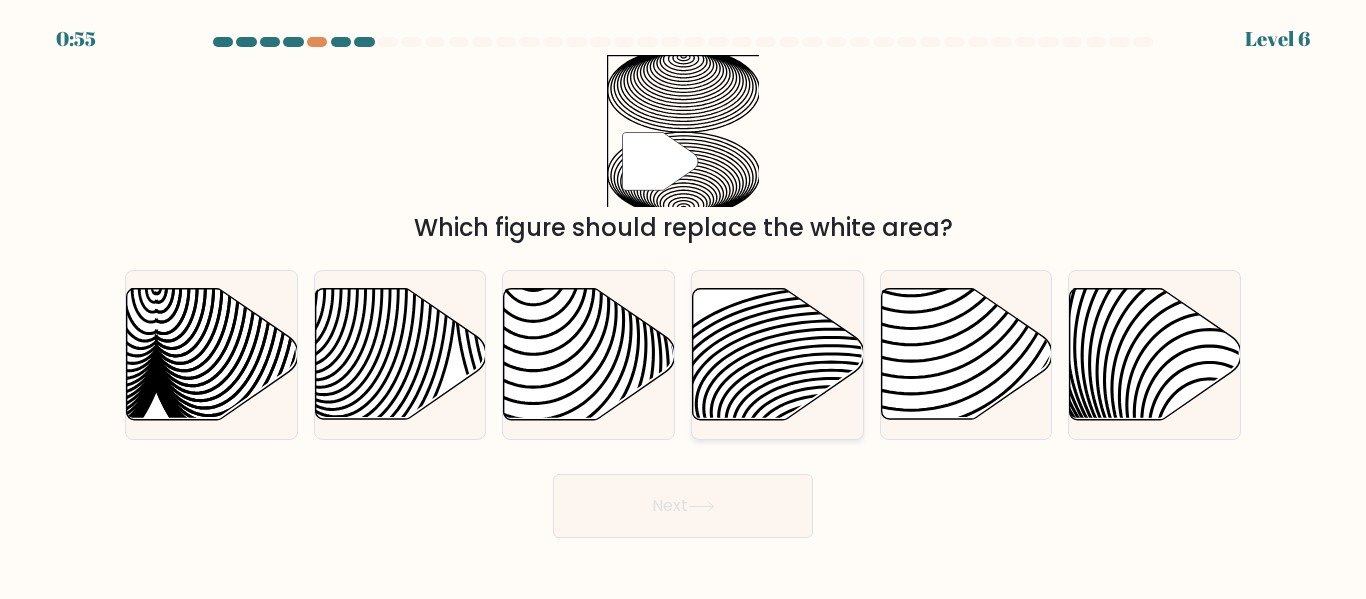 click 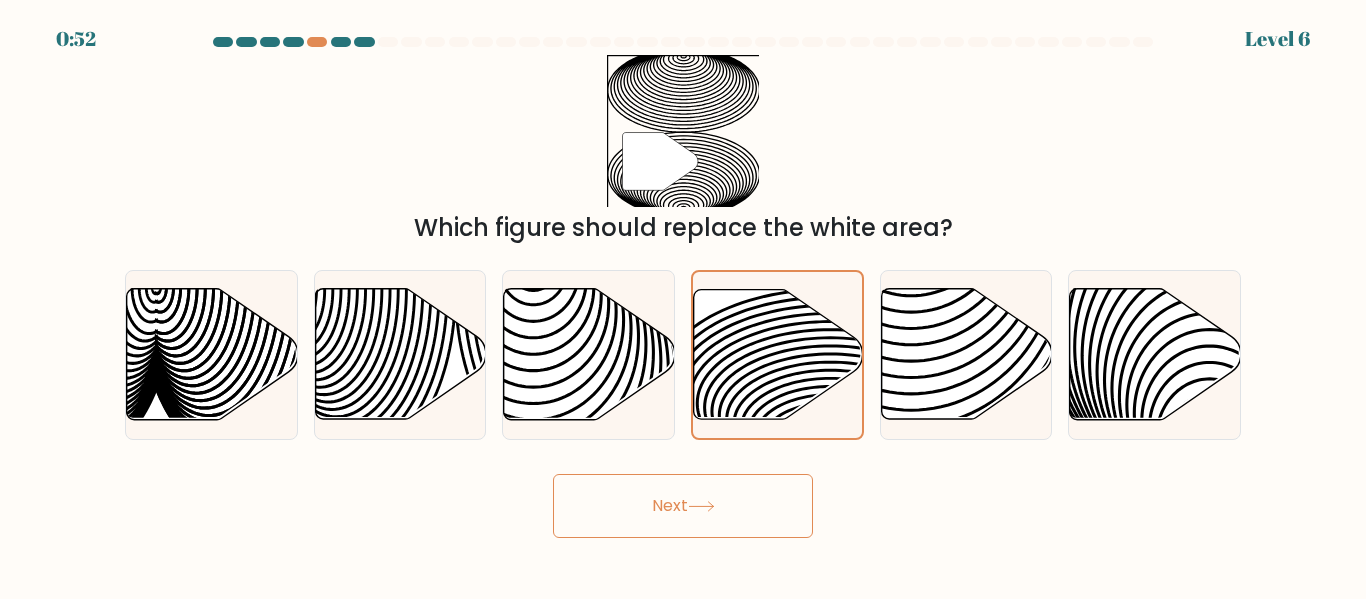 click on "Next" at bounding box center [683, 506] 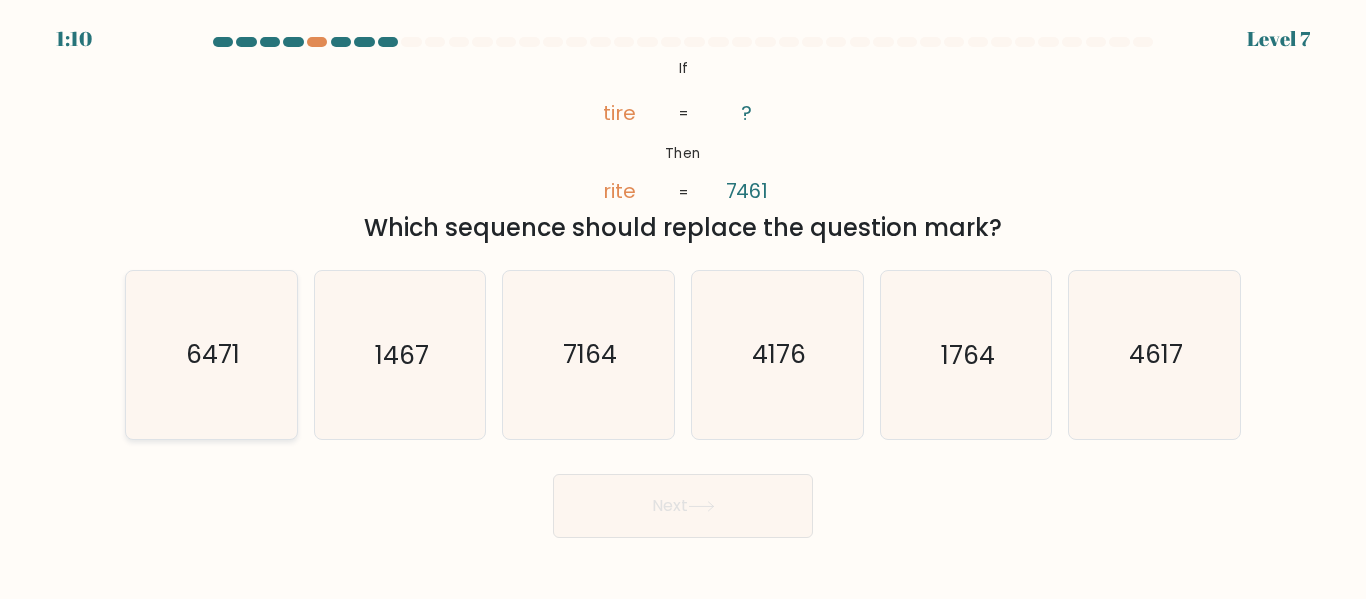 click on "6471" 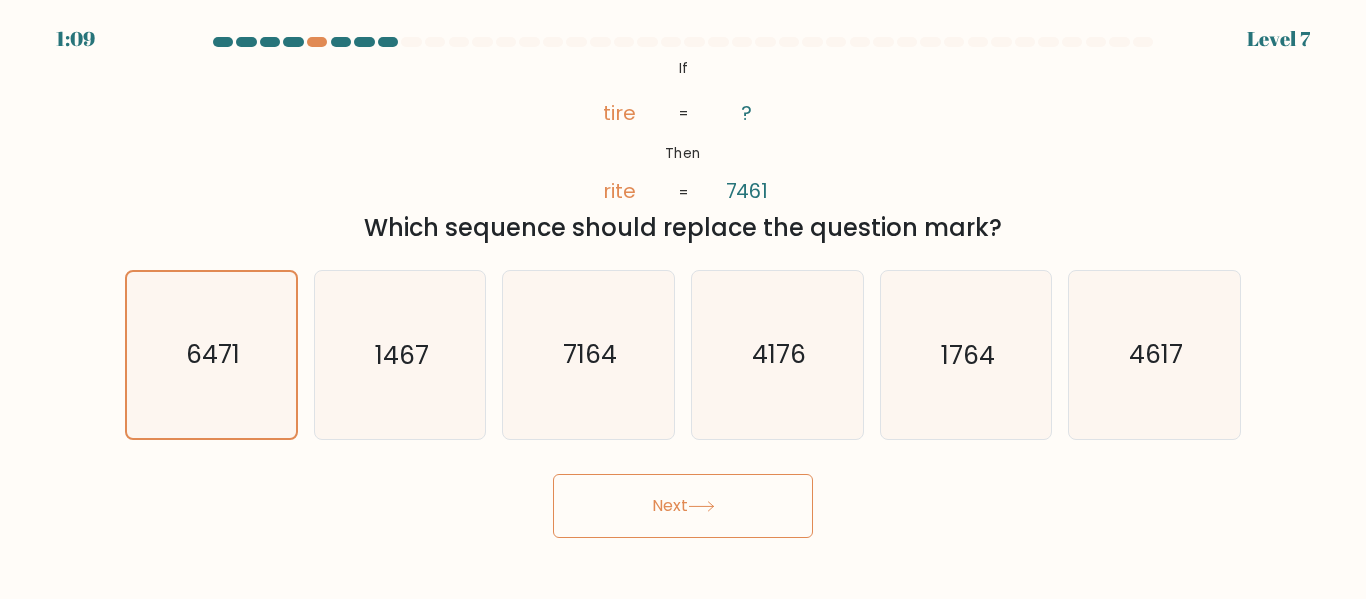 click on "Next" at bounding box center [683, 506] 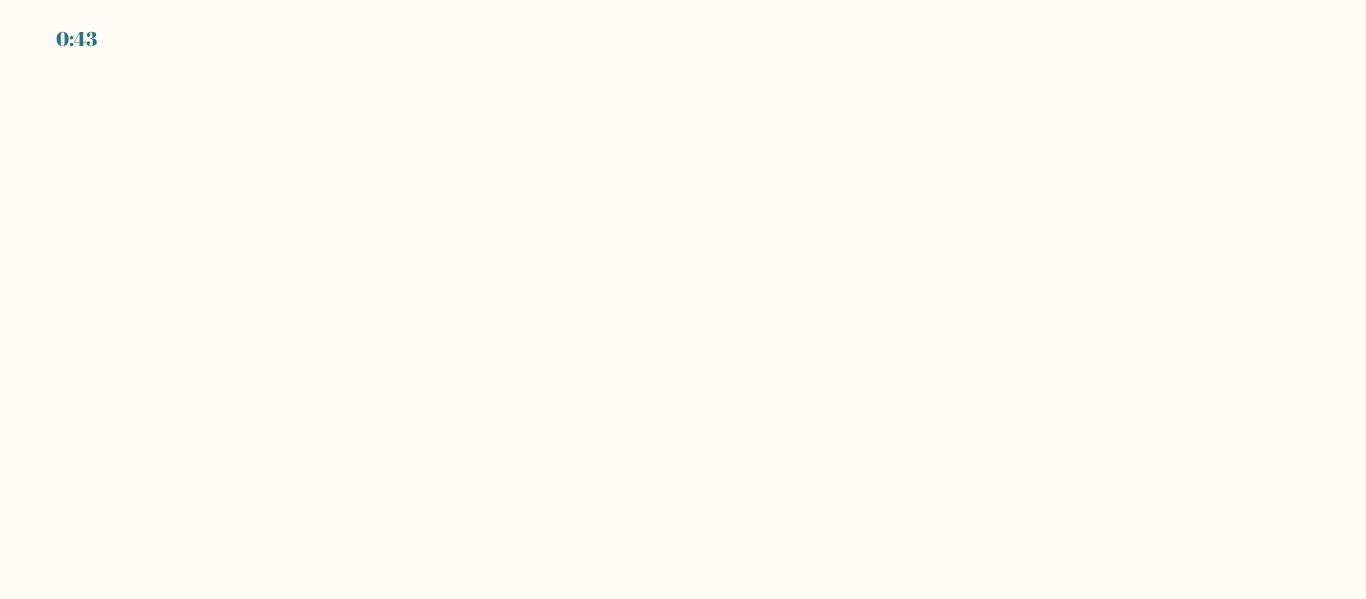 scroll, scrollTop: 0, scrollLeft: 0, axis: both 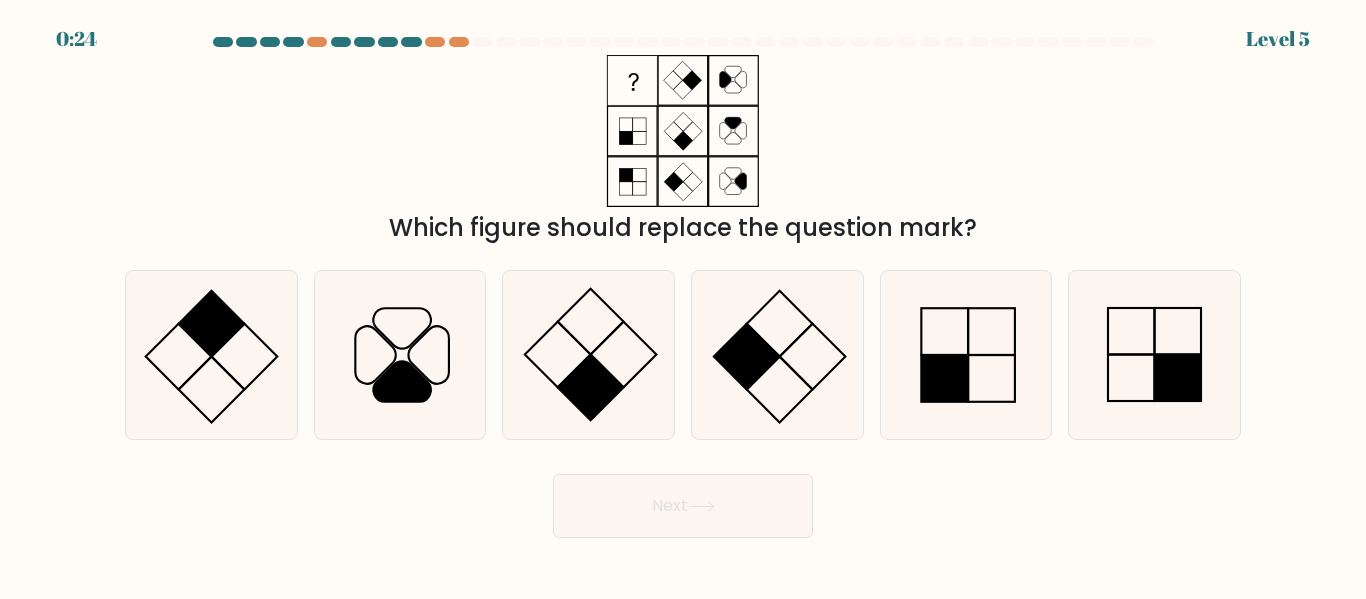 drag, startPoint x: 614, startPoint y: 475, endPoint x: 765, endPoint y: 514, distance: 155.95512 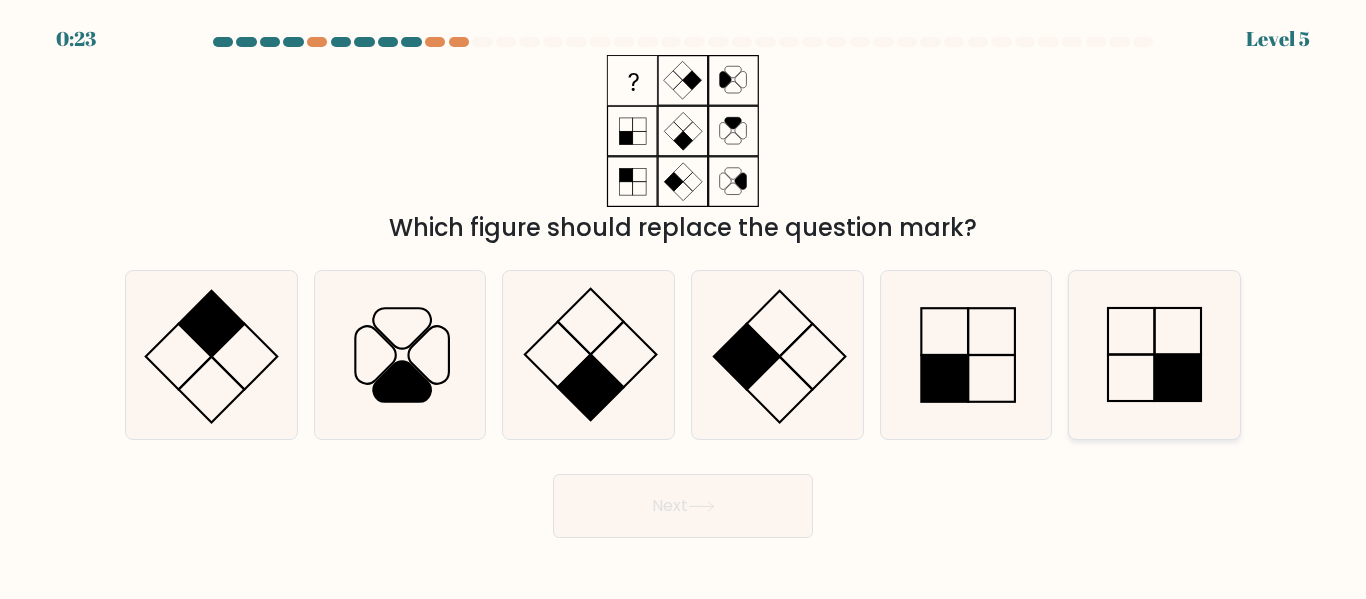 click 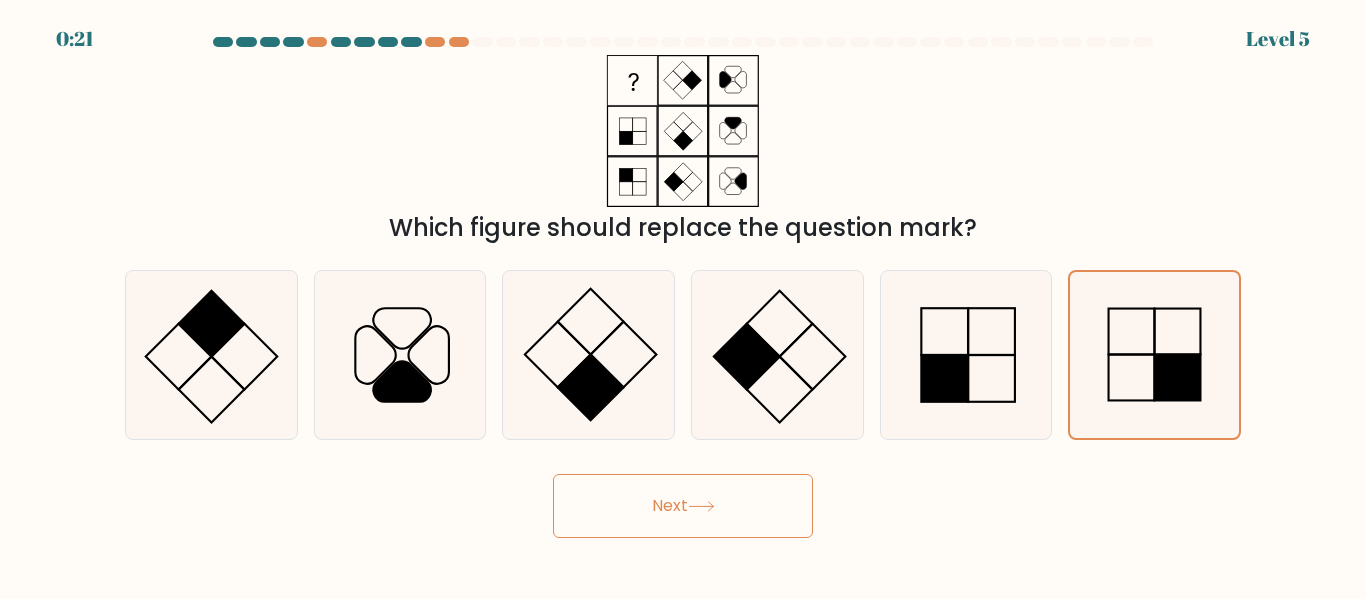 click 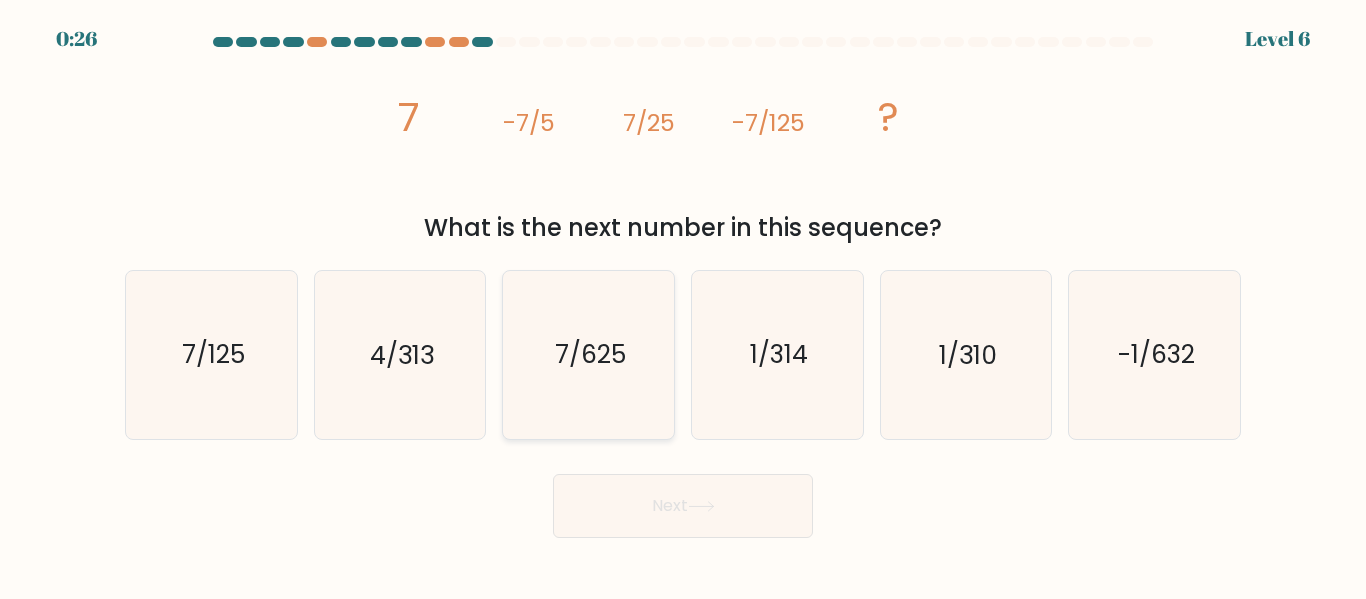 click on "7/625" 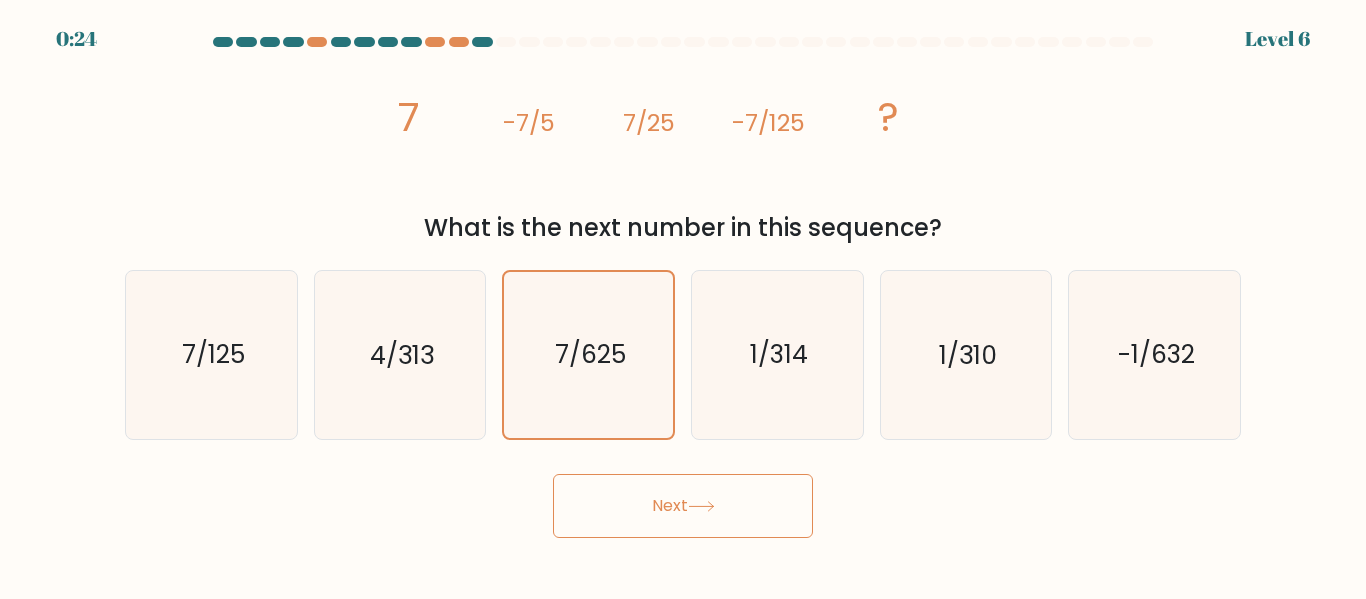 click on "Next" at bounding box center (683, 506) 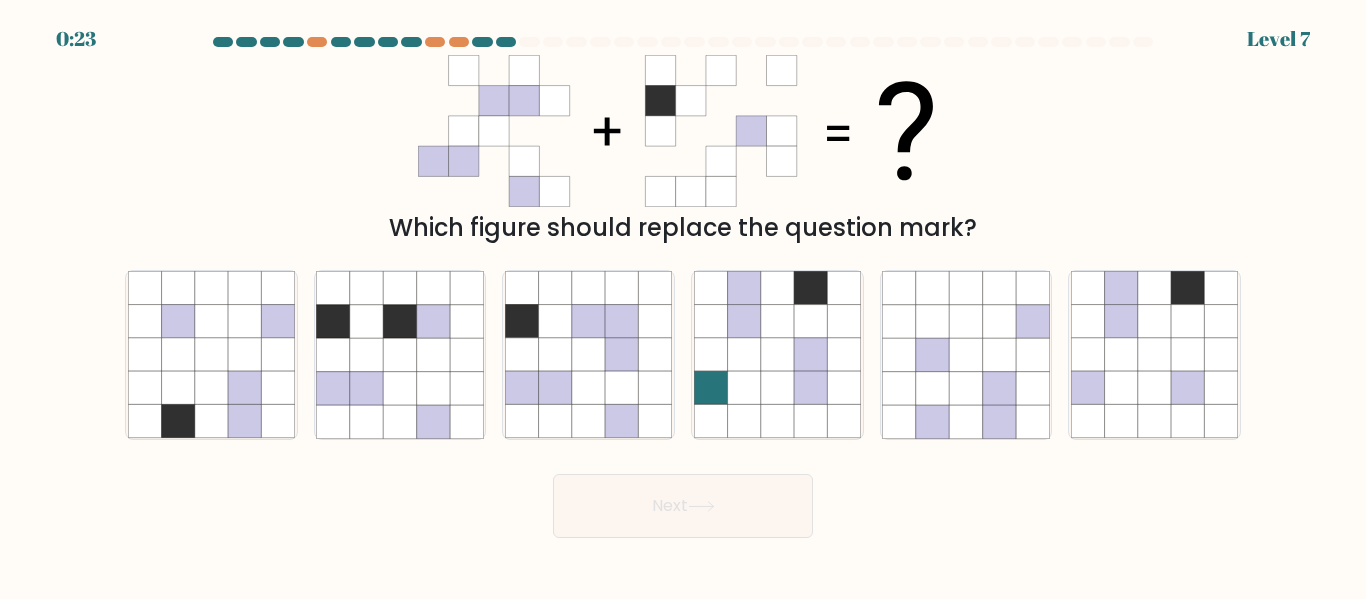 click on "Next" at bounding box center [683, 506] 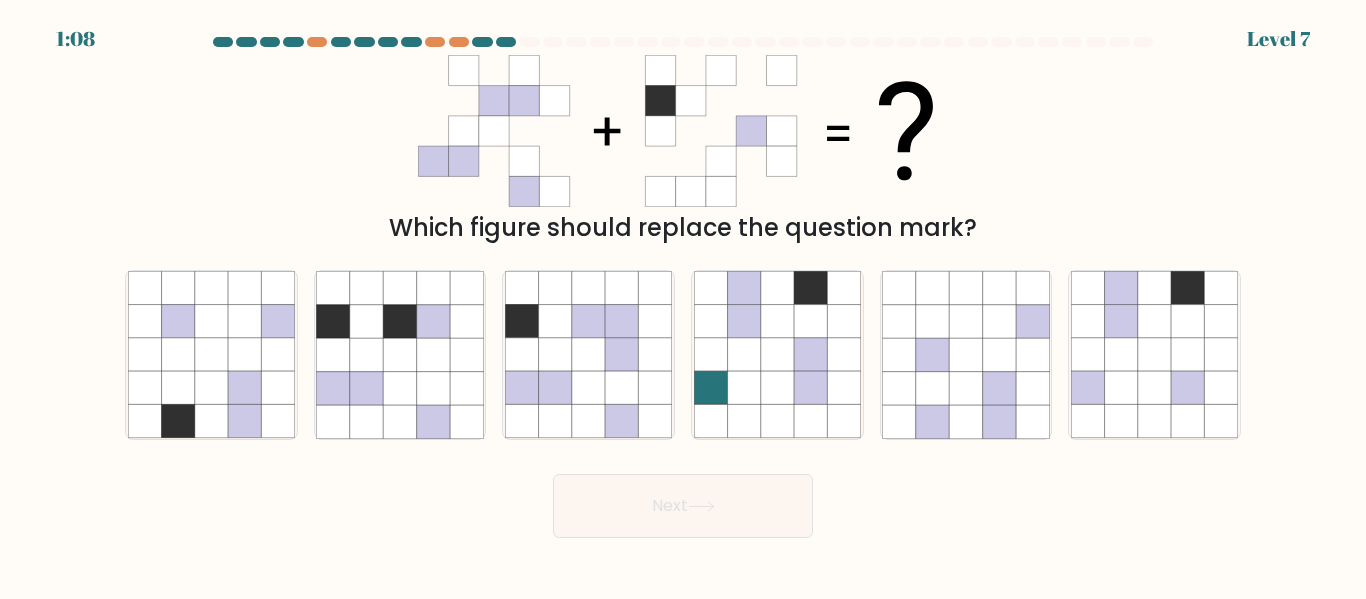 click on "Next" at bounding box center (683, 501) 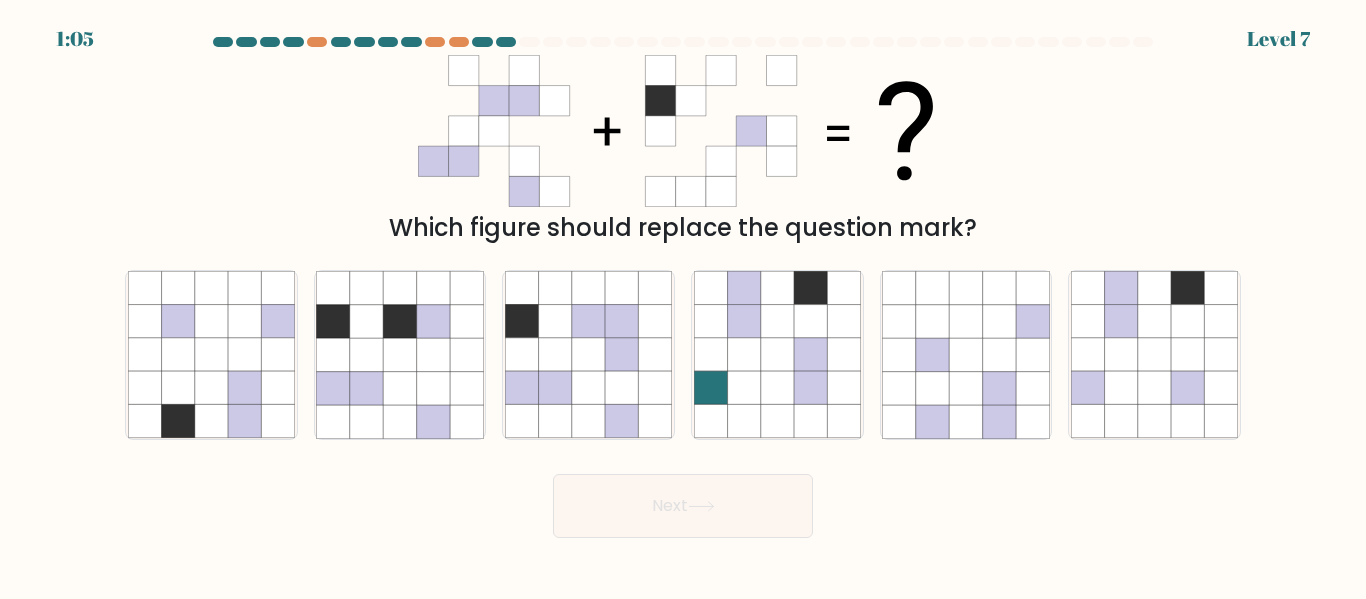 click on "Next" at bounding box center [683, 501] 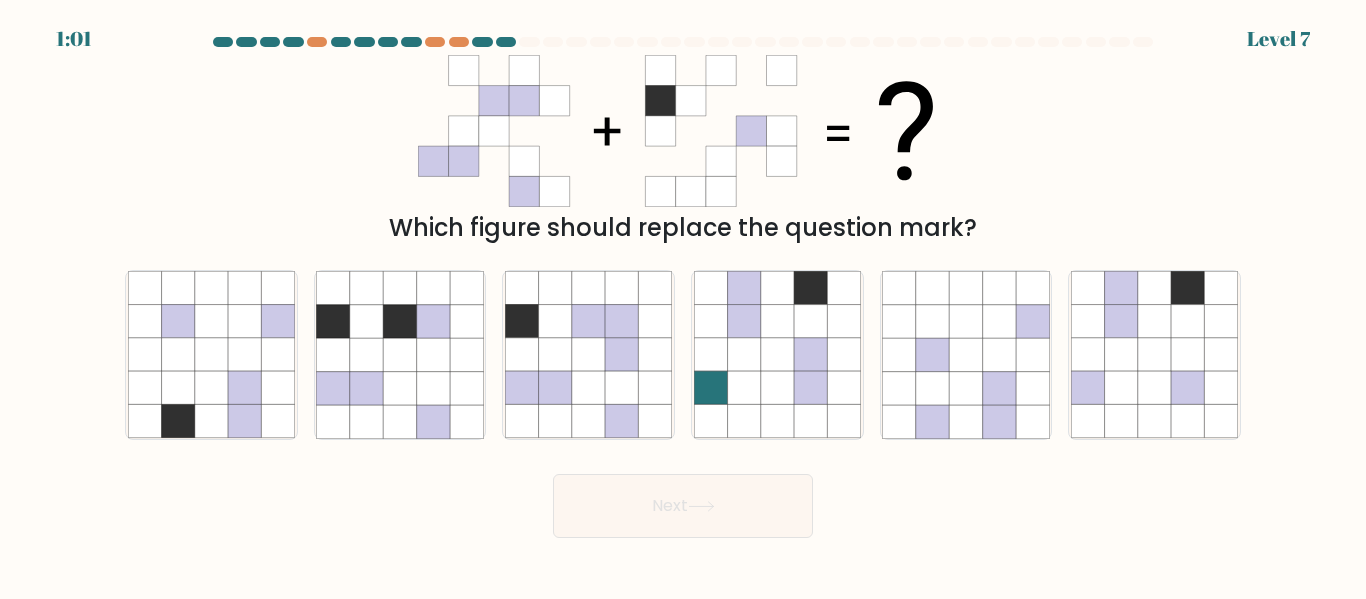 click on "Next" at bounding box center [683, 501] 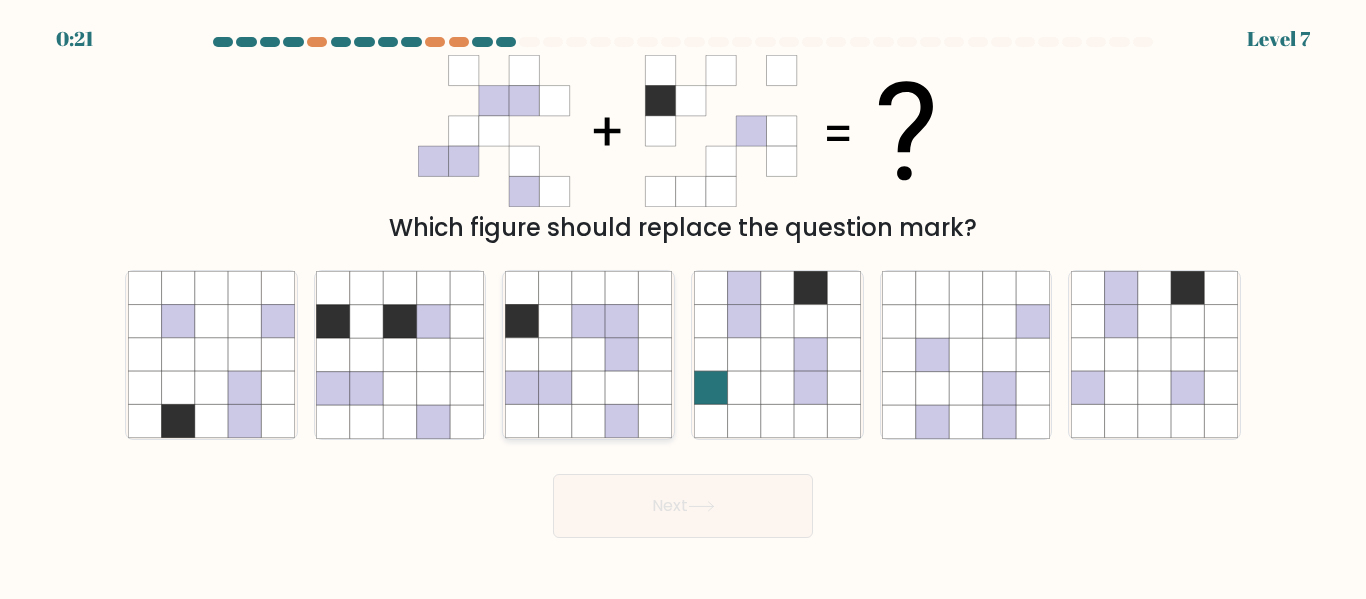 click 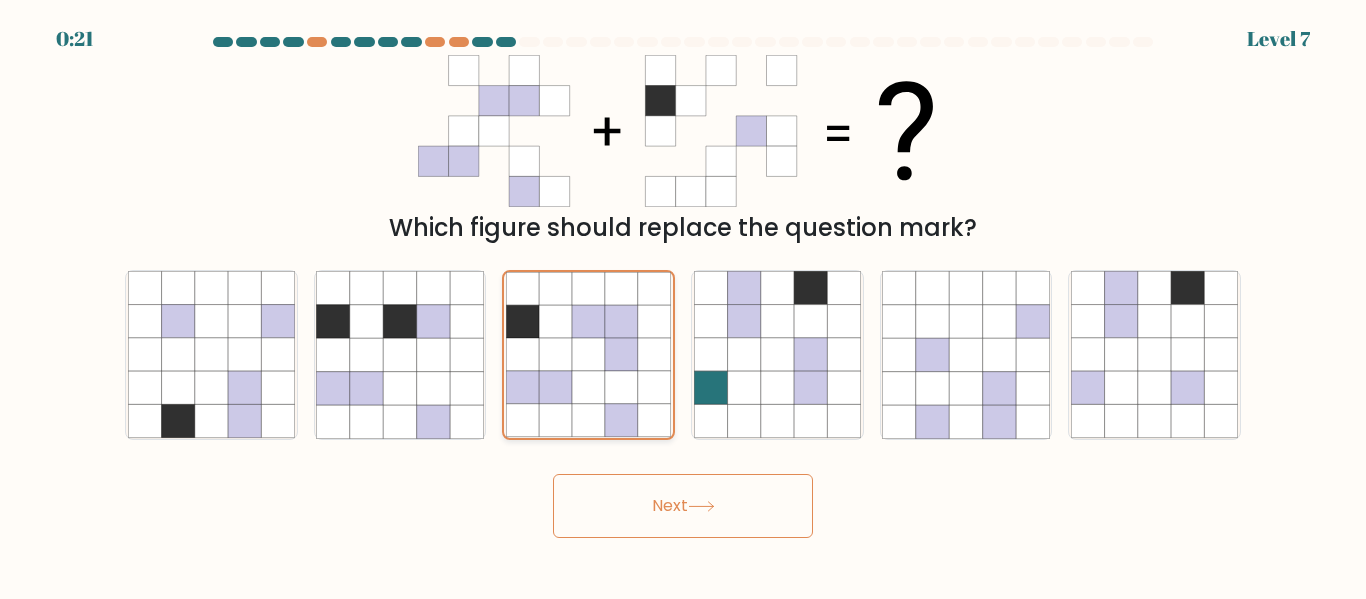 click 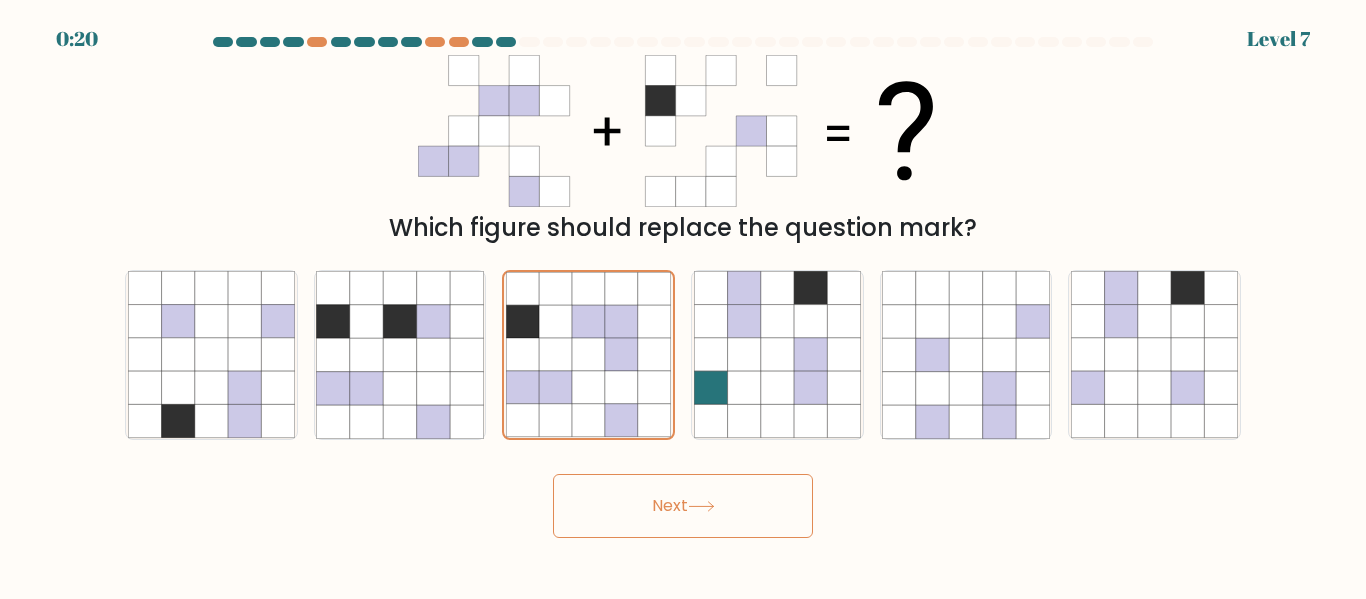 click on "Next" at bounding box center [683, 506] 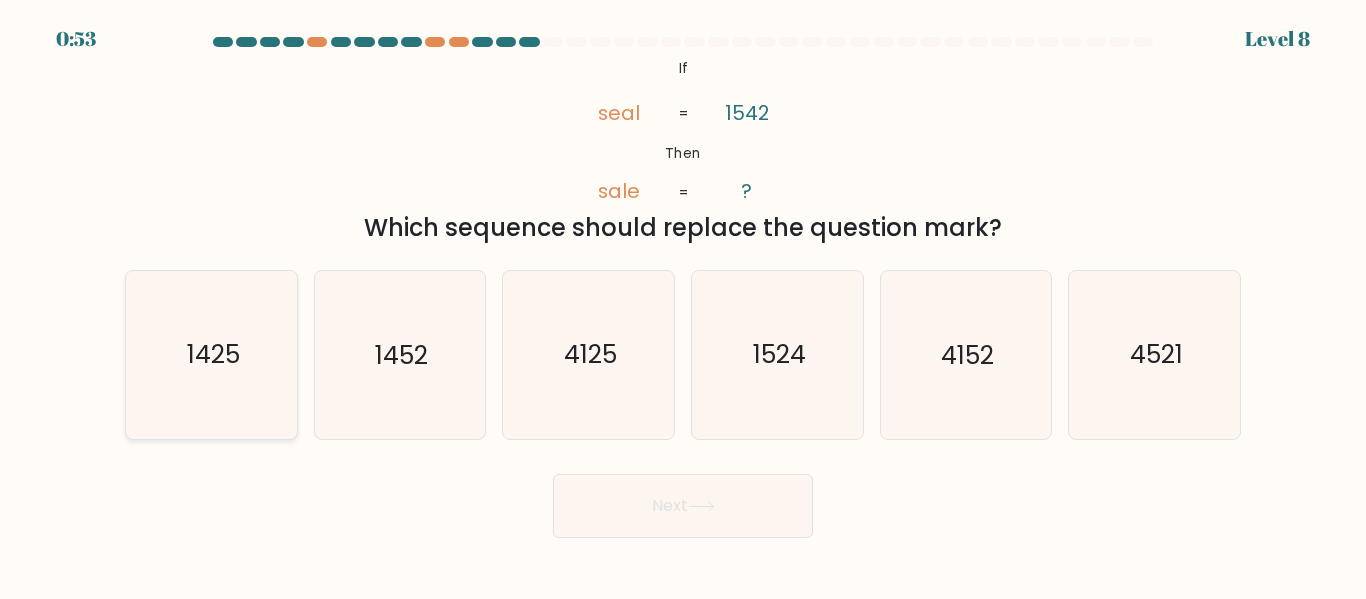 click on "1425" 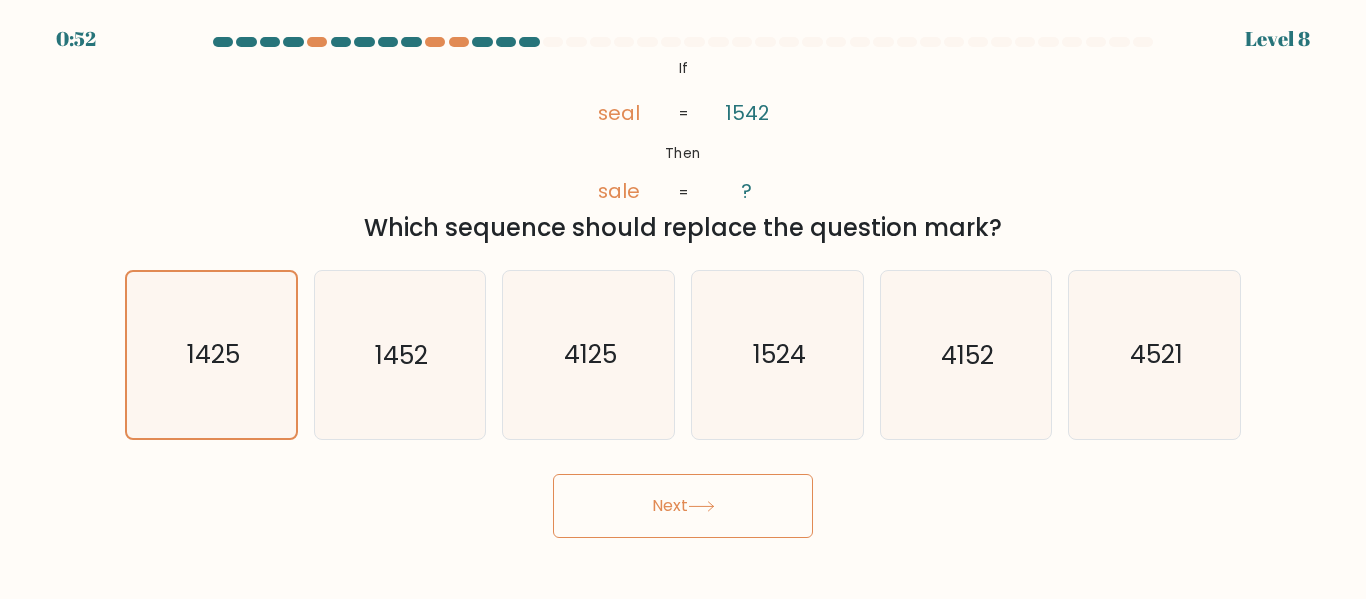 click on "Next" at bounding box center [683, 506] 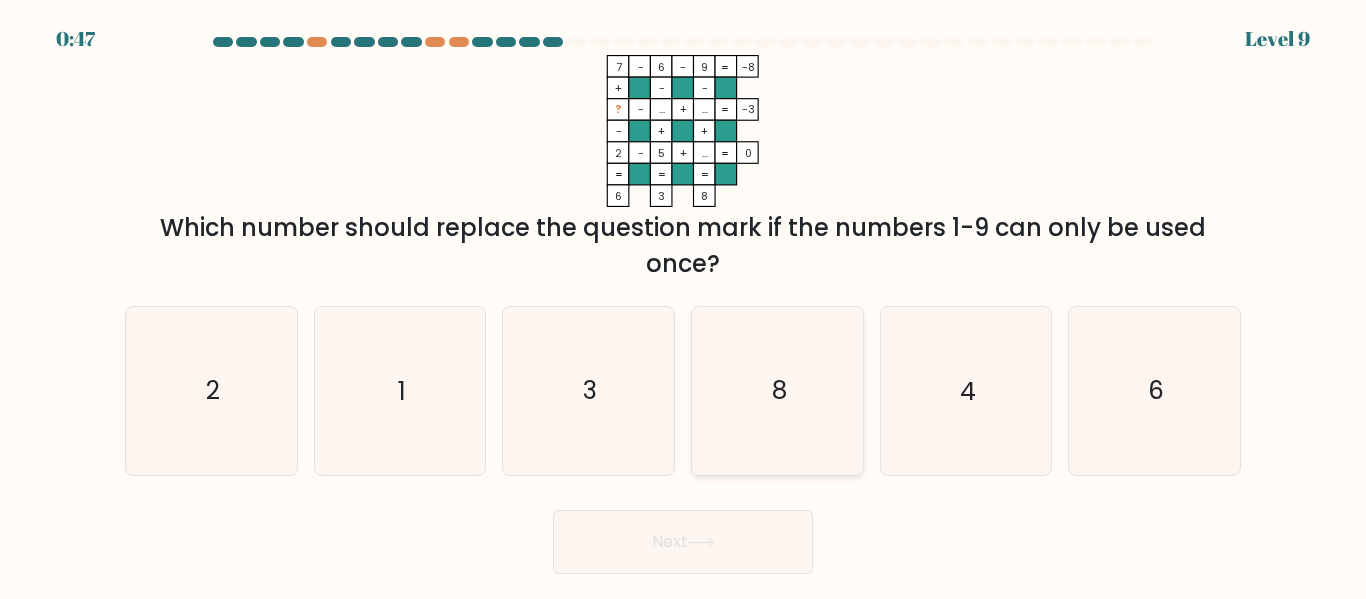 click on "8" 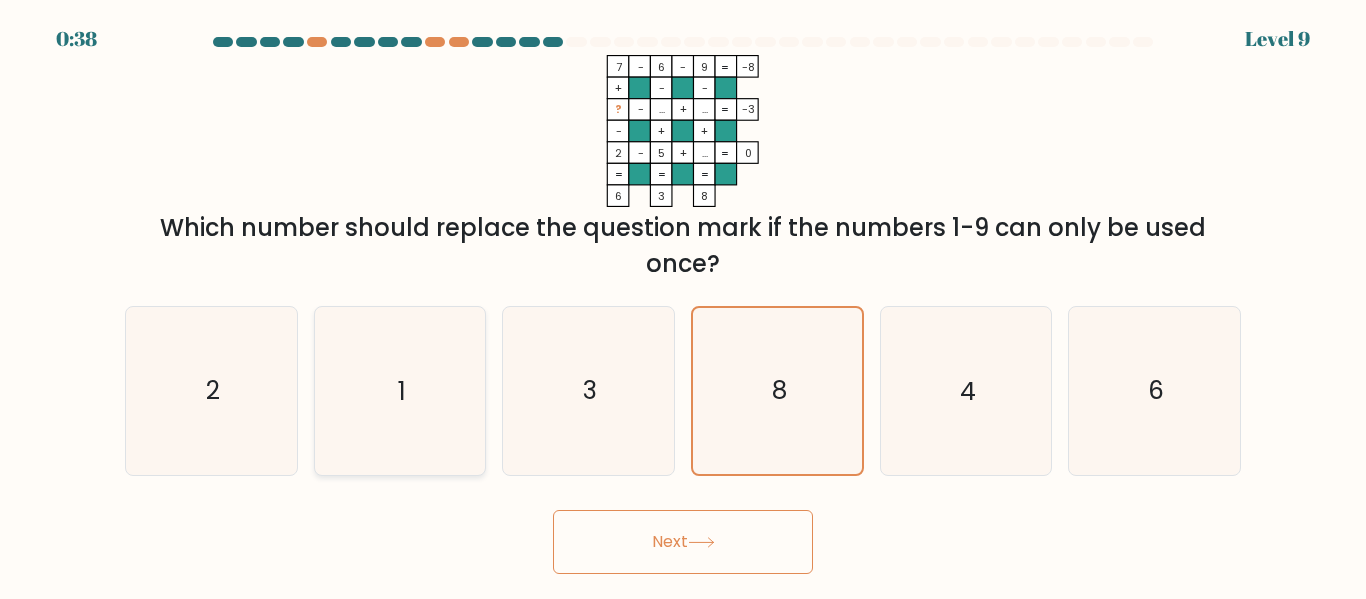 click on "1" 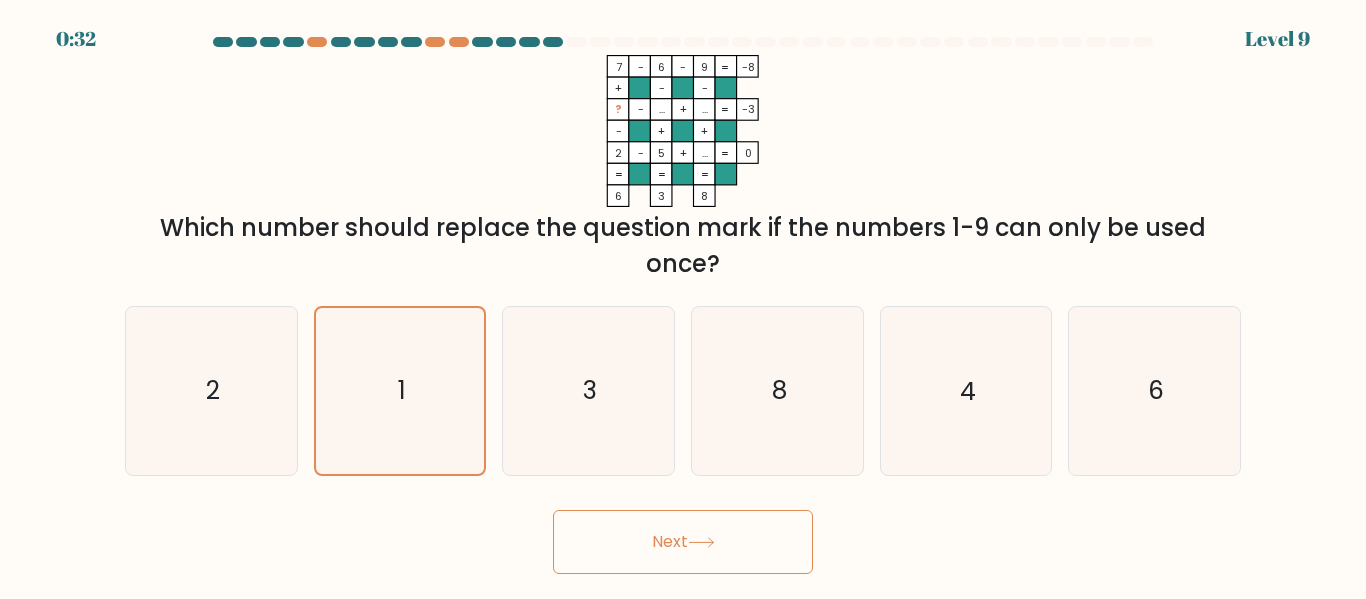 click on "0:32
Level 9" at bounding box center [683, 299] 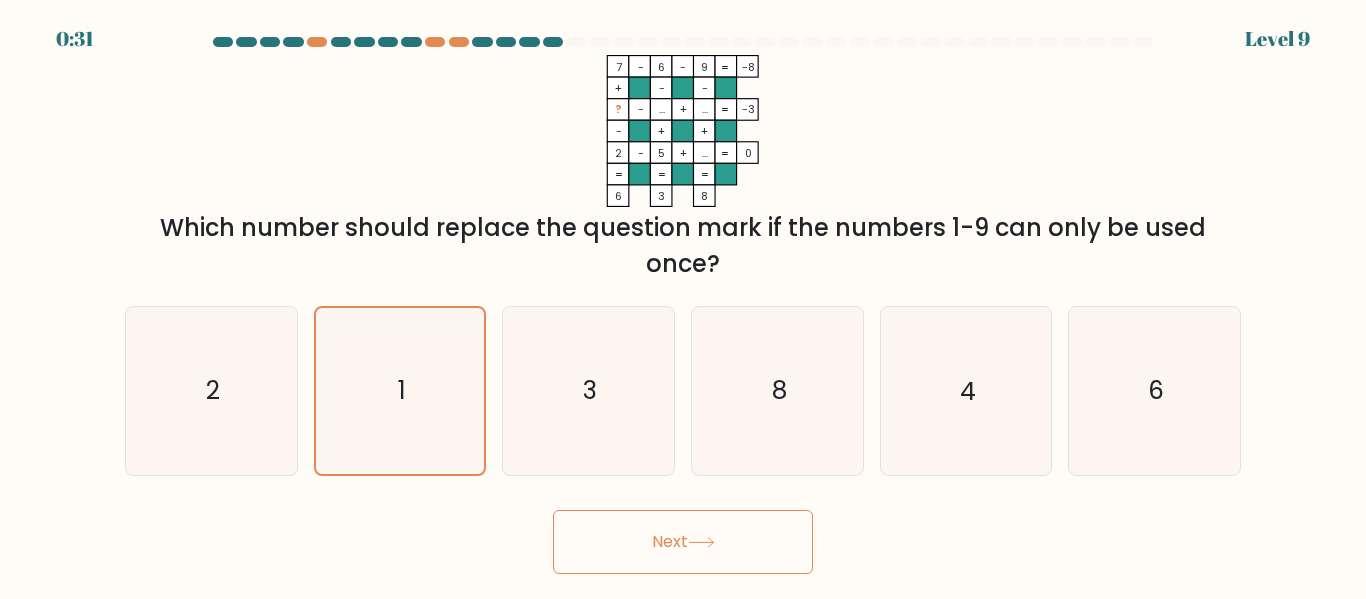 click on "Next" at bounding box center [683, 542] 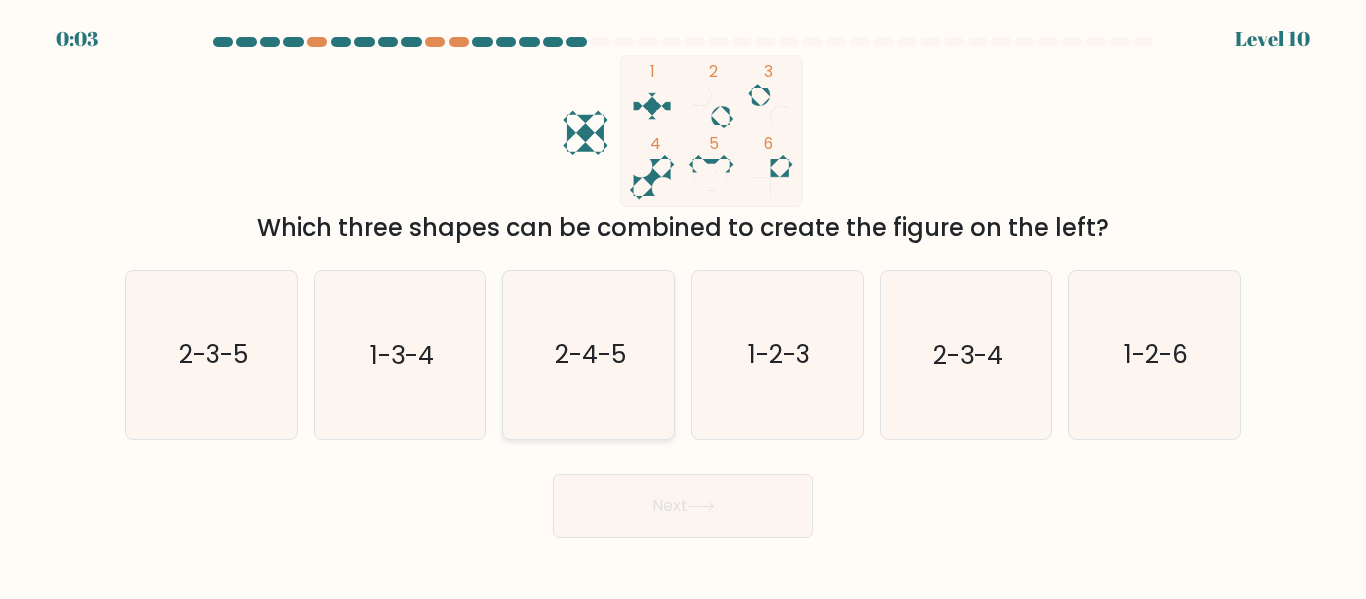 click on "2-4-5" 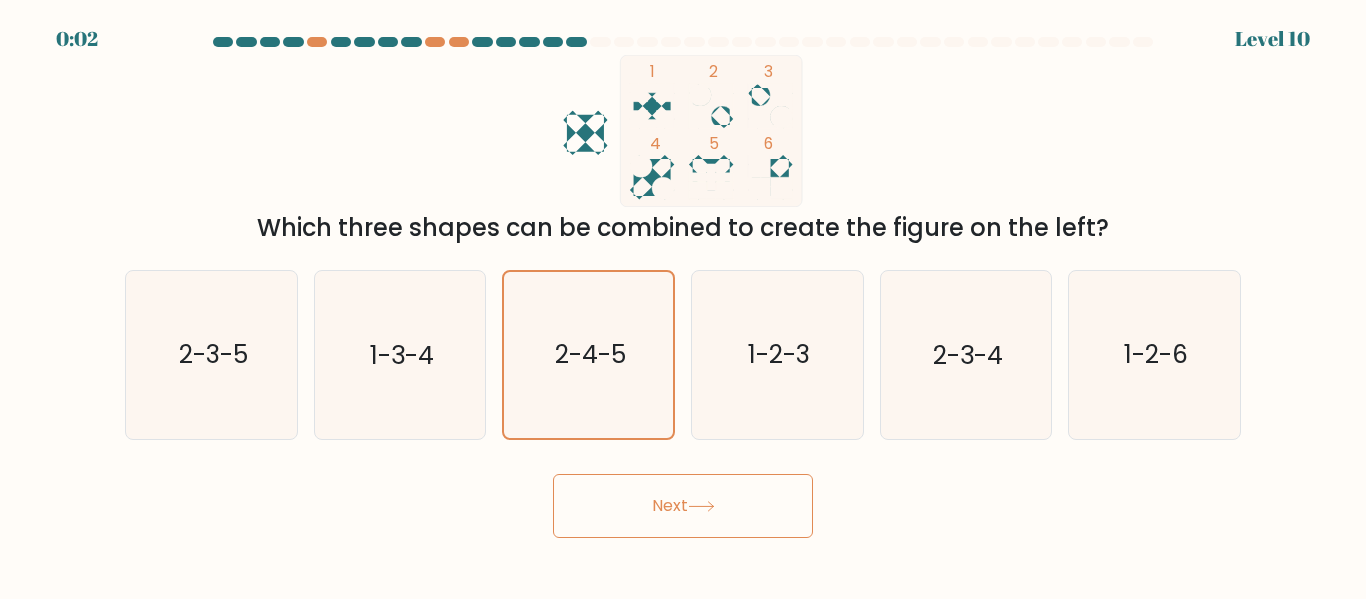click on "Next" at bounding box center (683, 506) 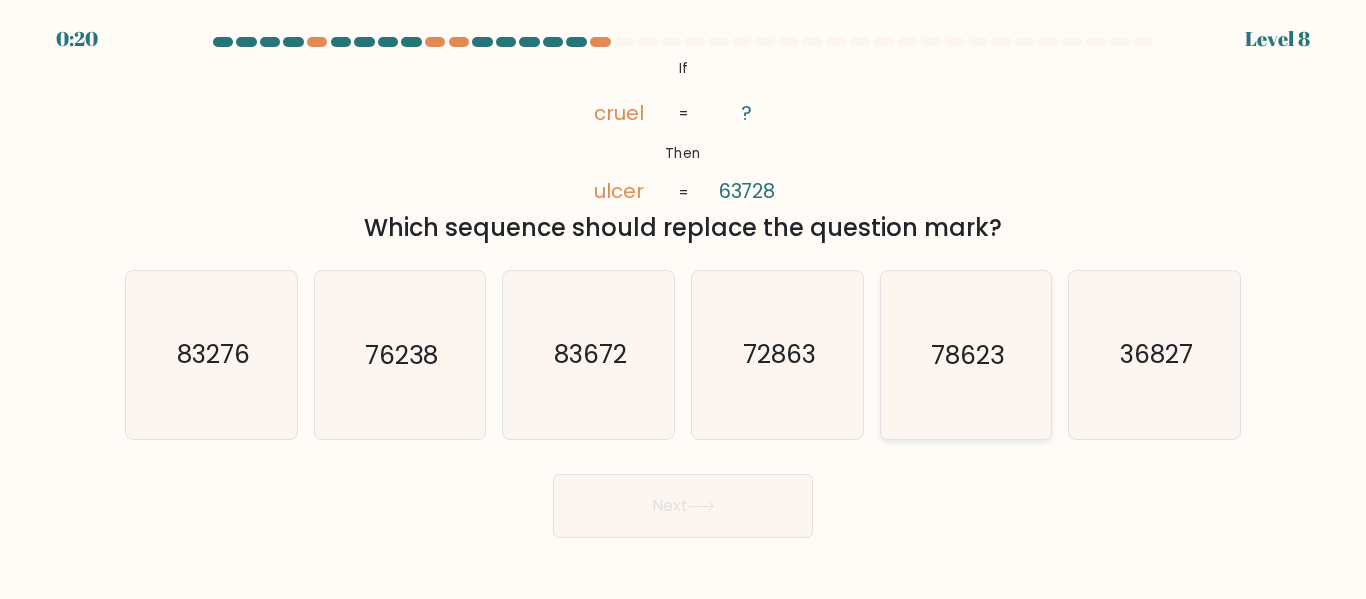 click on "78623" 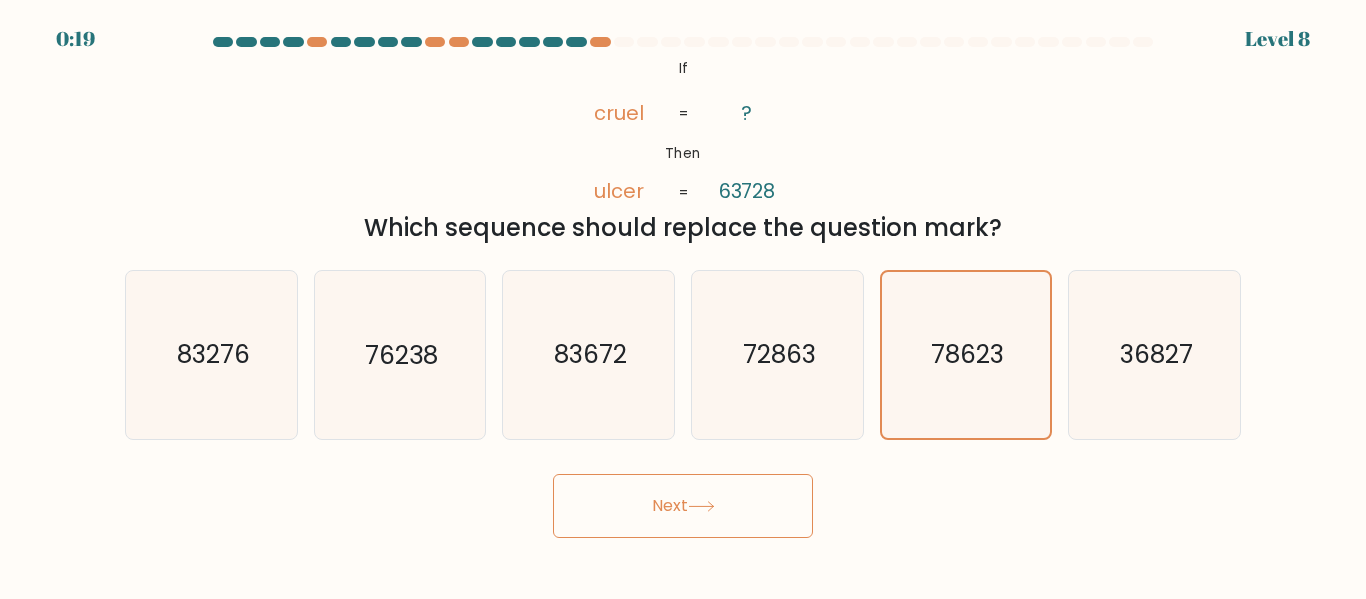 click 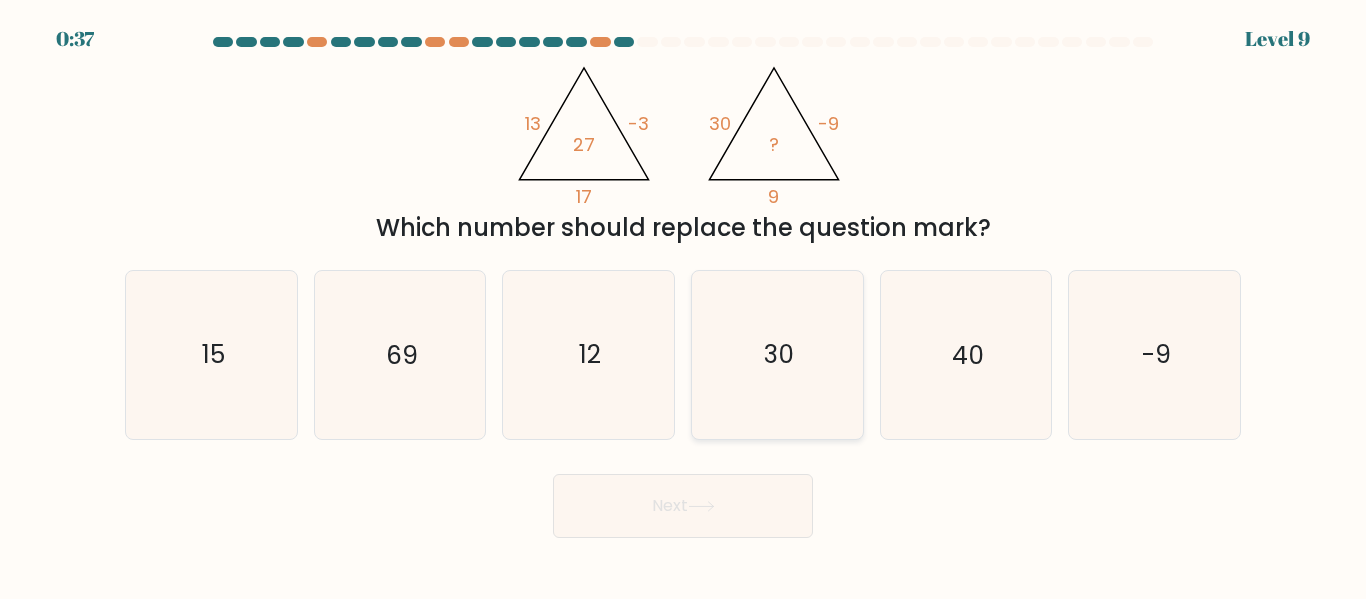 click on "30" 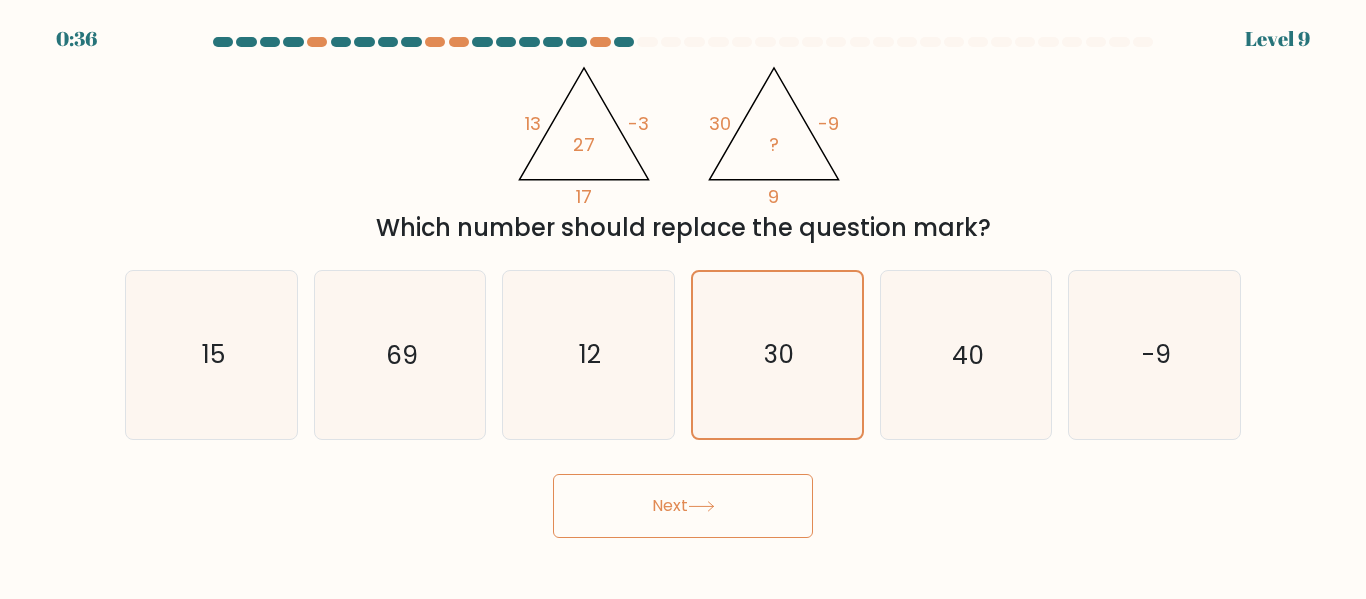 click on "Next" at bounding box center [683, 506] 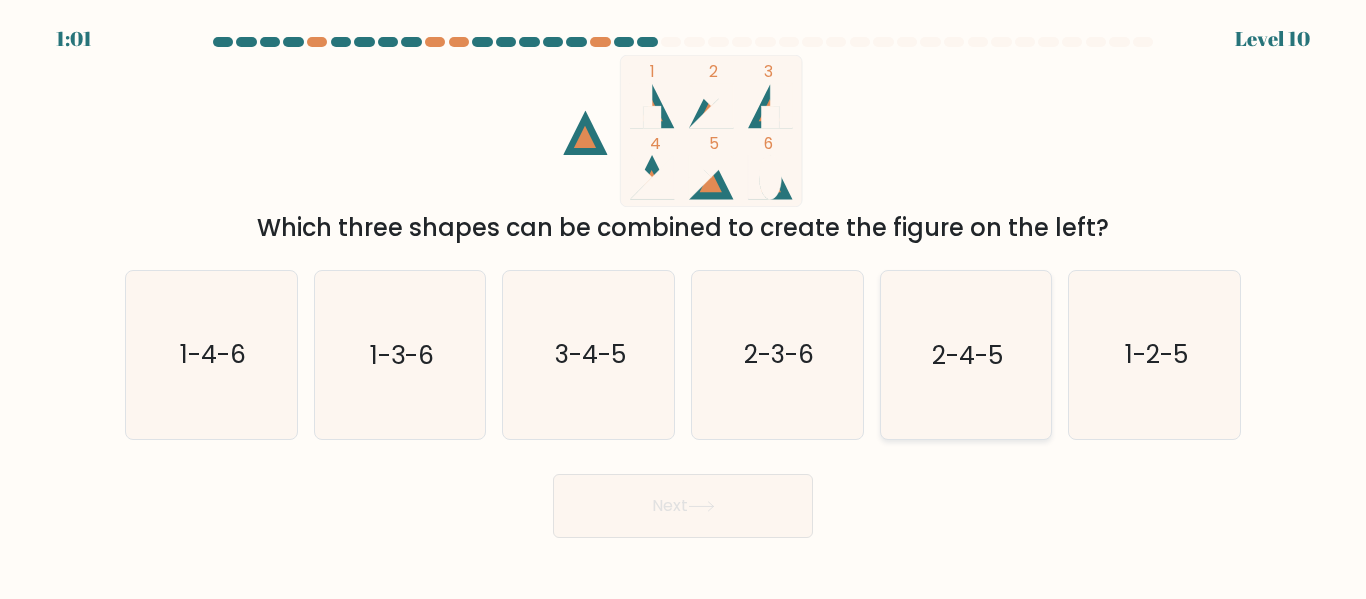 click on "2-4-5" 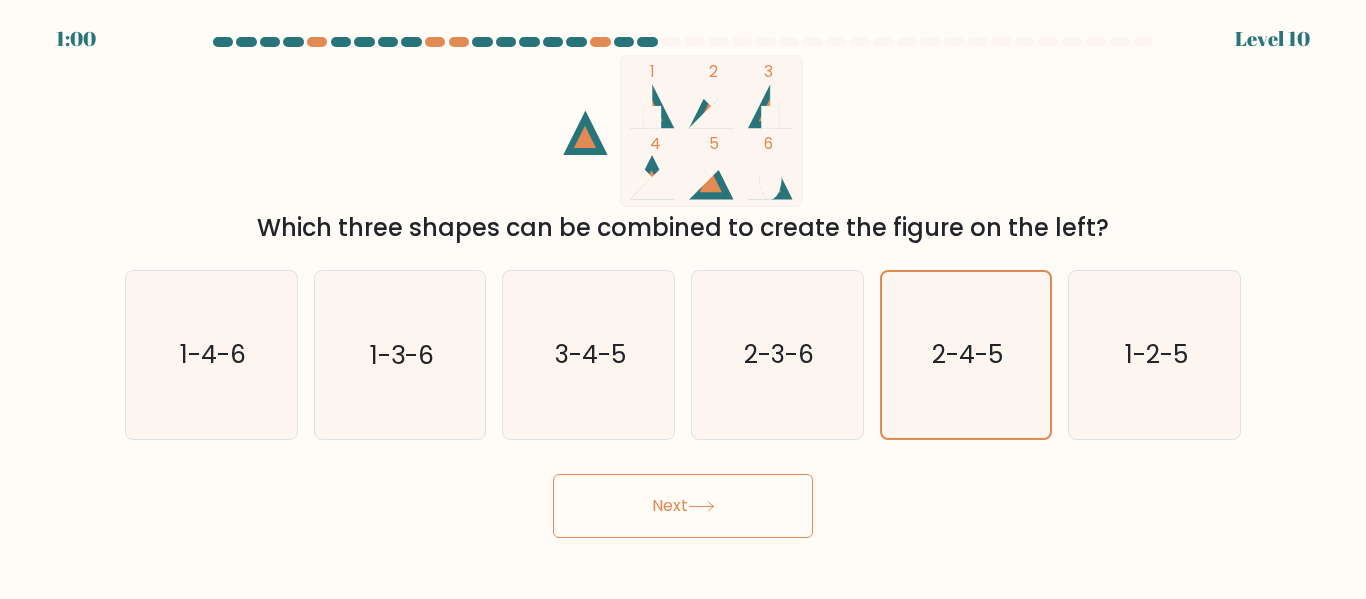click on "Next" at bounding box center (683, 506) 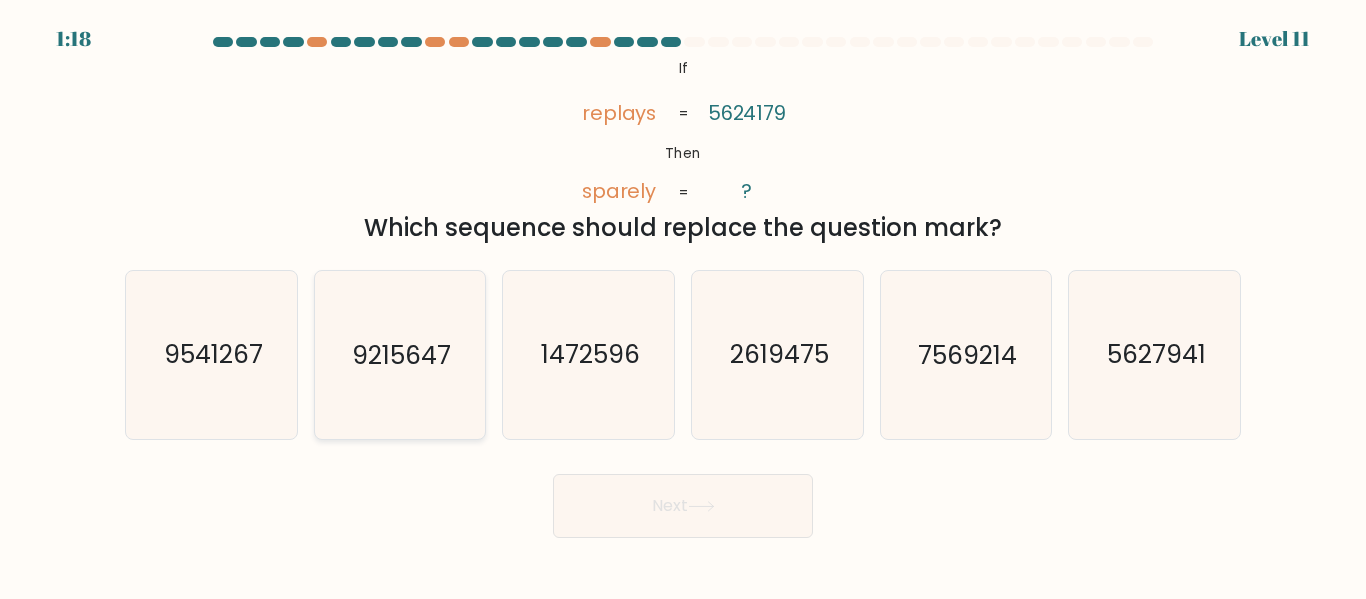 click on "9215647" 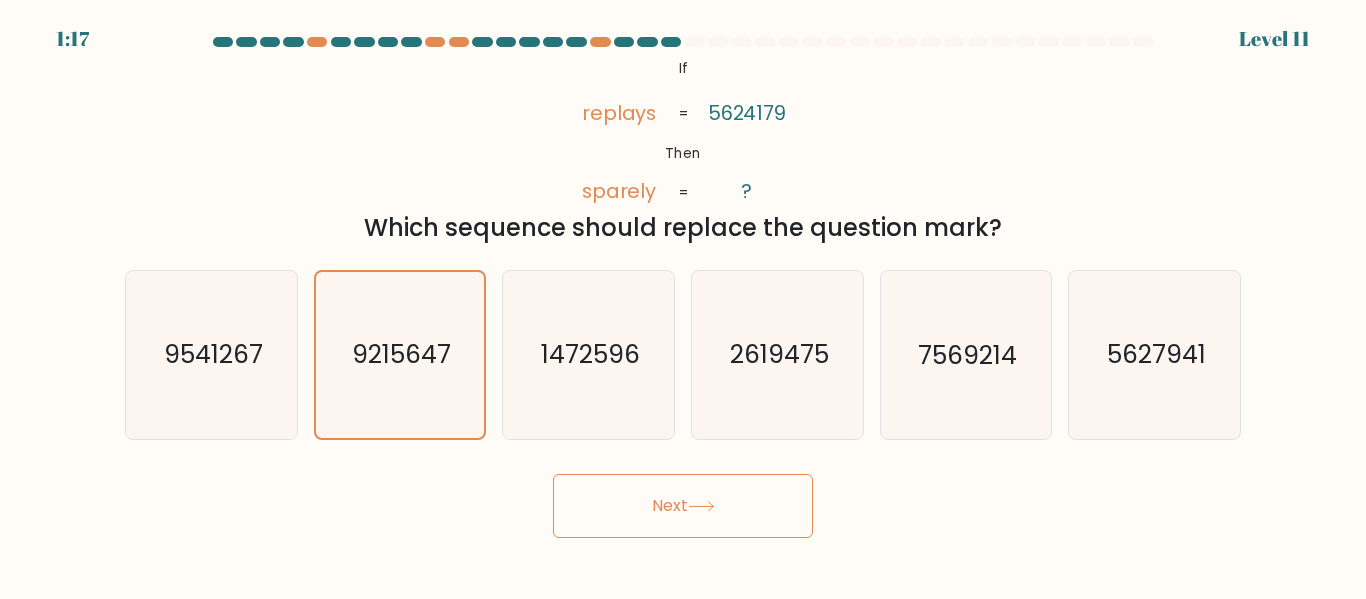 click on "Next" at bounding box center [683, 506] 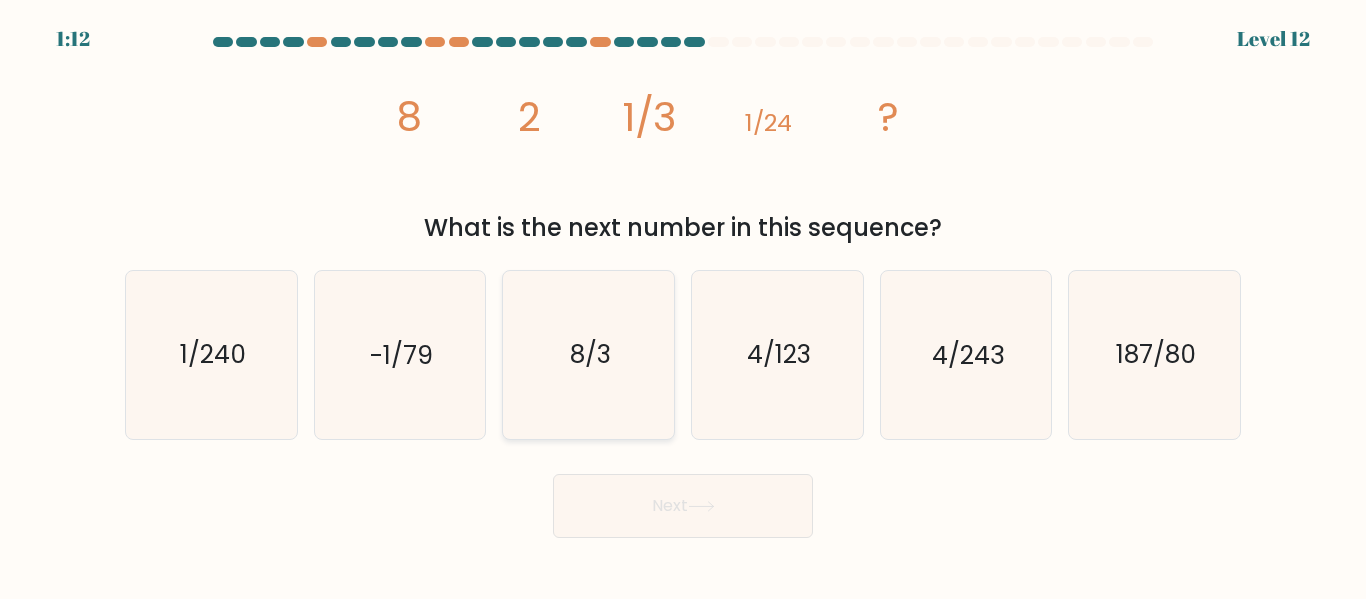 click on "8/3" 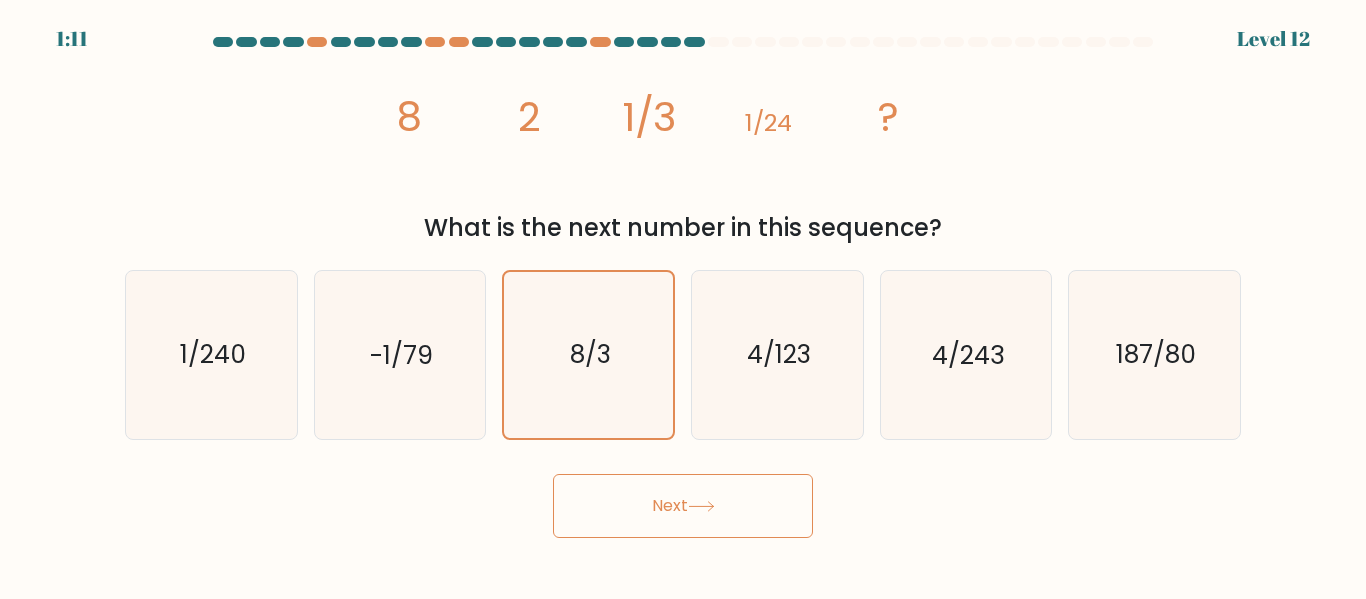 click on "Next" at bounding box center [683, 506] 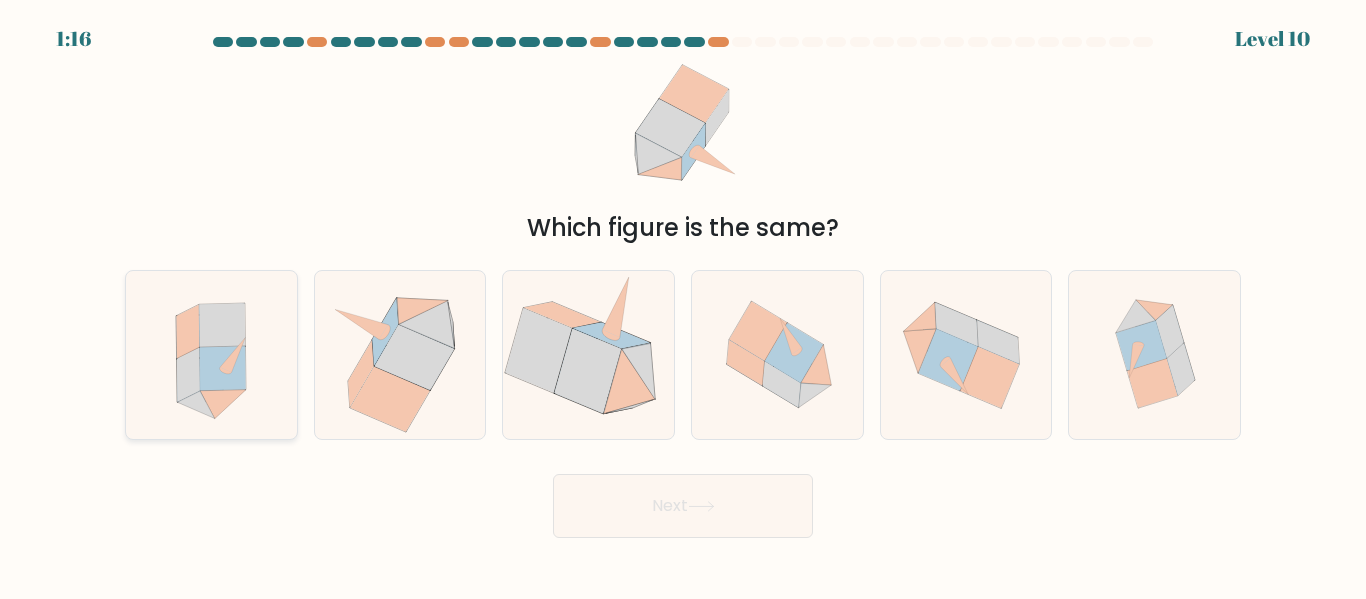 click 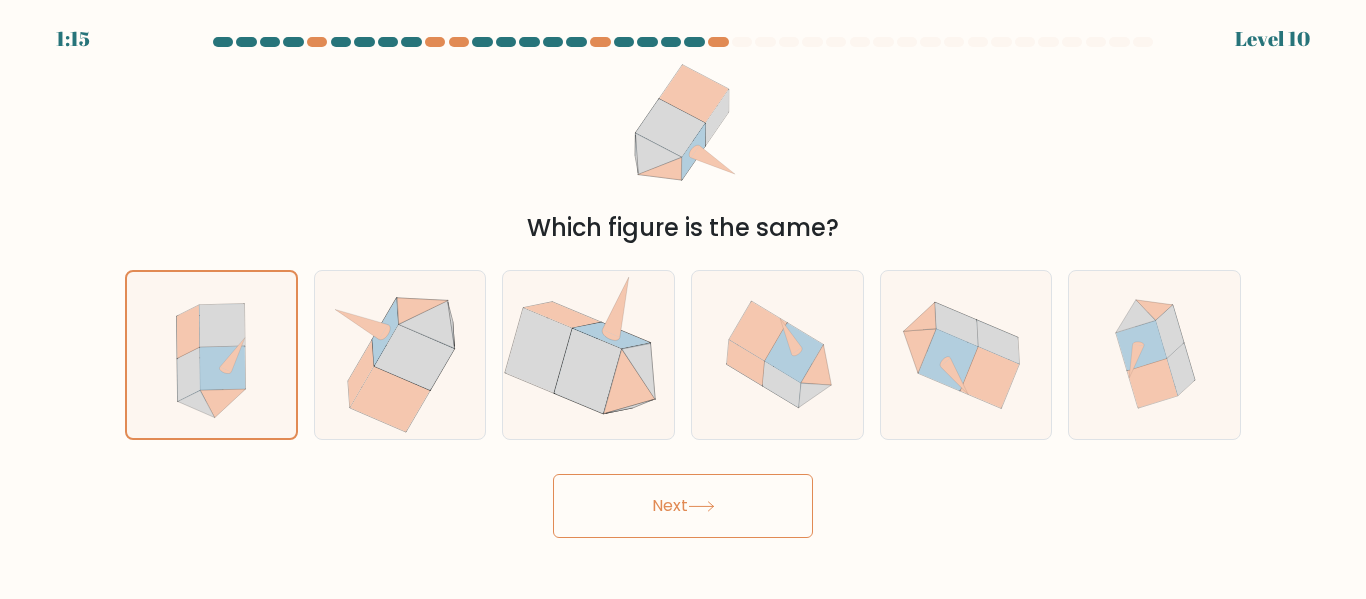 click on "Next" at bounding box center [683, 506] 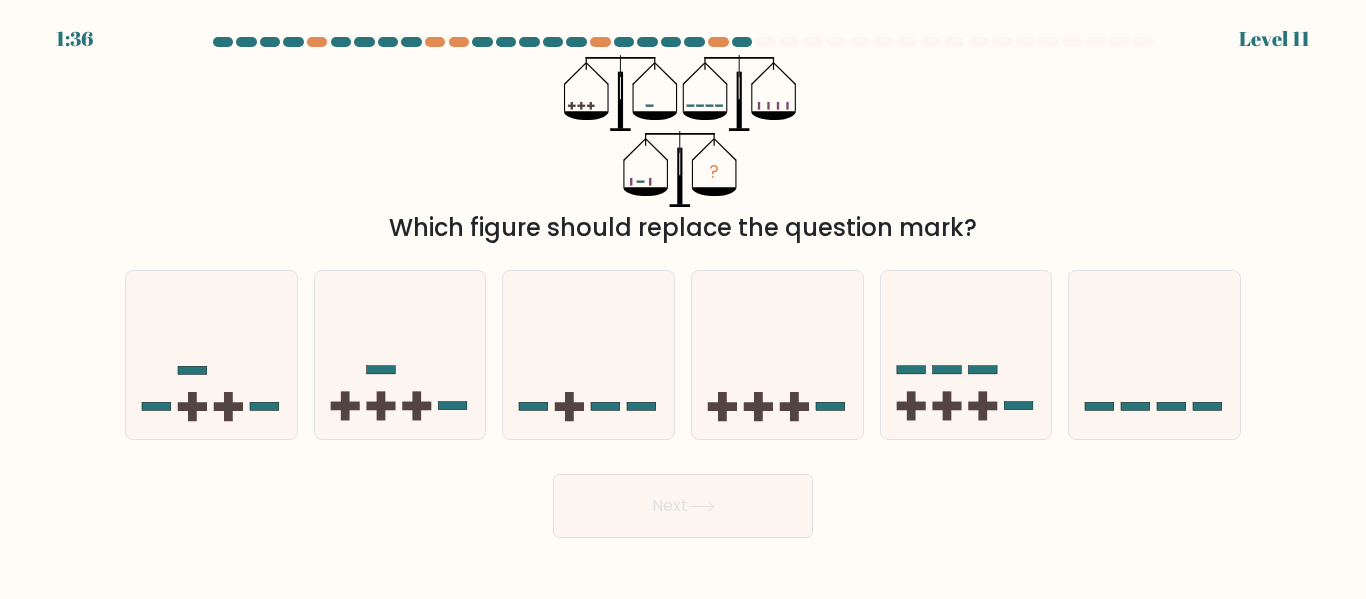 drag, startPoint x: 976, startPoint y: 208, endPoint x: 877, endPoint y: 227, distance: 100.80675 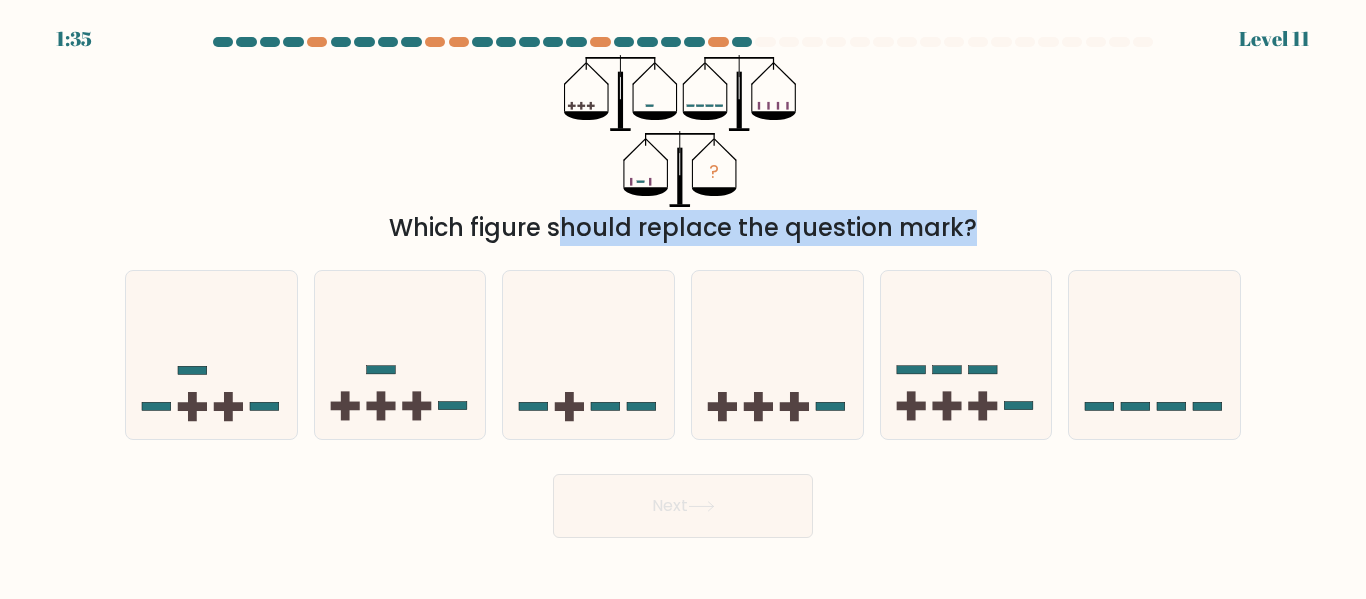 click on "Which figure should replace the question mark?" at bounding box center [683, 228] 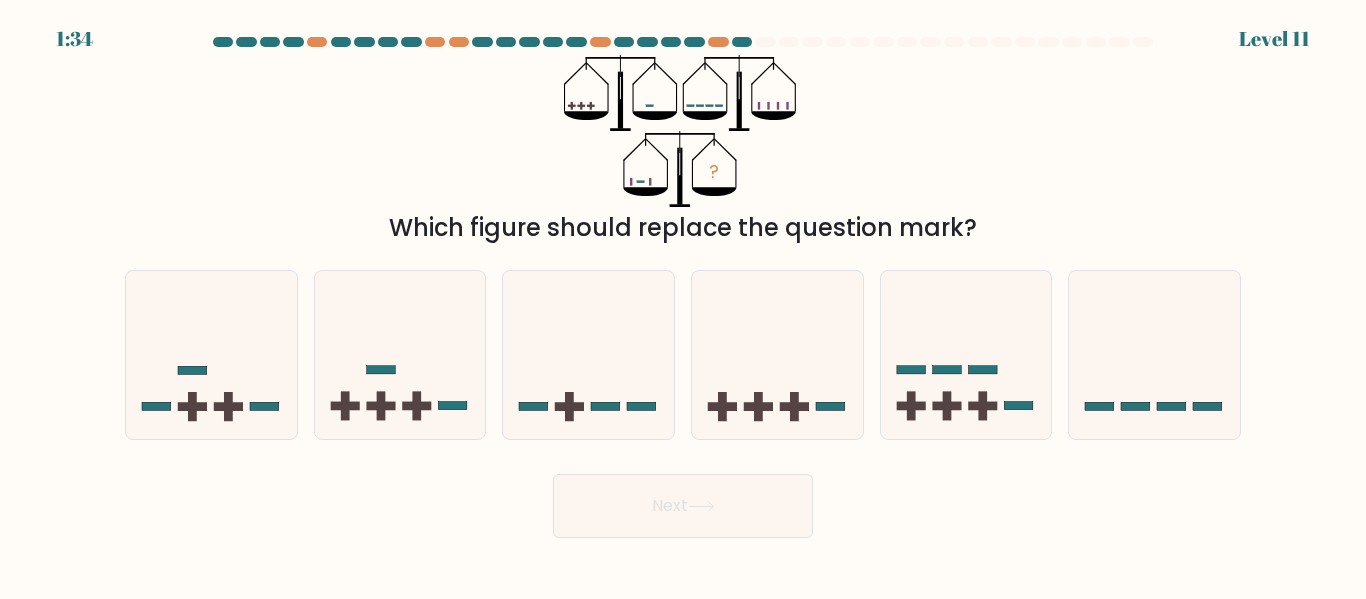 click on "Next" at bounding box center [683, 501] 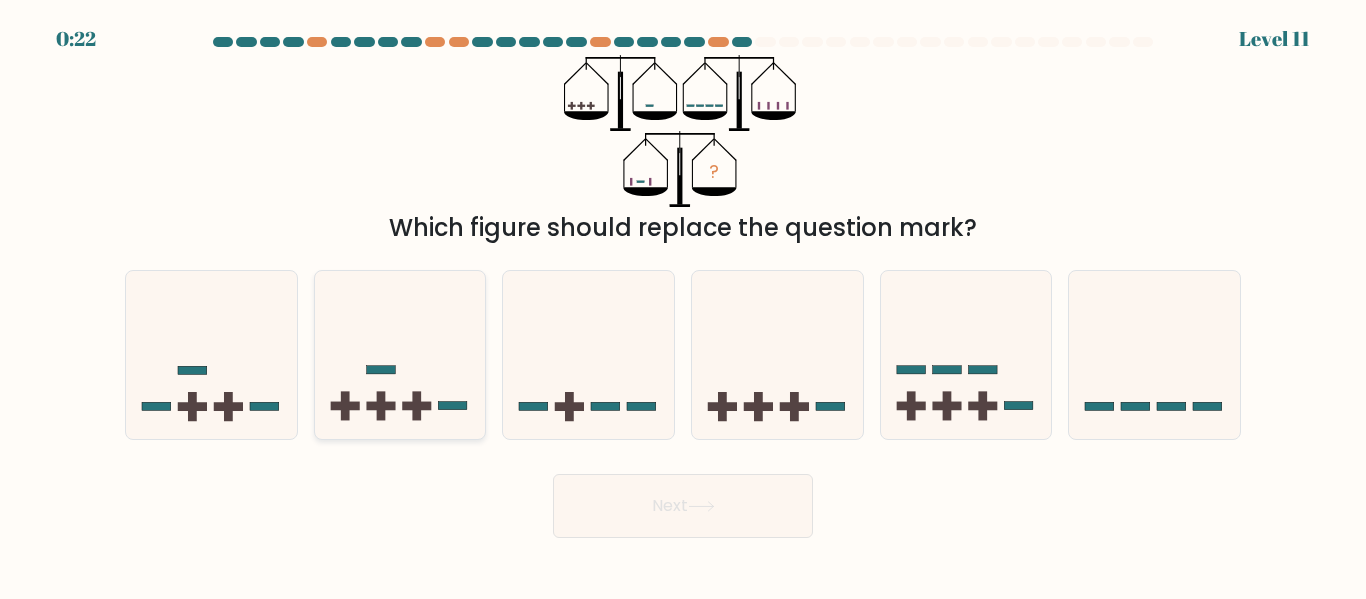 click 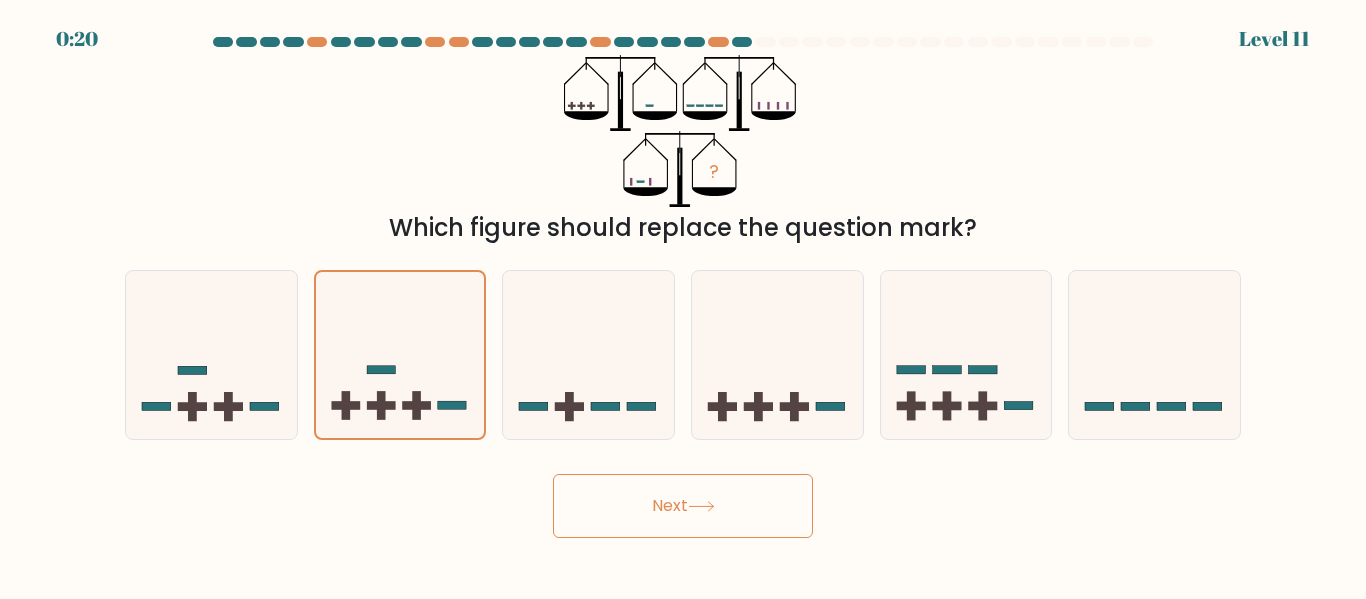 click on "Next" at bounding box center (683, 506) 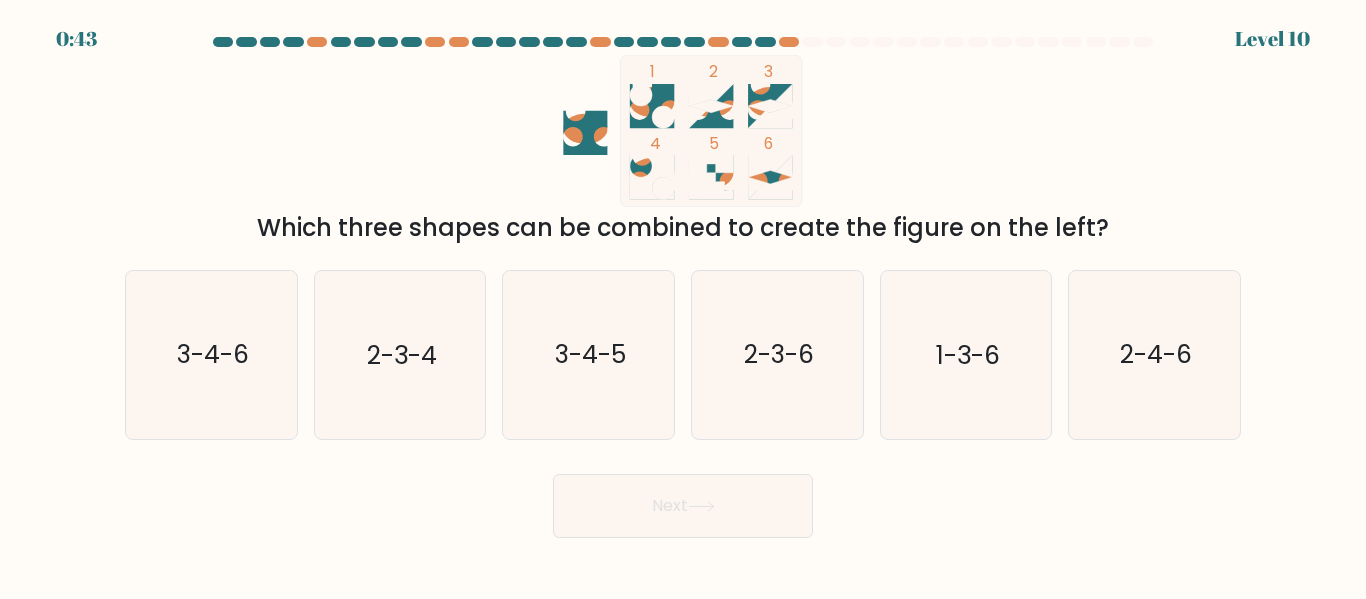 scroll, scrollTop: 0, scrollLeft: 0, axis: both 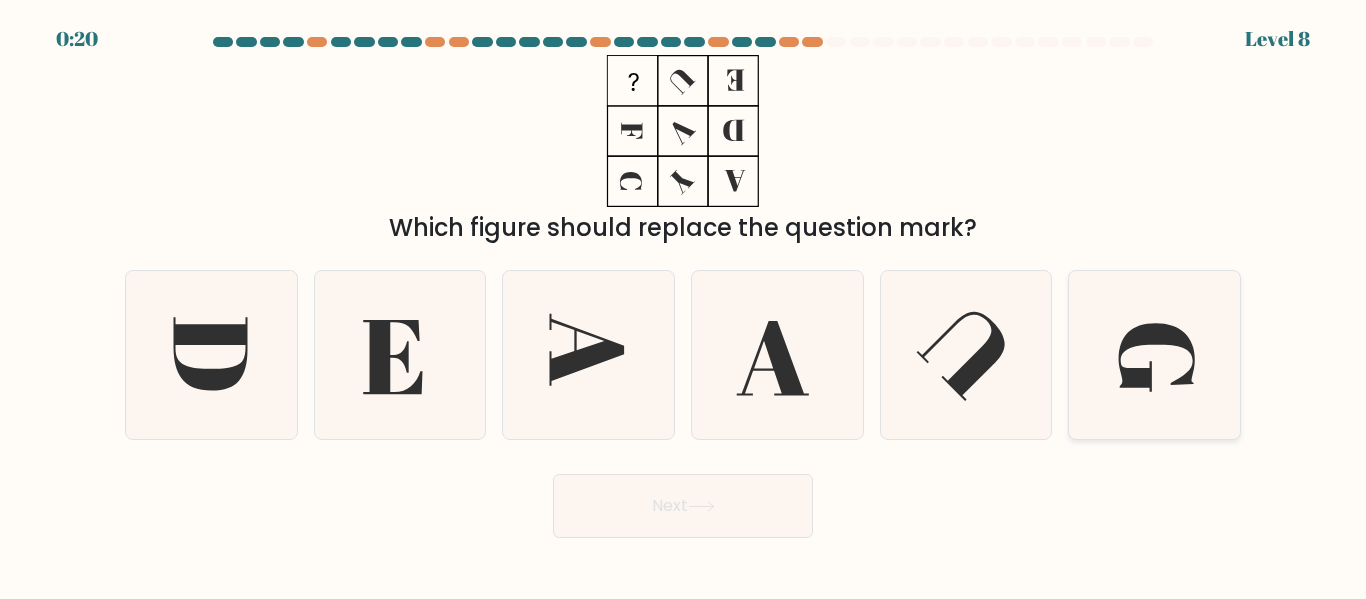 click 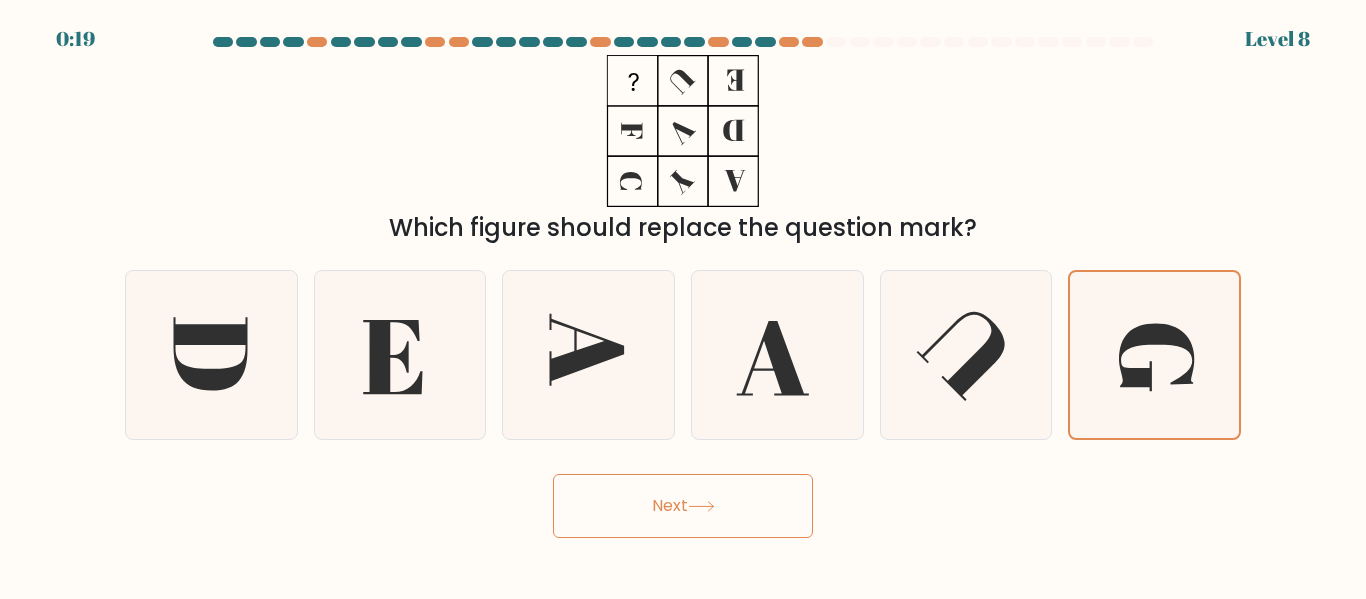 click on "Next" at bounding box center [683, 506] 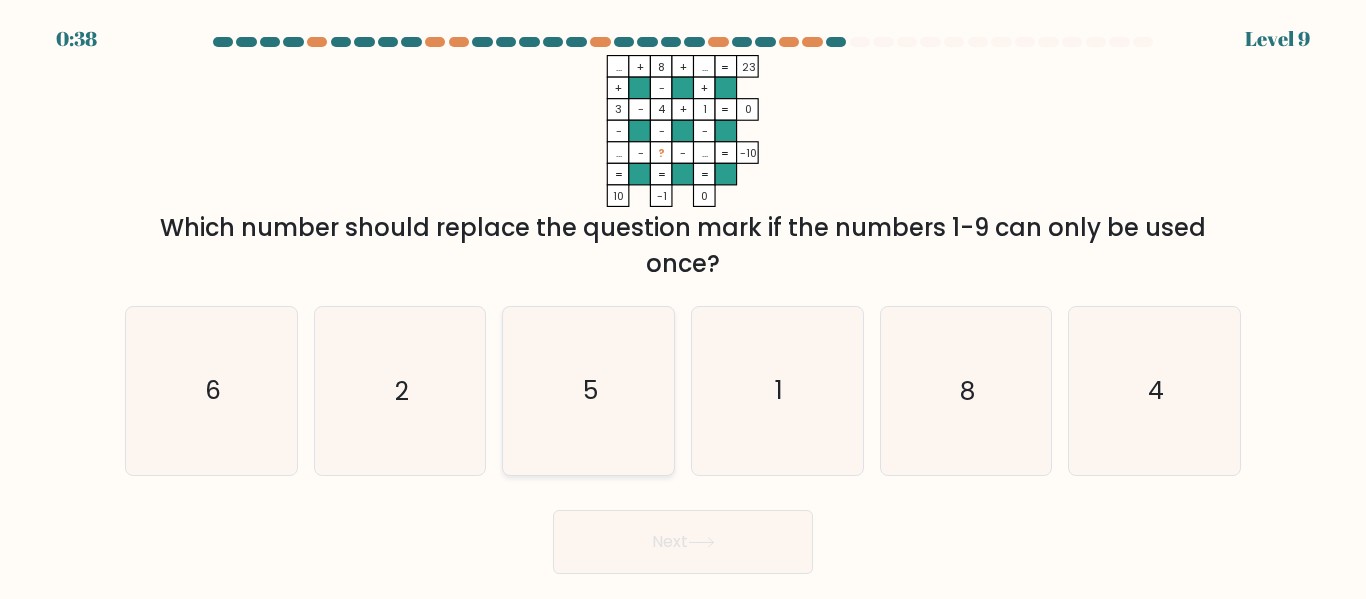 click on "5" 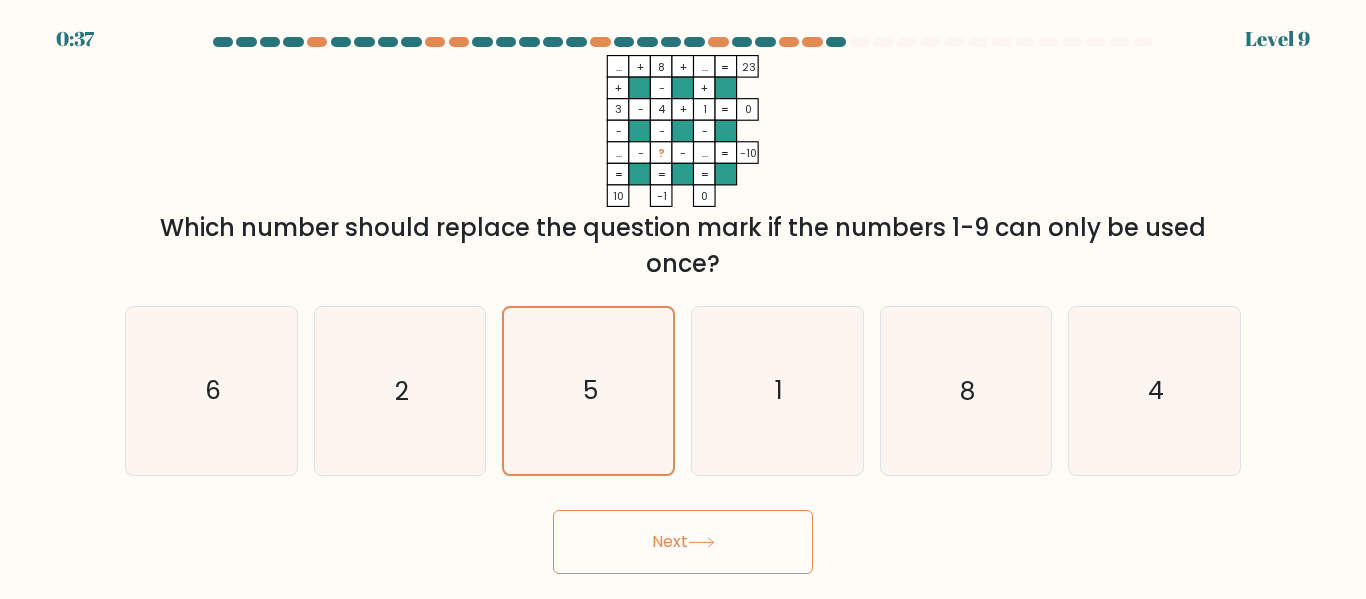 click on "Next" at bounding box center [683, 542] 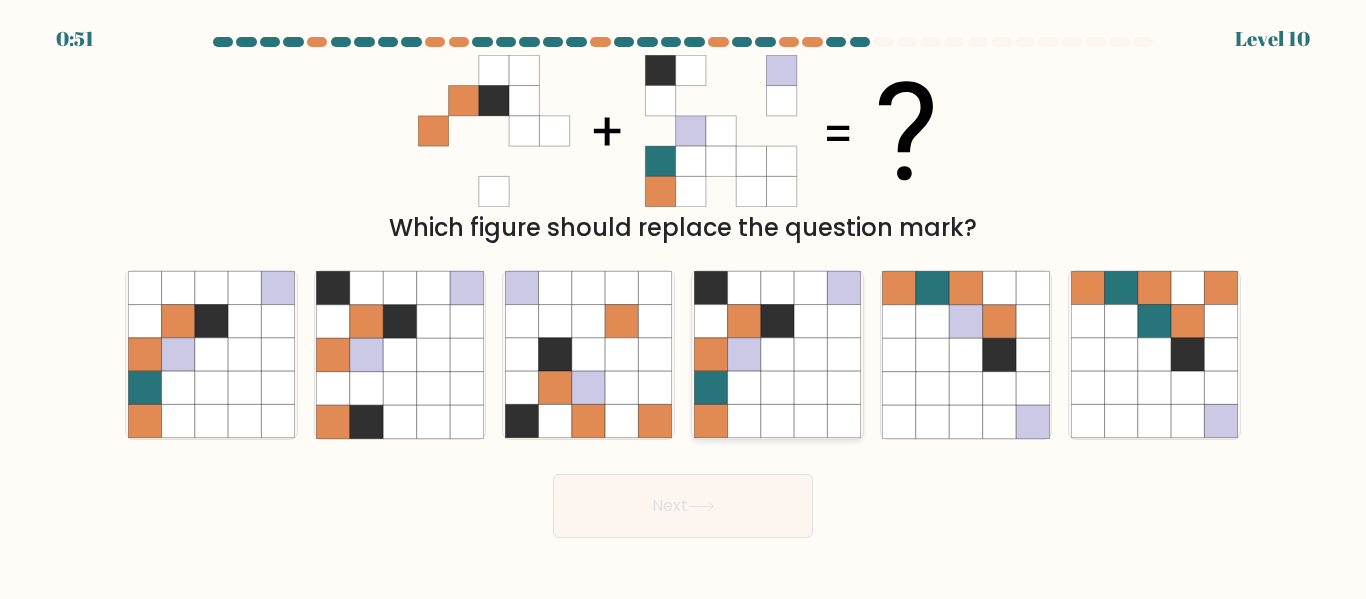 click 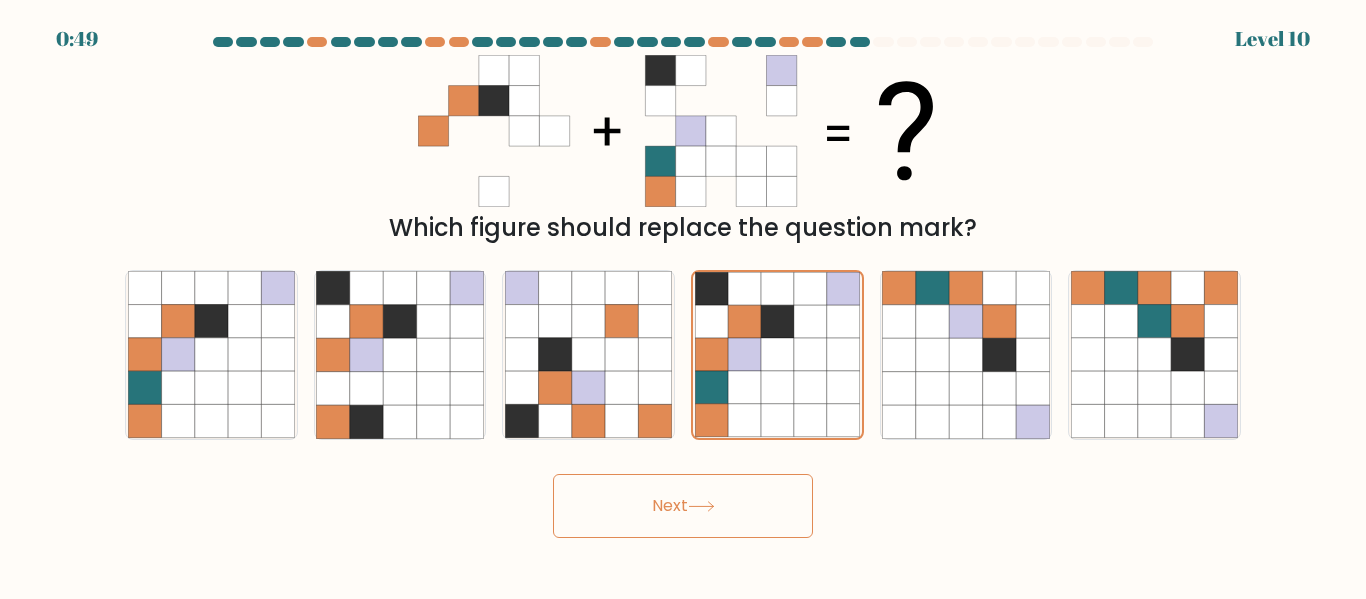 click on "Next" at bounding box center (683, 506) 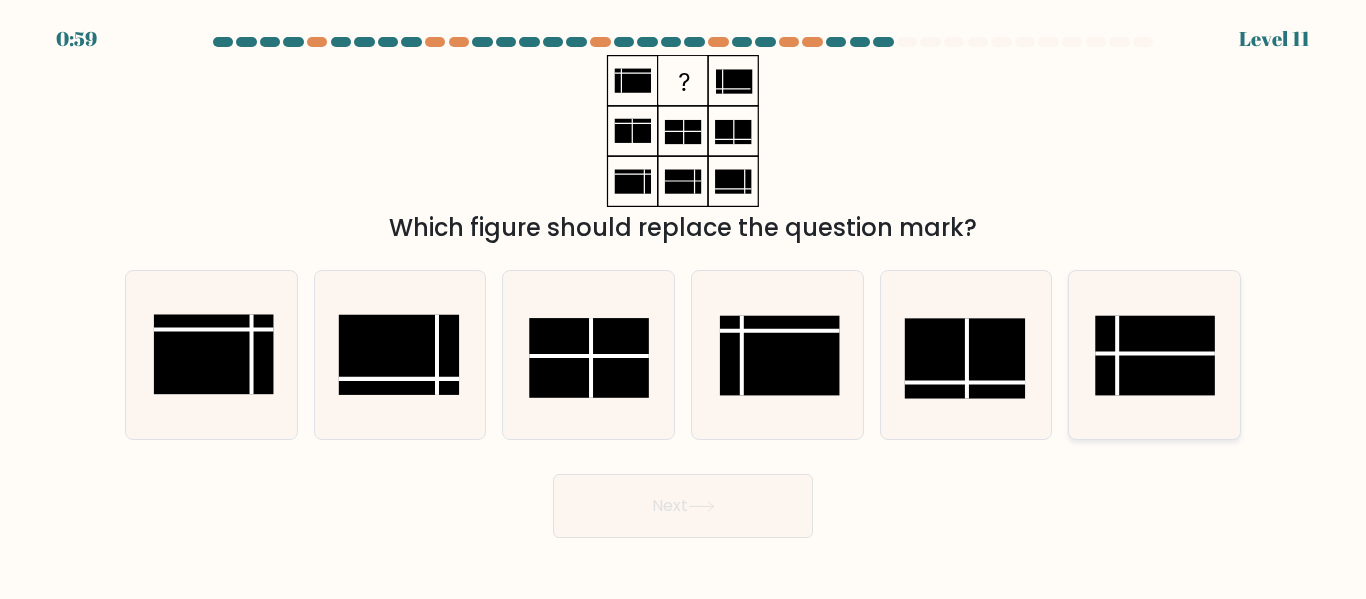 click 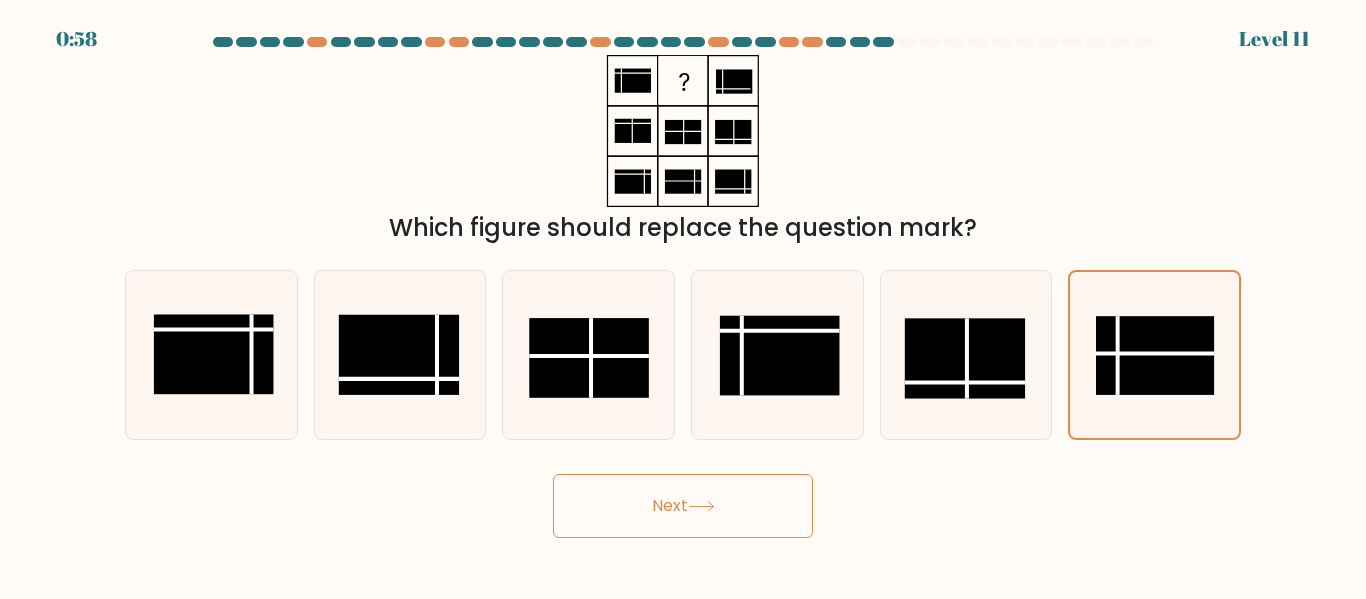 click 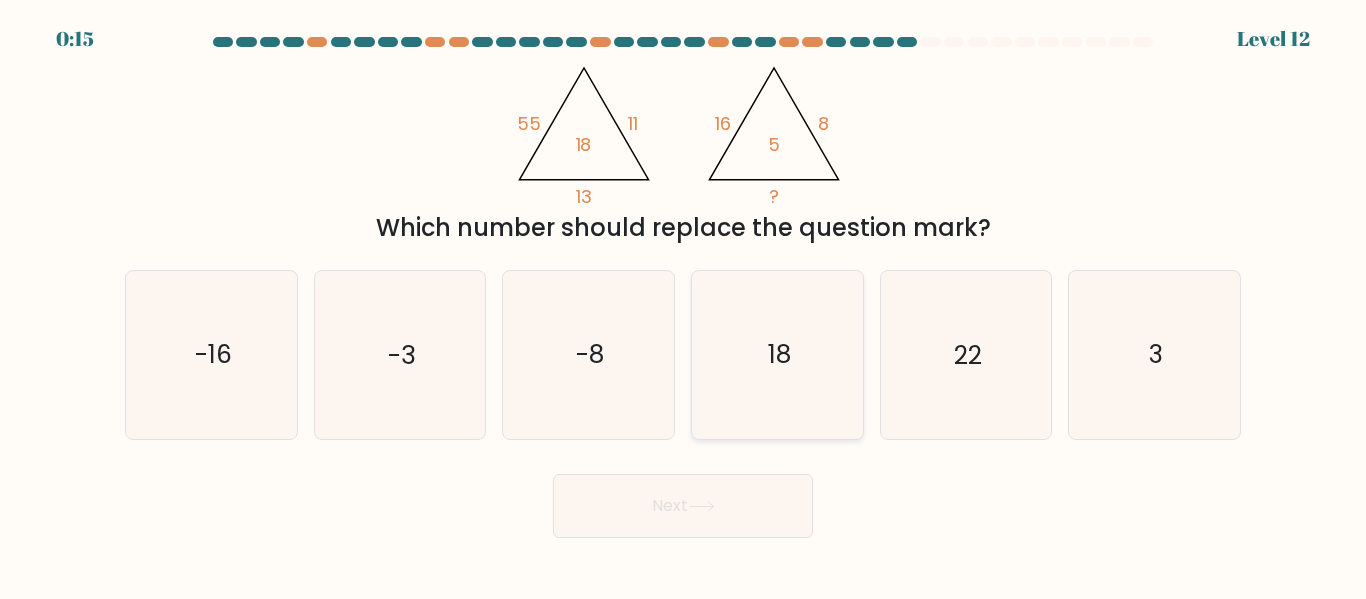 click on "18" 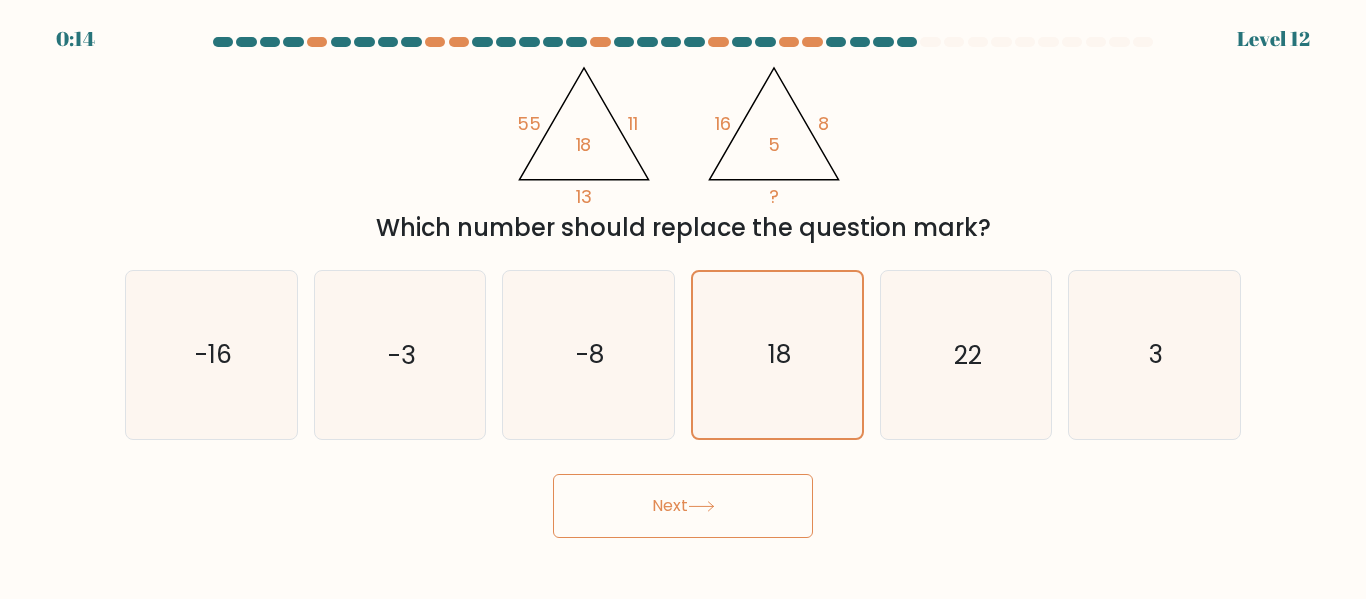 click on "Next" at bounding box center (683, 506) 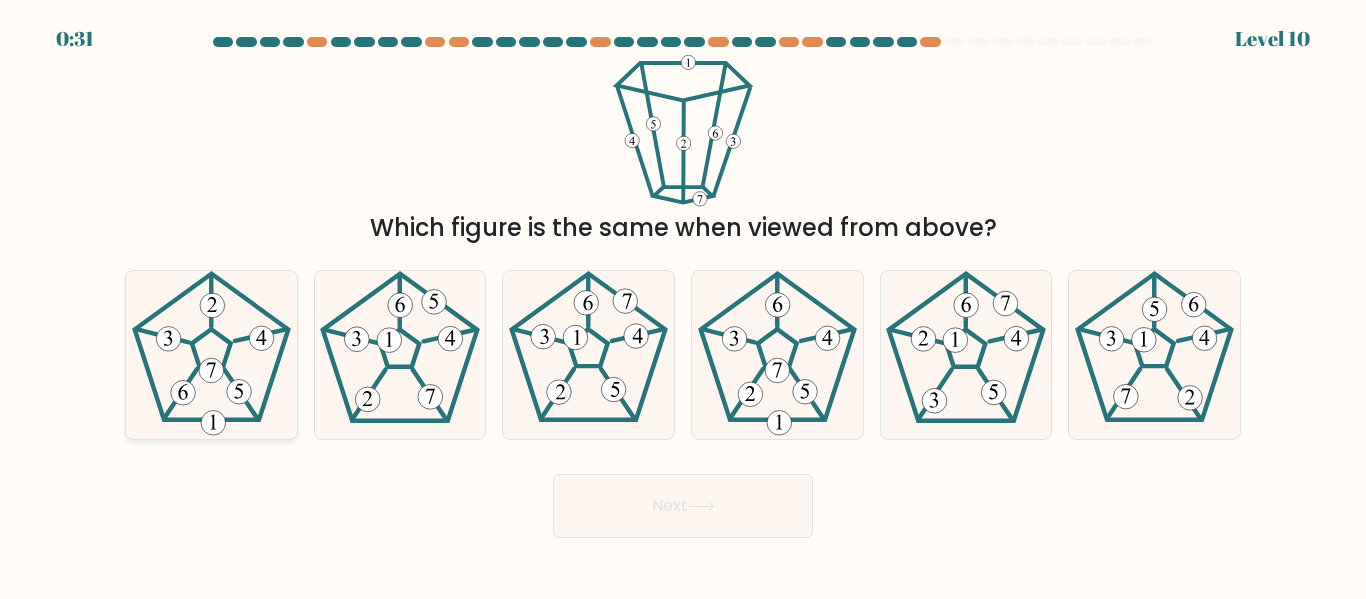 click 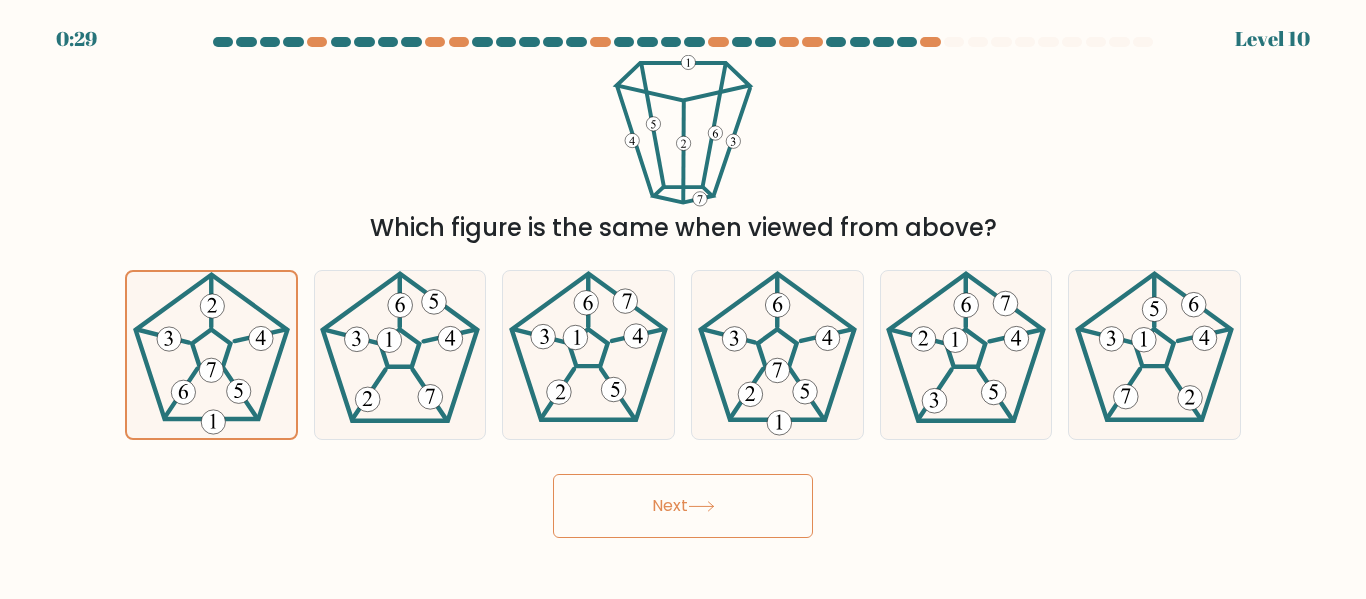click on "Next" at bounding box center [683, 506] 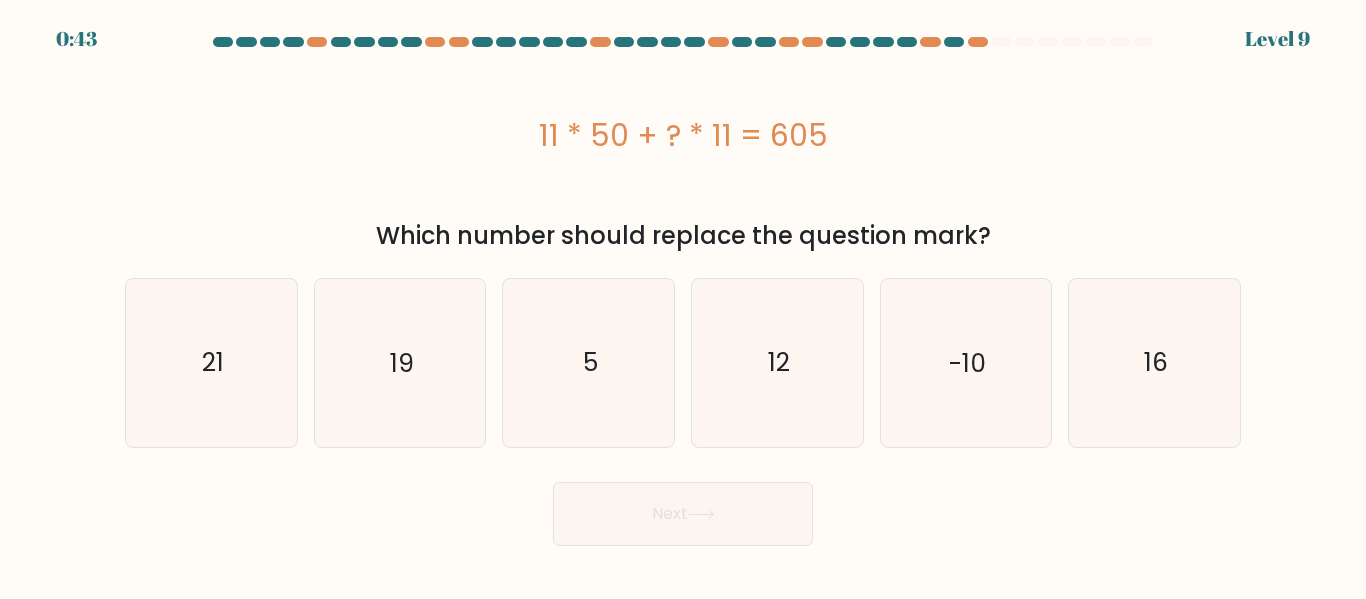 scroll, scrollTop: 0, scrollLeft: 0, axis: both 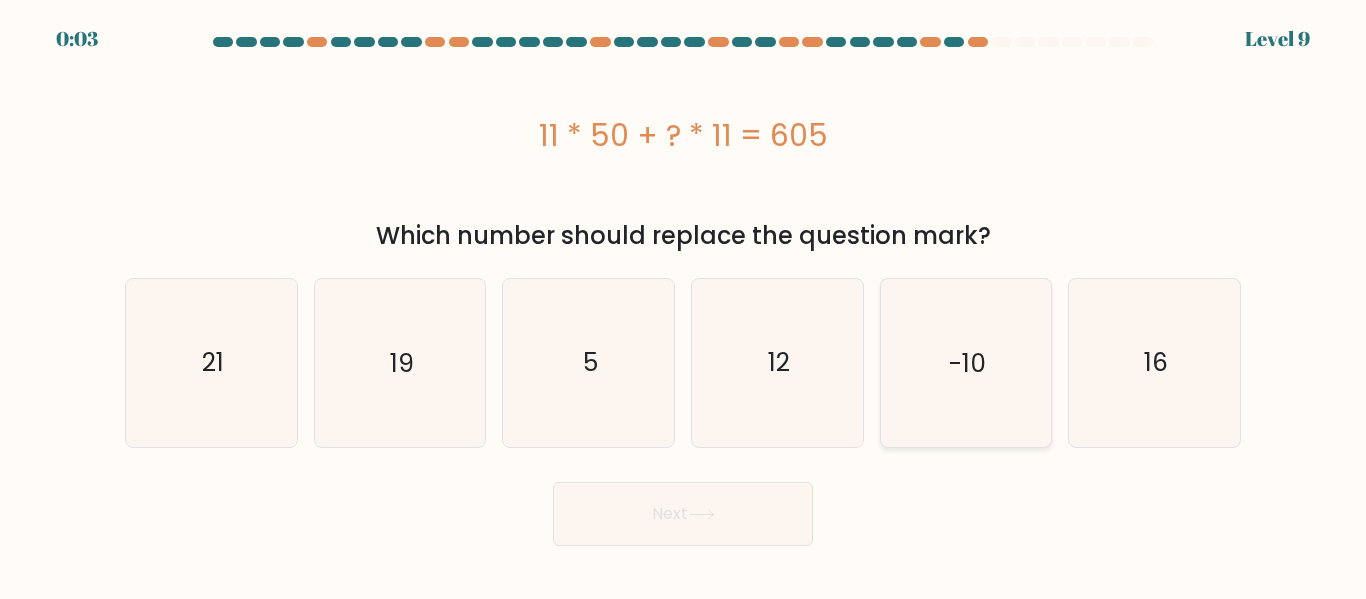 click on "-10" 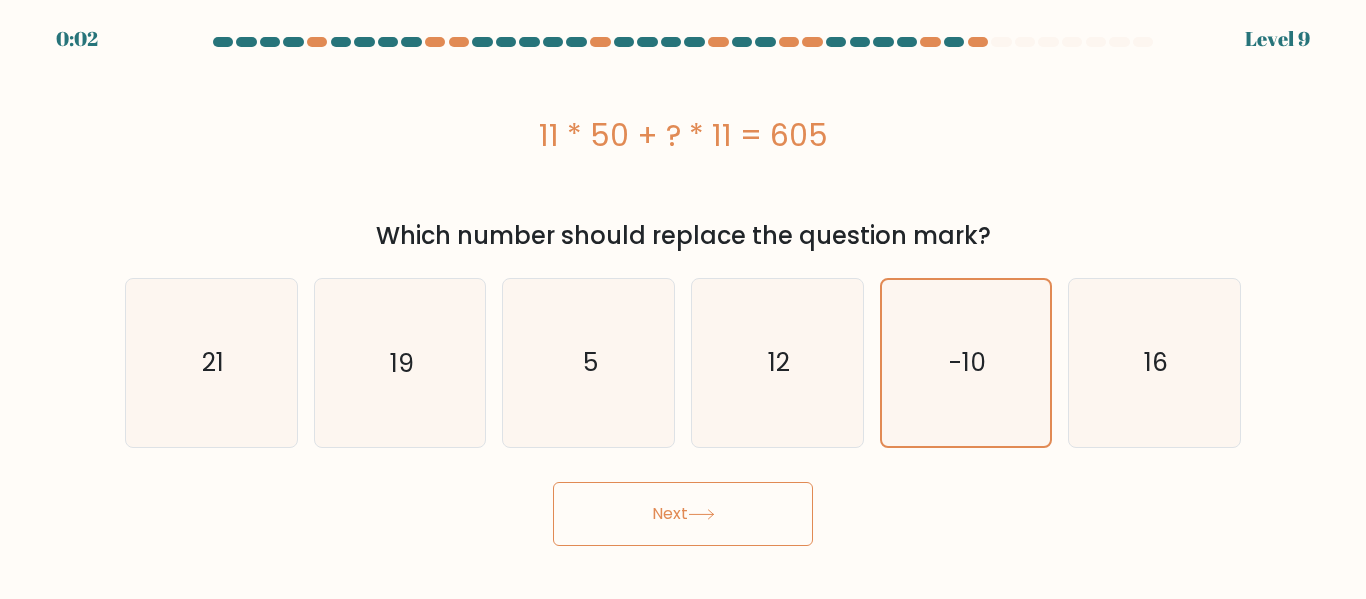 click on "Next" at bounding box center (683, 514) 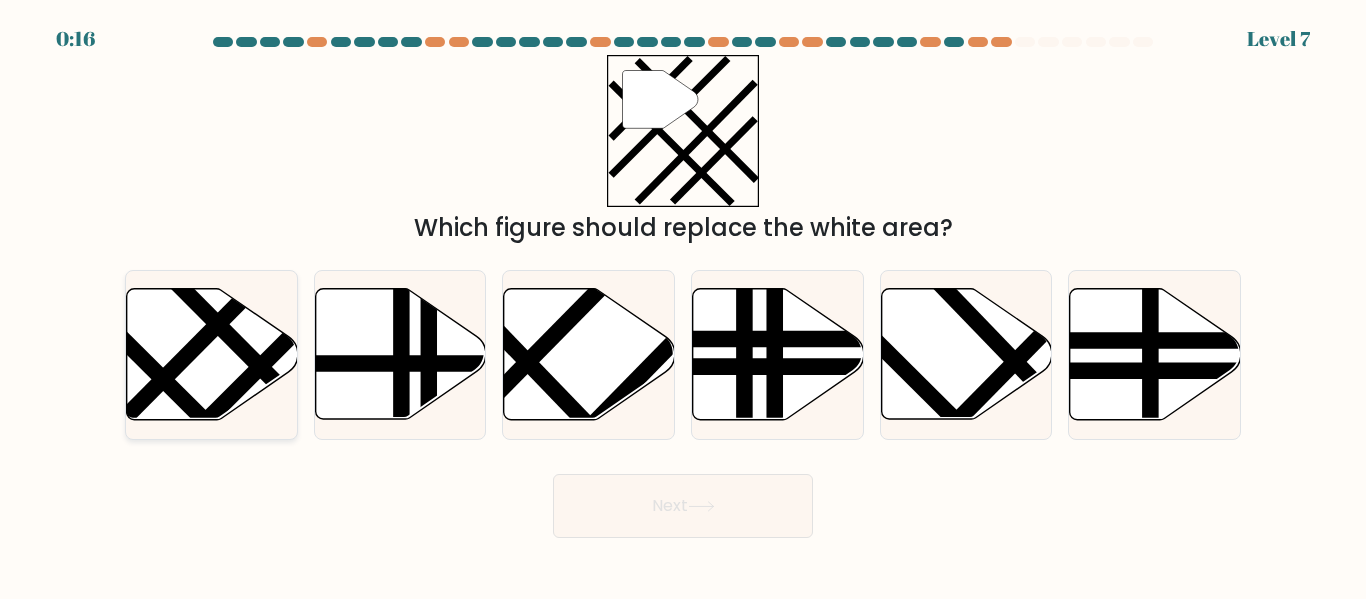 click 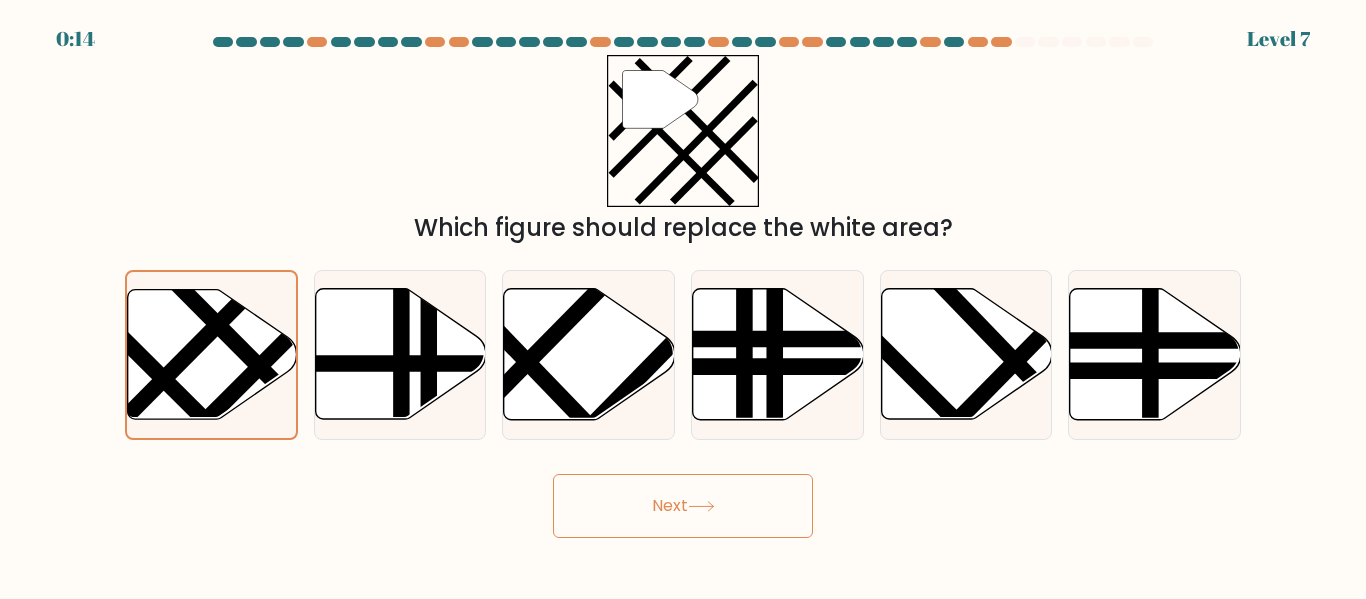 click on "Next" at bounding box center (683, 506) 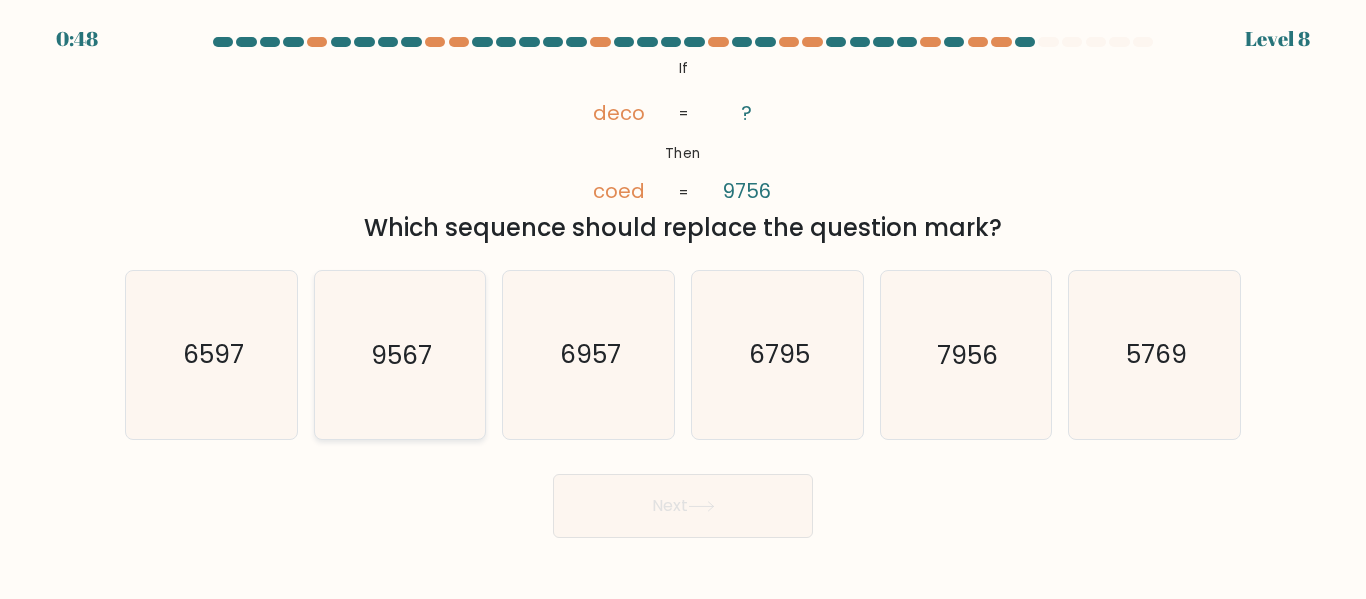 click on "9567" 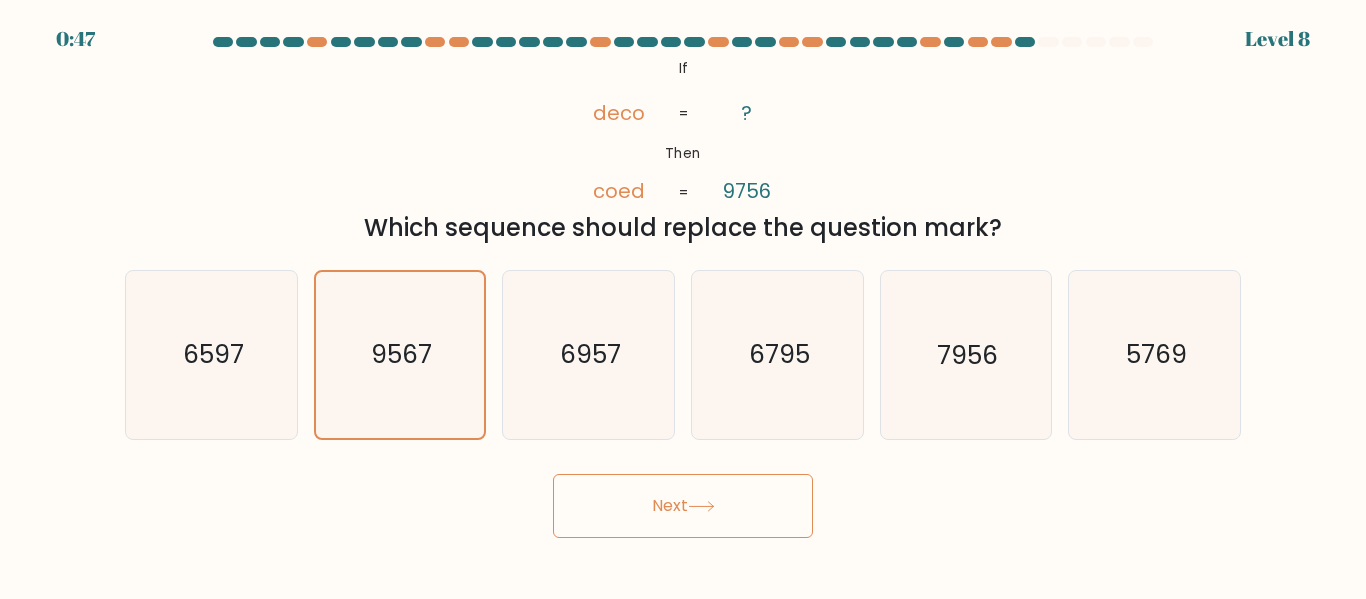 click on "Next" at bounding box center (683, 506) 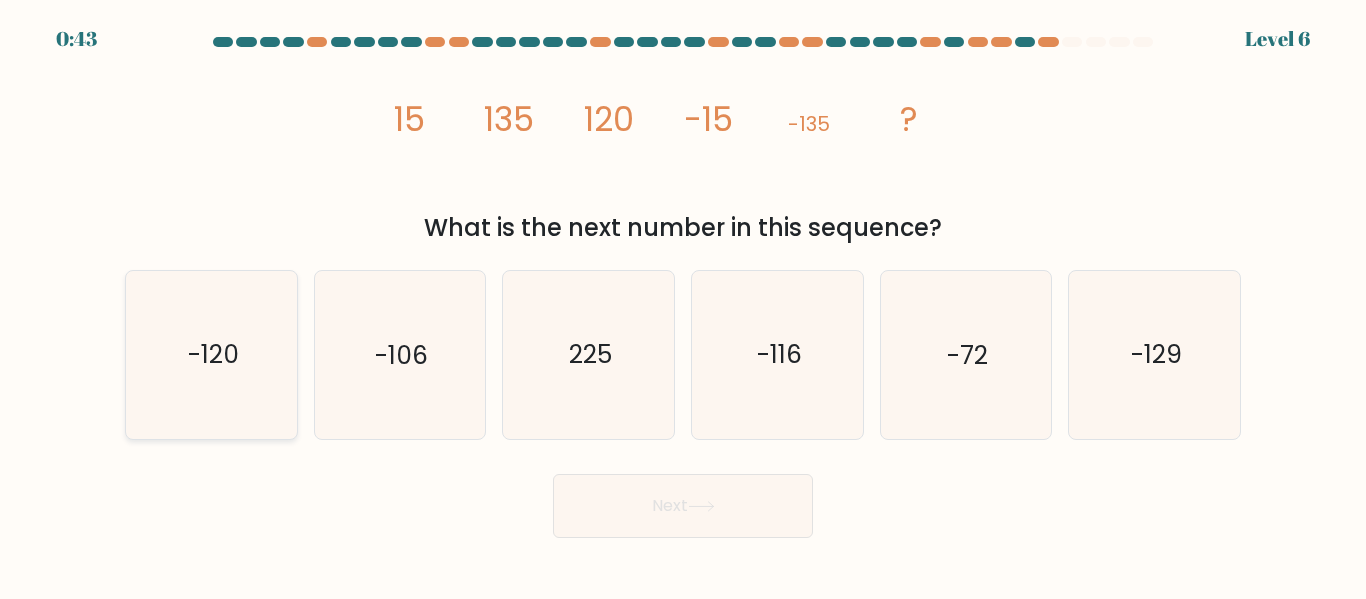 click on "-120" 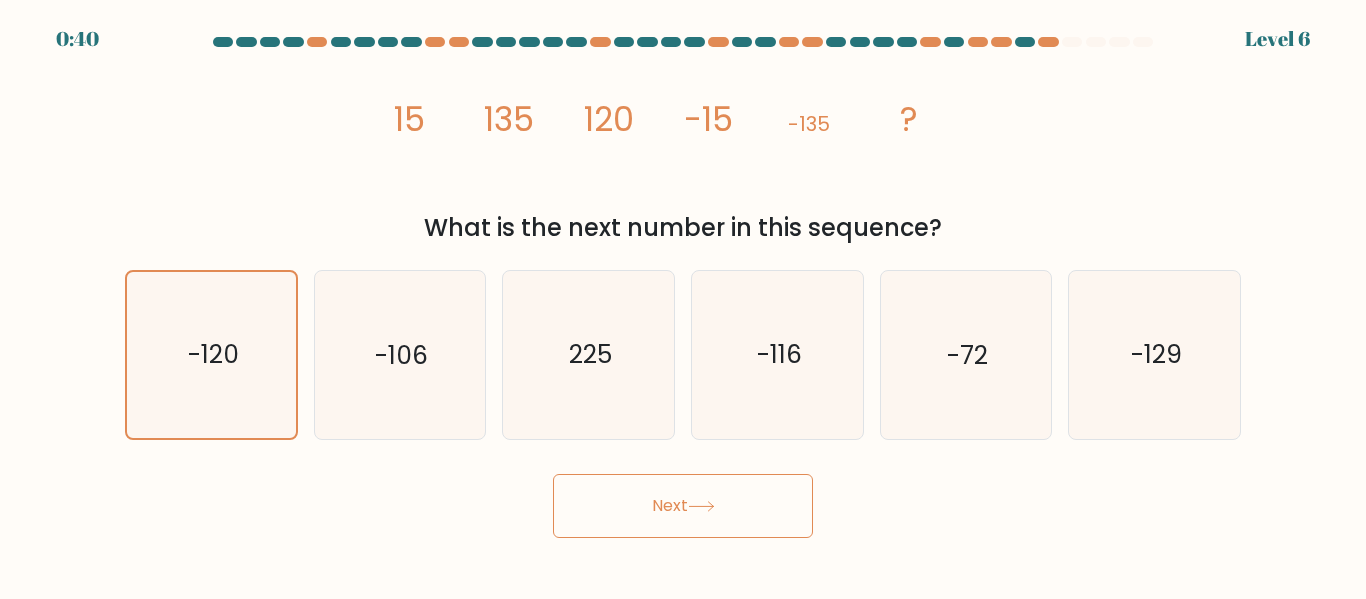 click on "Next" at bounding box center (683, 506) 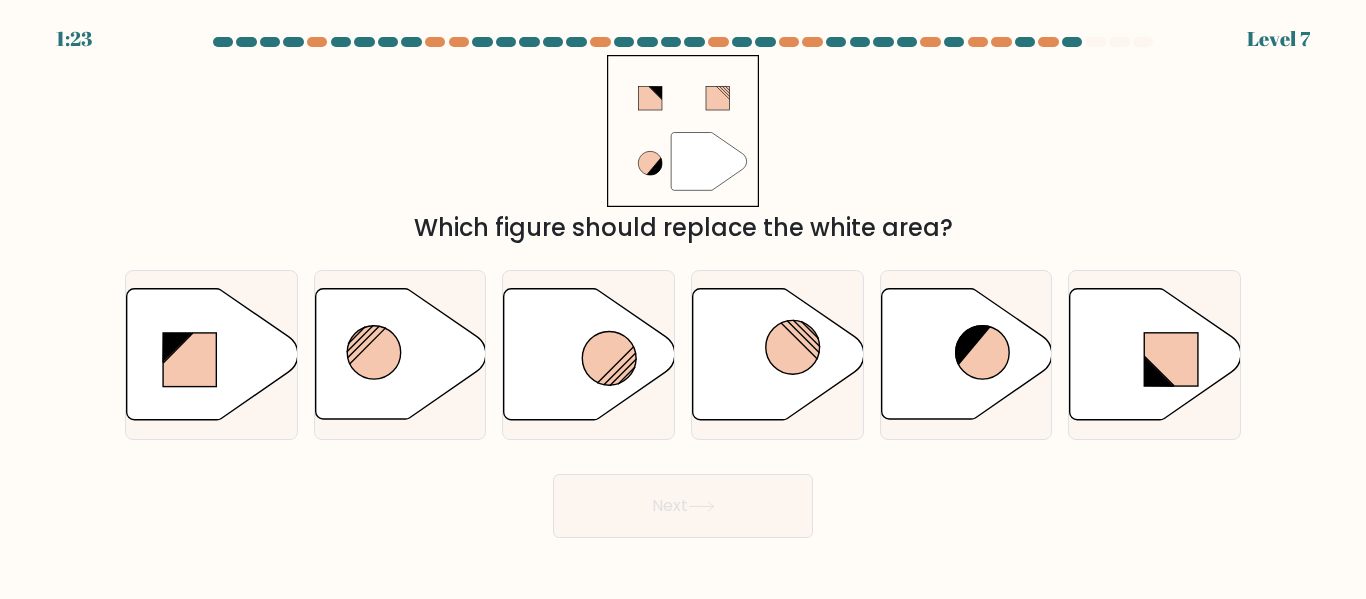 click on "Which figure should replace the white area?" at bounding box center [683, 228] 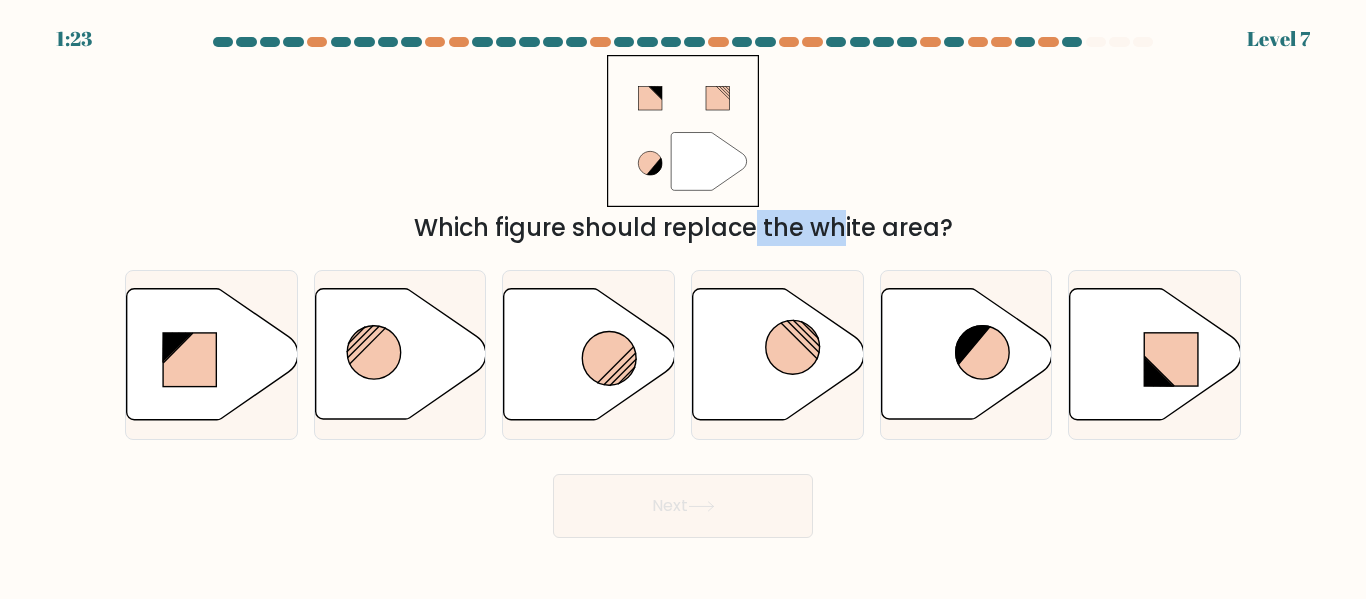 click on "Which figure should replace the white area?" at bounding box center (683, 228) 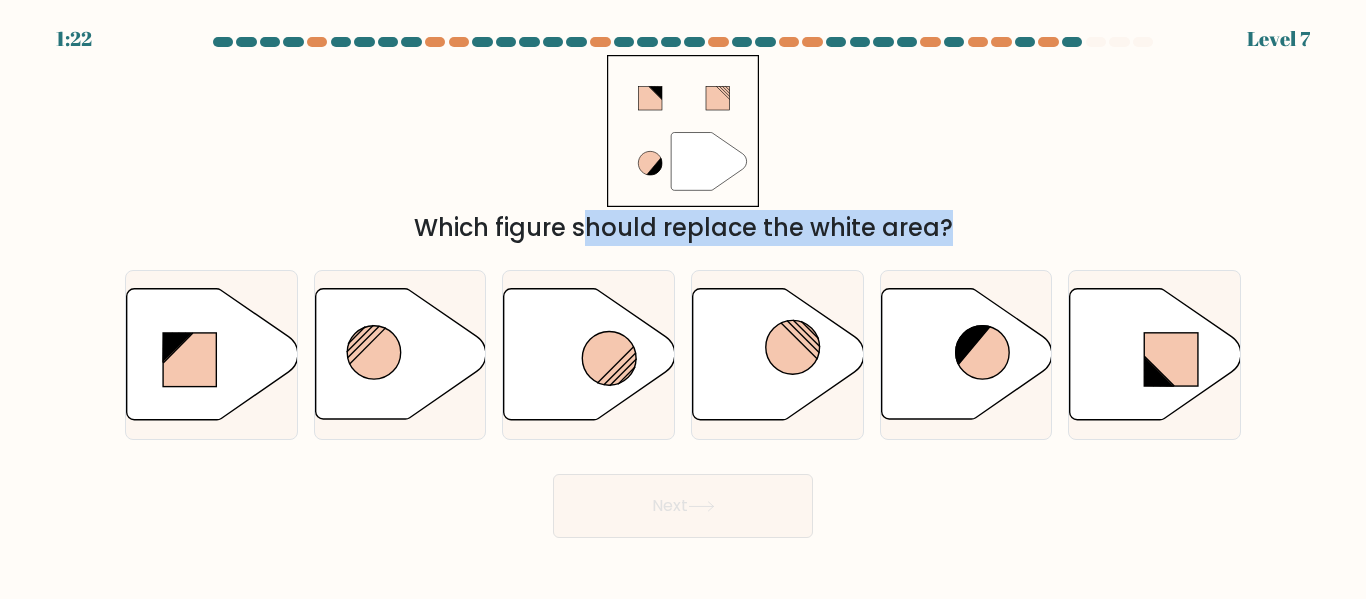 click on "Which figure should replace the white area?" at bounding box center [683, 228] 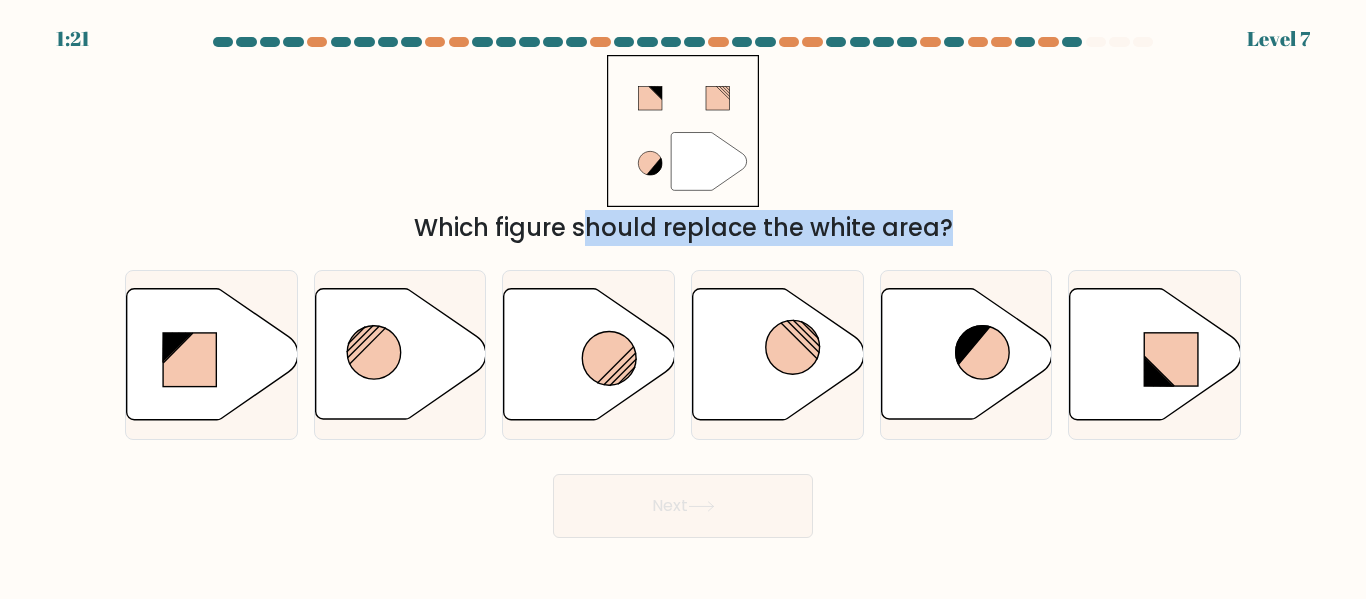 click 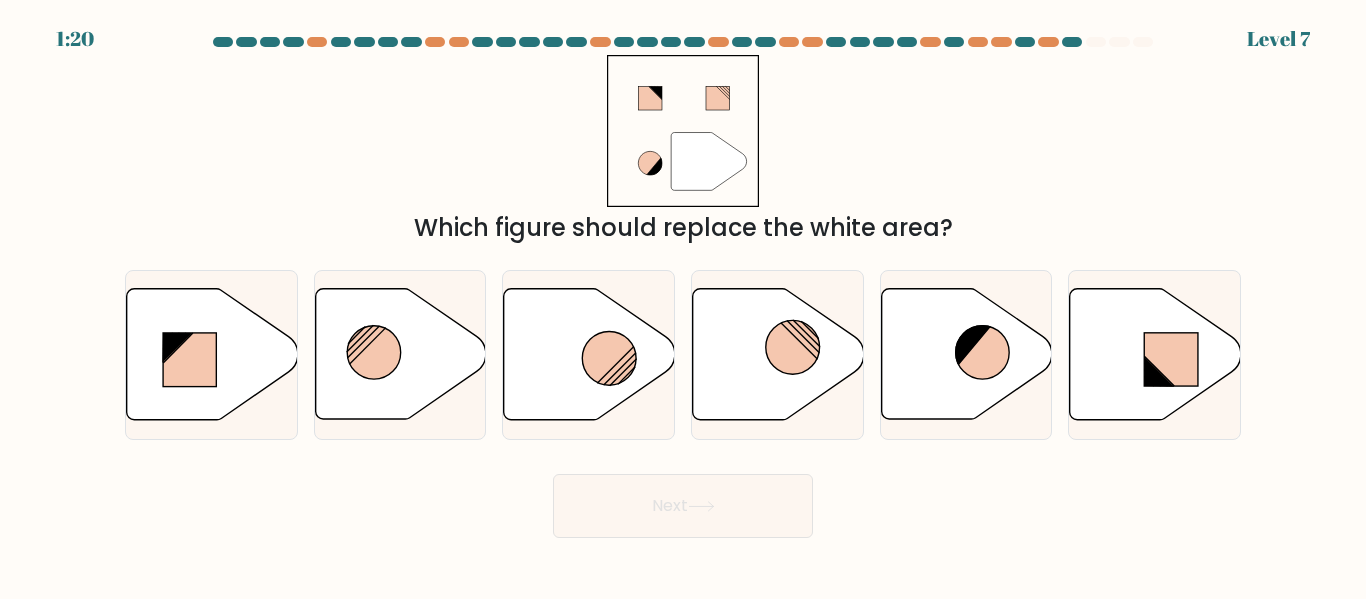click on "1:20
Level 7" at bounding box center (683, 299) 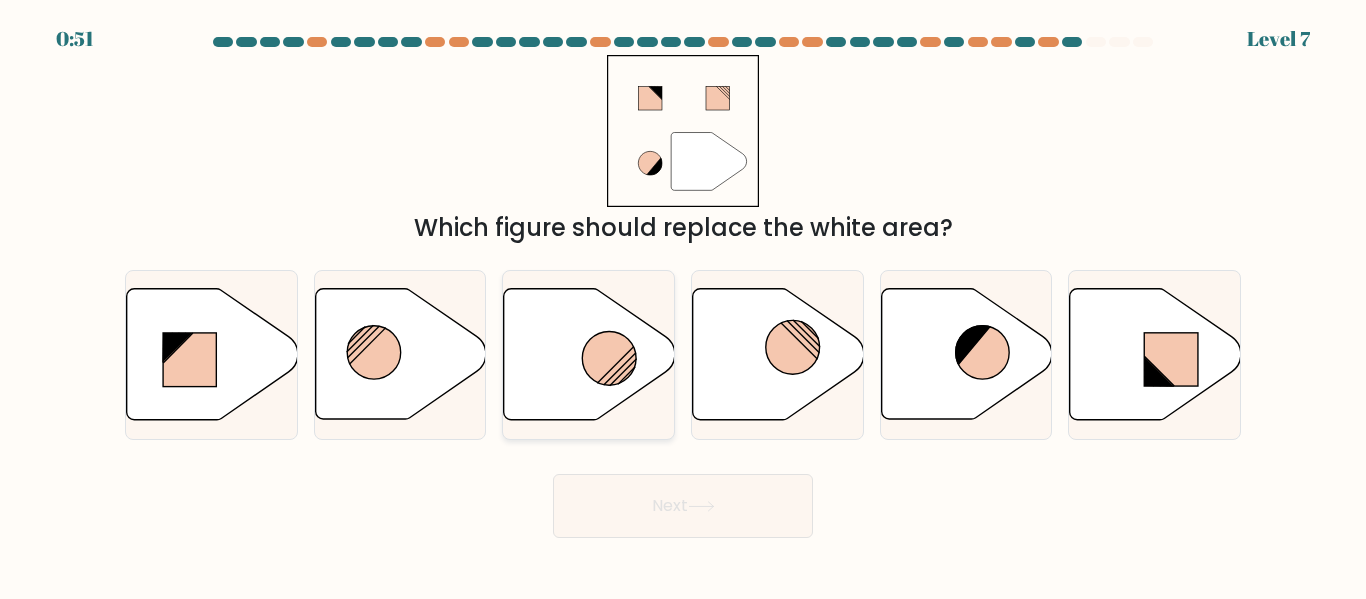 click 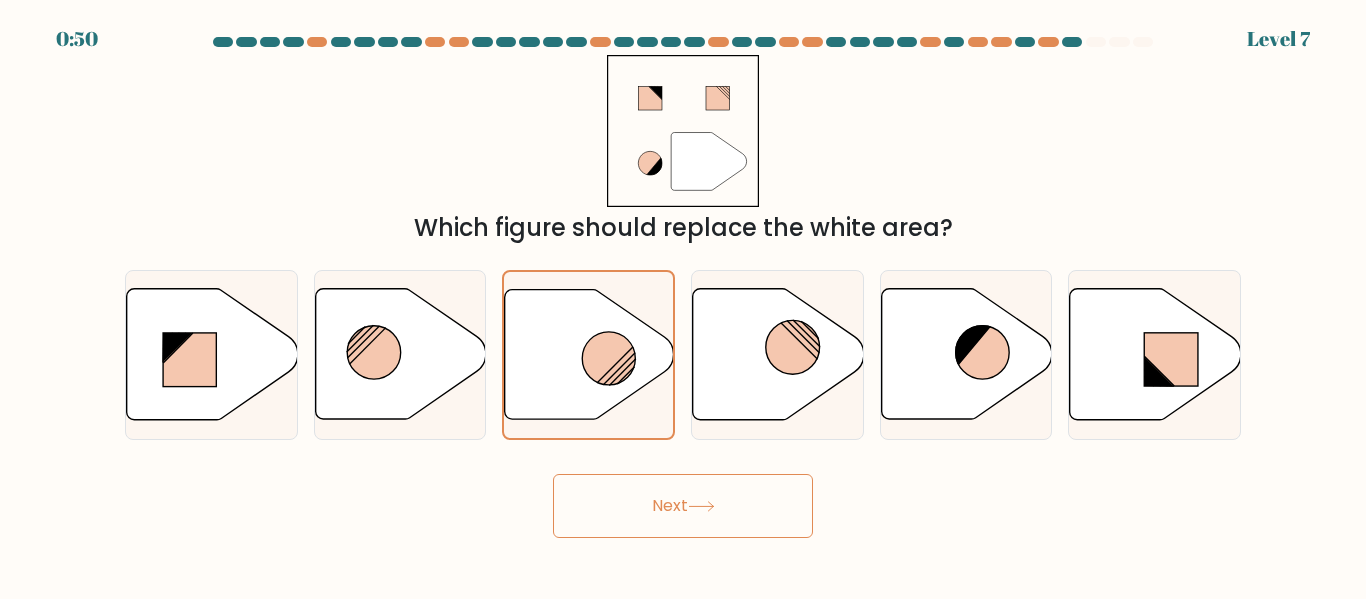 click on "Next" at bounding box center [683, 506] 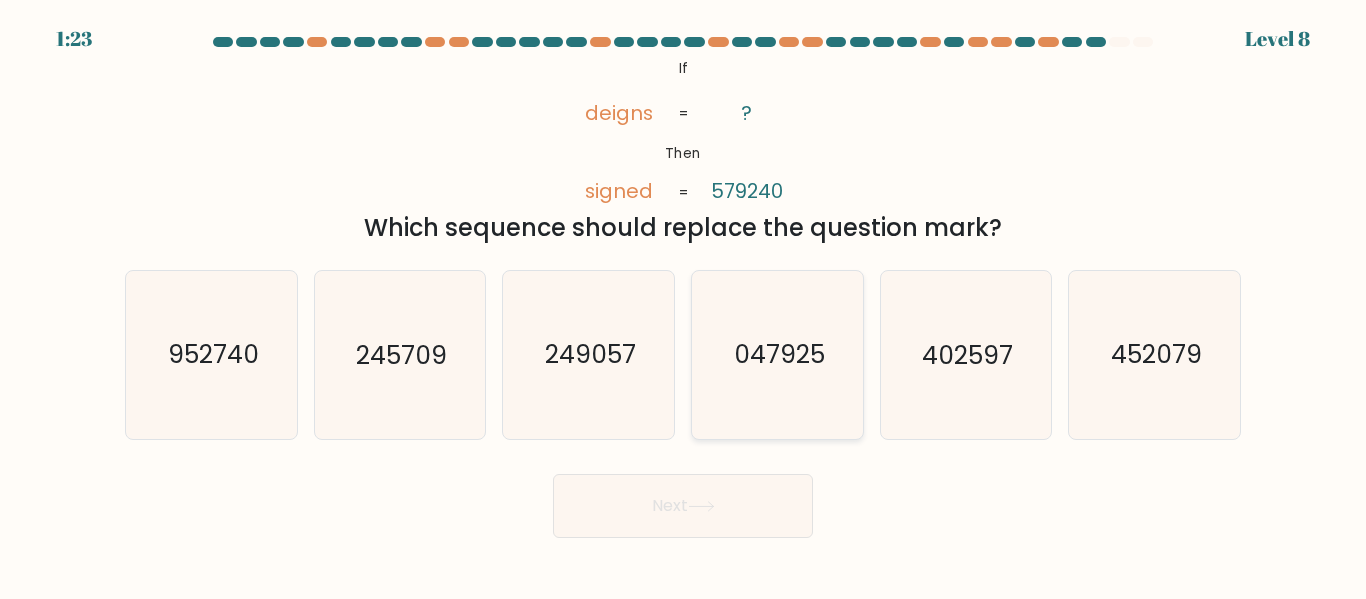 click on "047925" 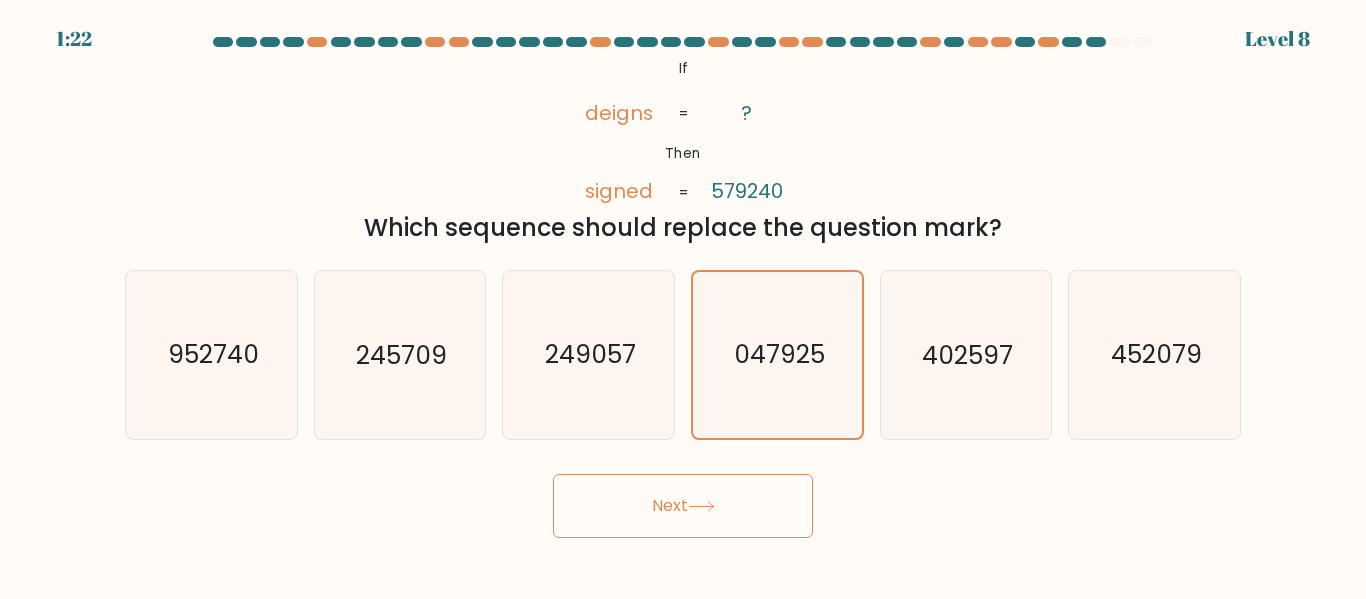 click on "Next" at bounding box center [683, 506] 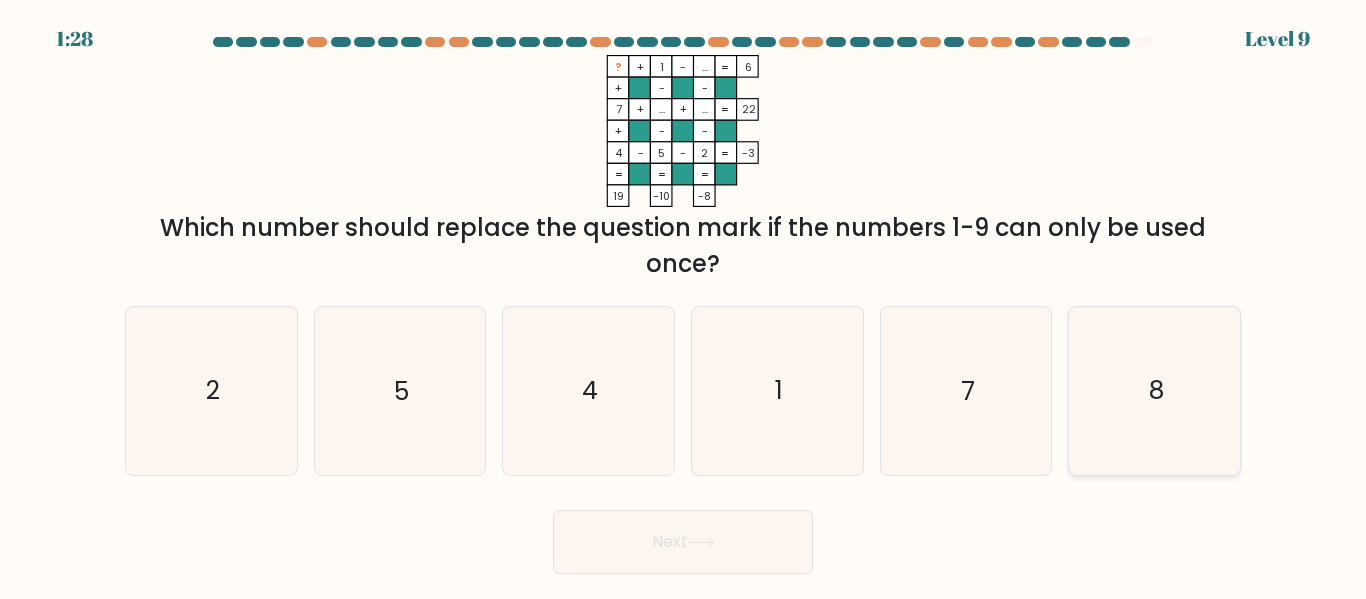 click on "8" 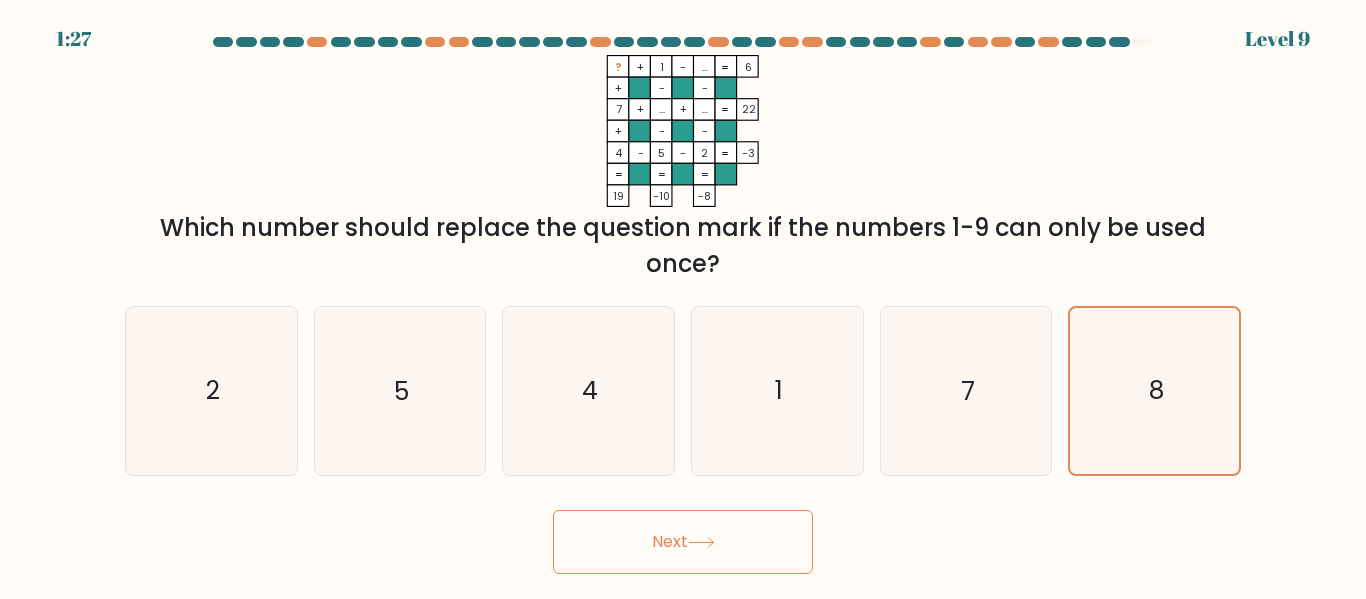 click on "Next" at bounding box center (683, 542) 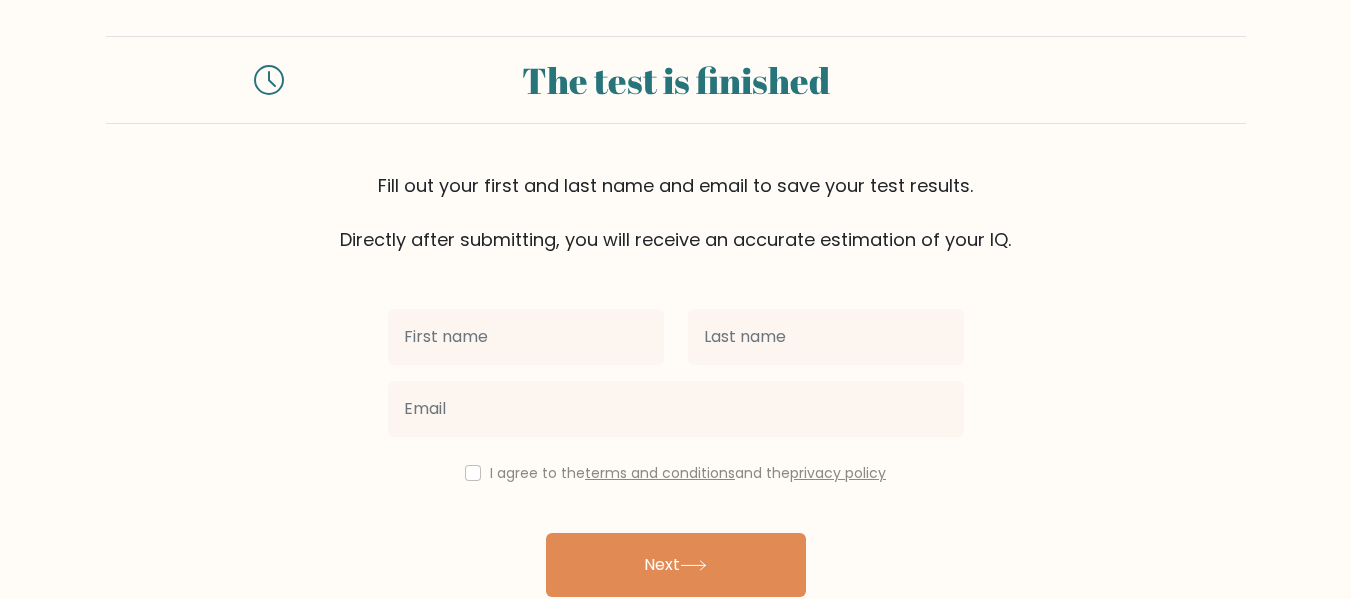 scroll, scrollTop: 0, scrollLeft: 0, axis: both 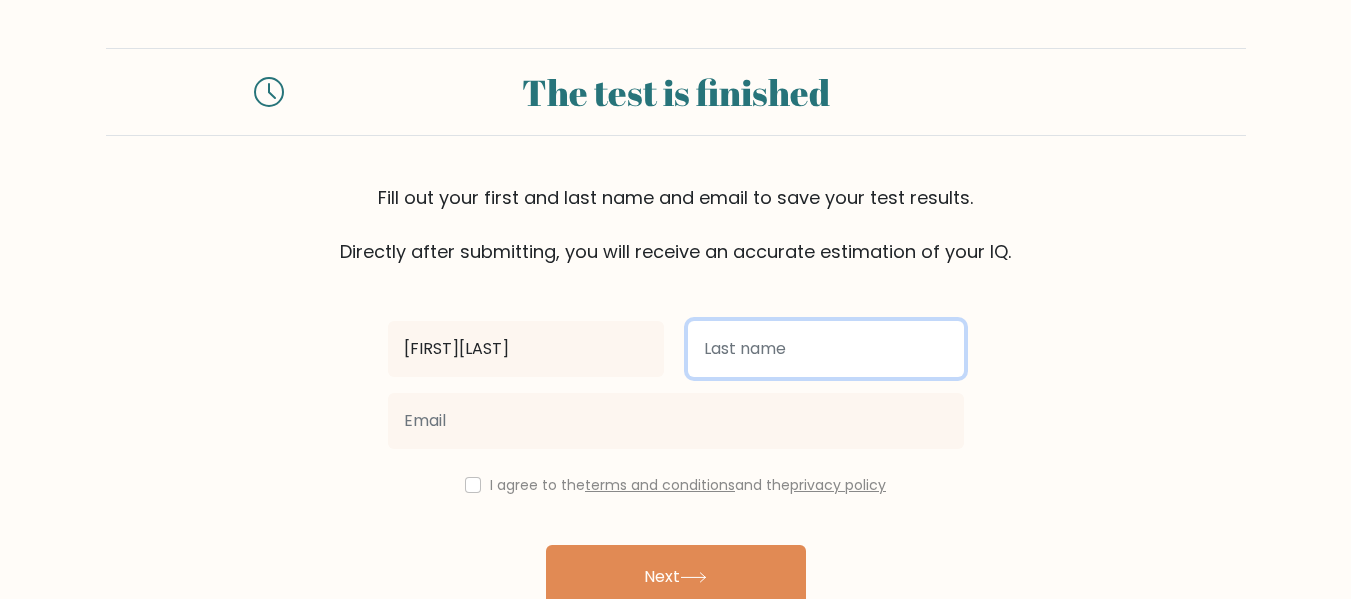 click at bounding box center (826, 349) 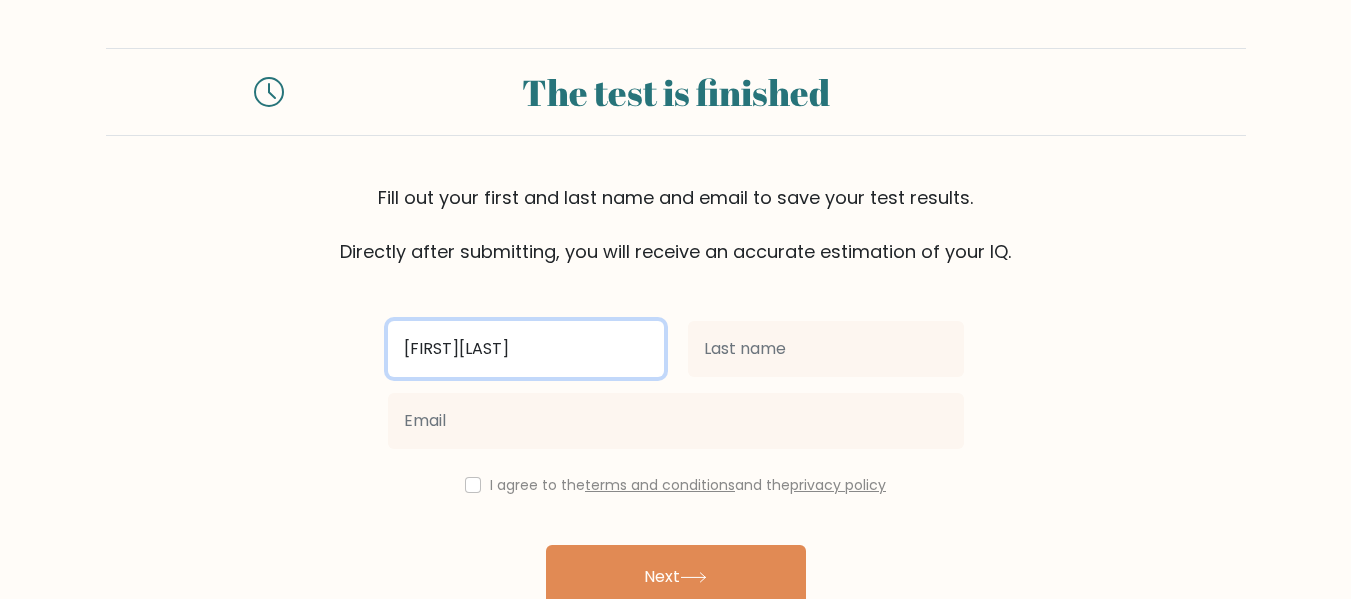 click on "[FIRST][LAST]" at bounding box center (526, 349) 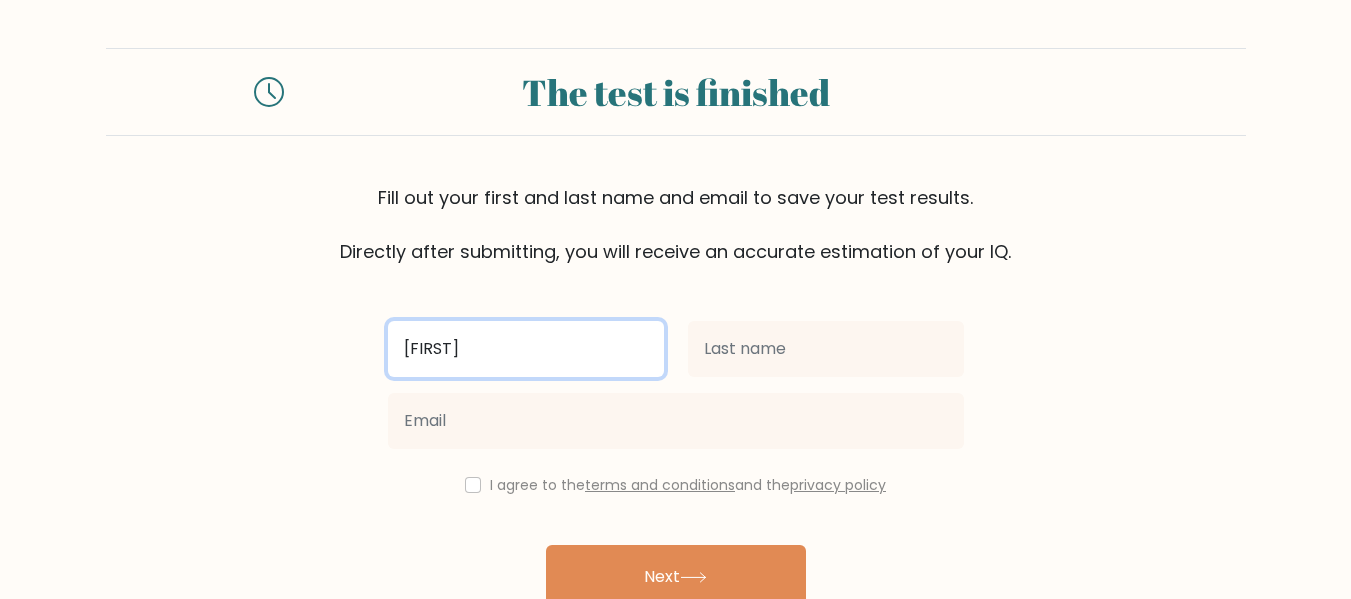 type on "[FIRST]" 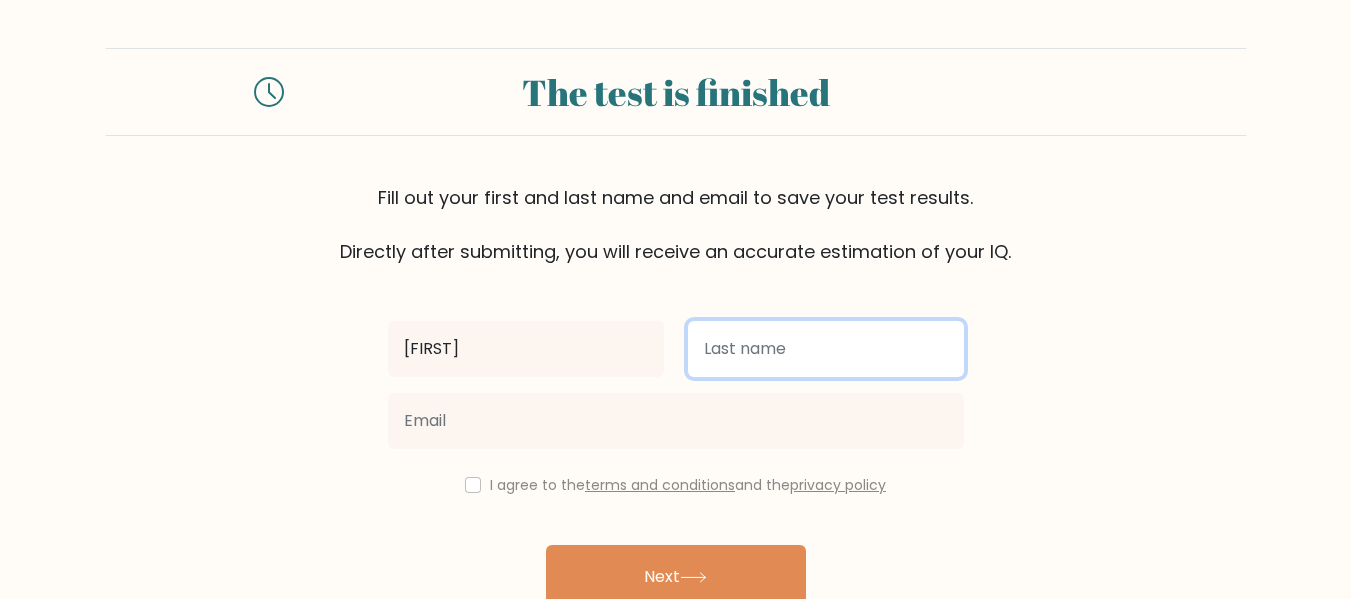click at bounding box center (826, 349) 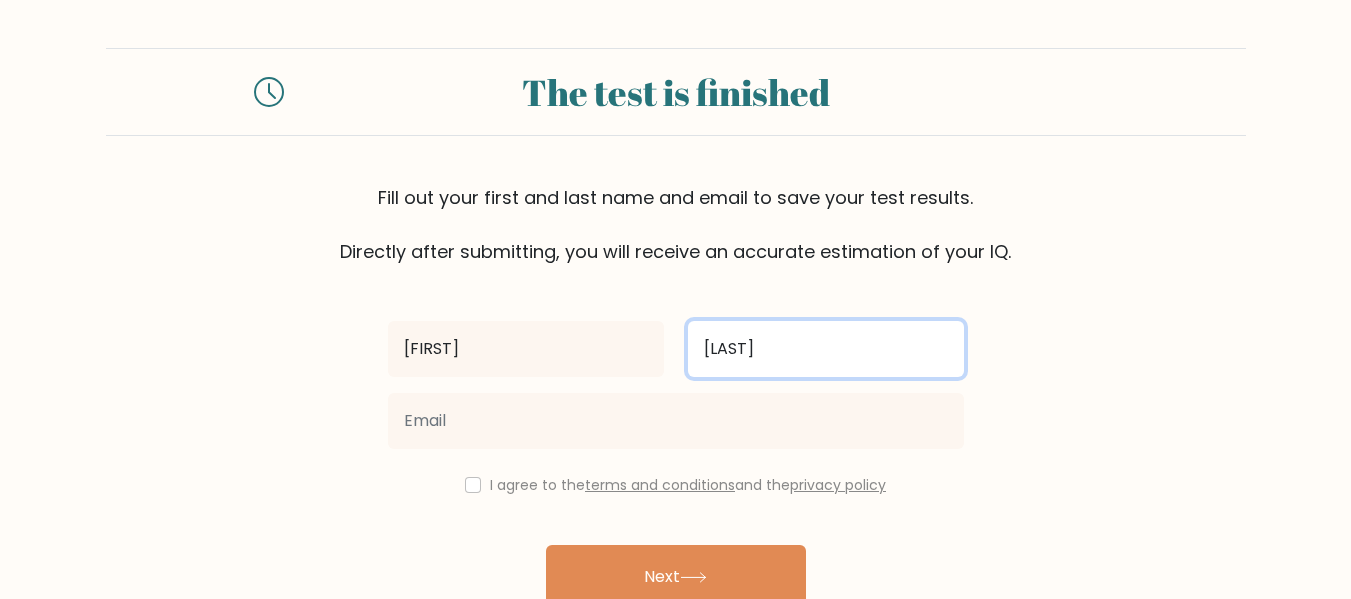 type on "[LAST]" 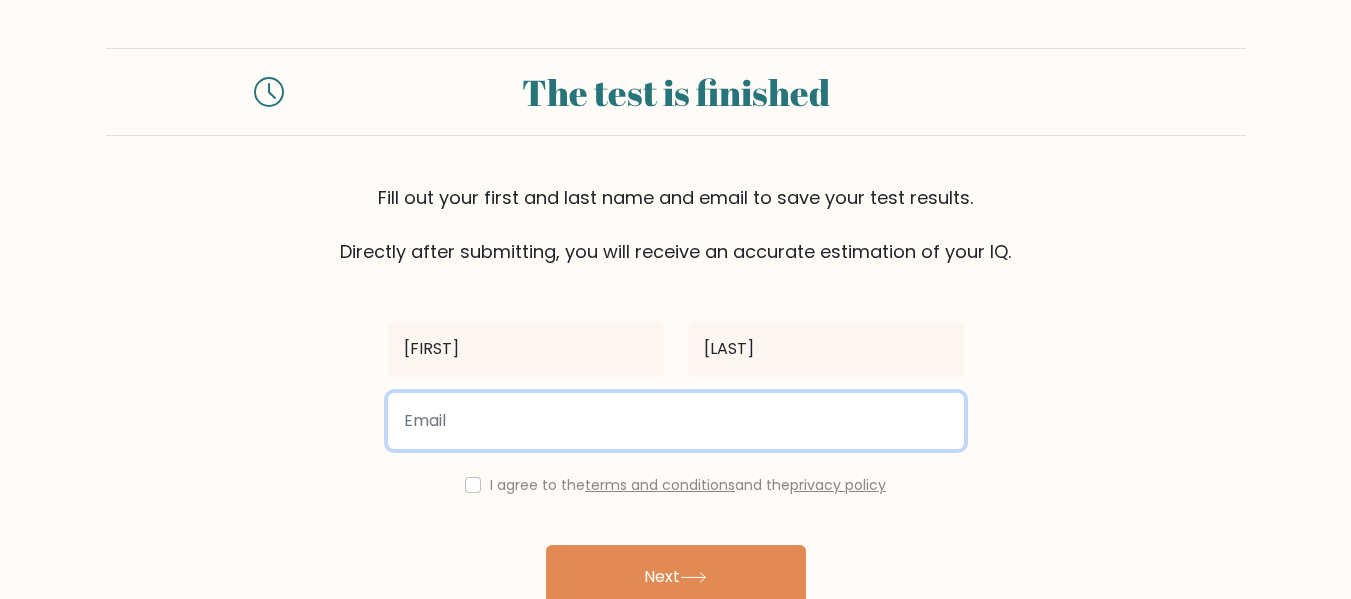 click at bounding box center [676, 421] 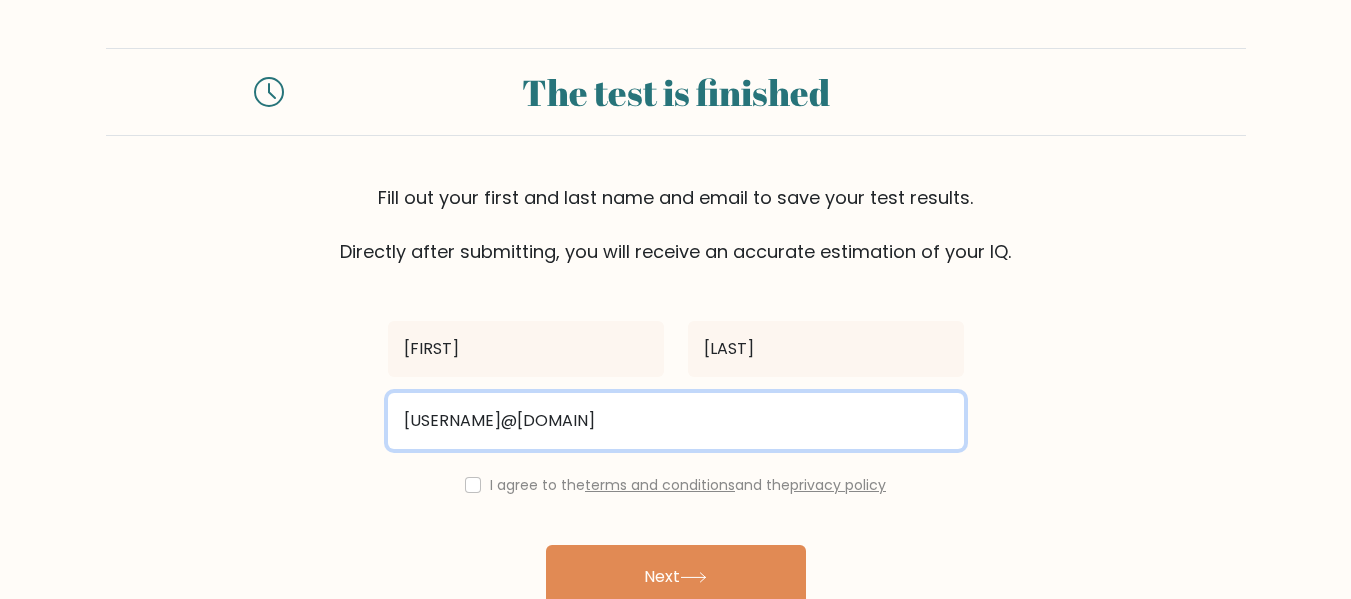 scroll, scrollTop: 103, scrollLeft: 0, axis: vertical 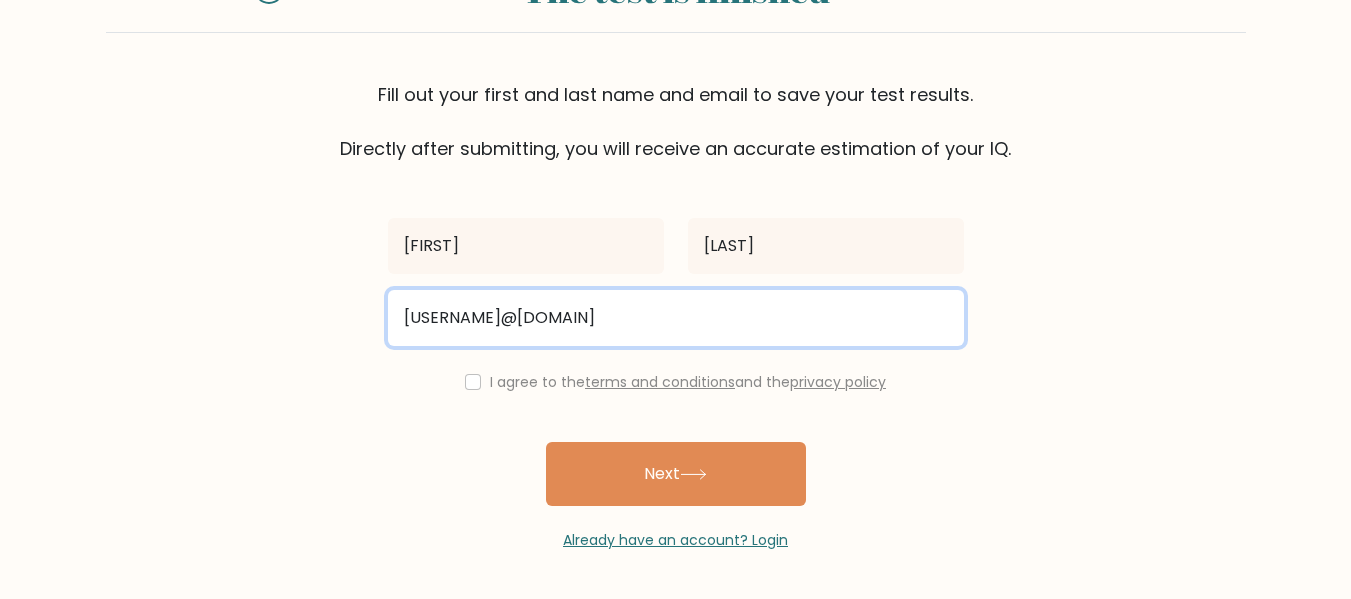 type on "[USERNAME]@[DOMAIN]" 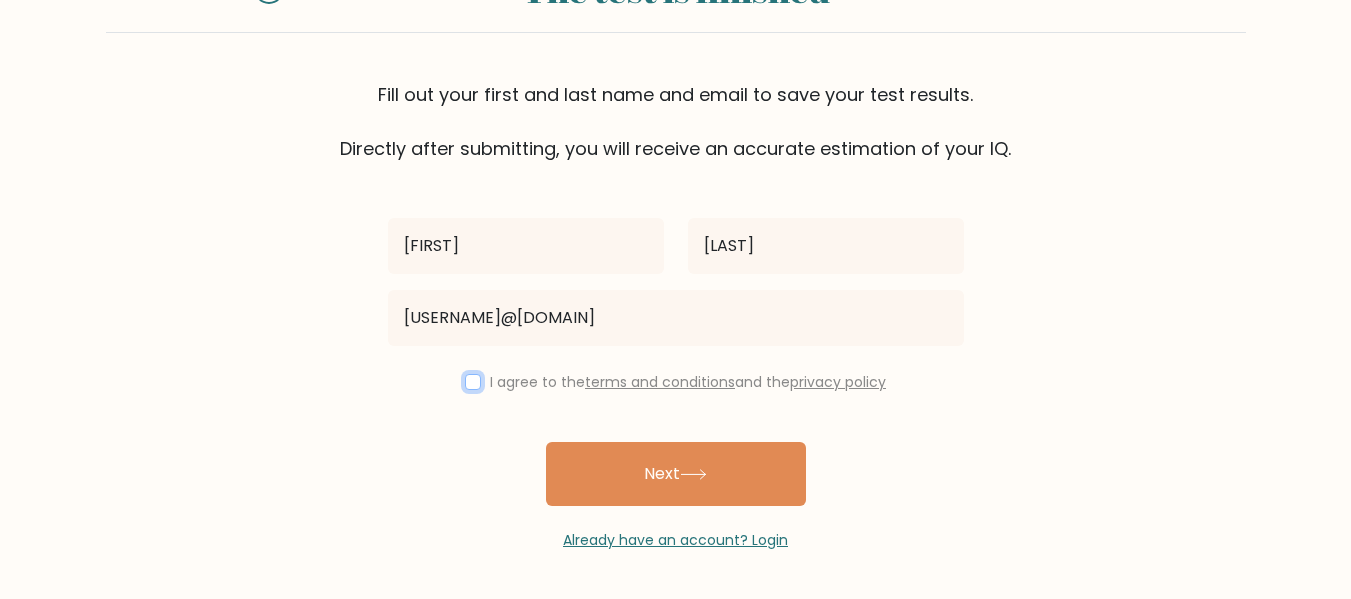 click at bounding box center (473, 382) 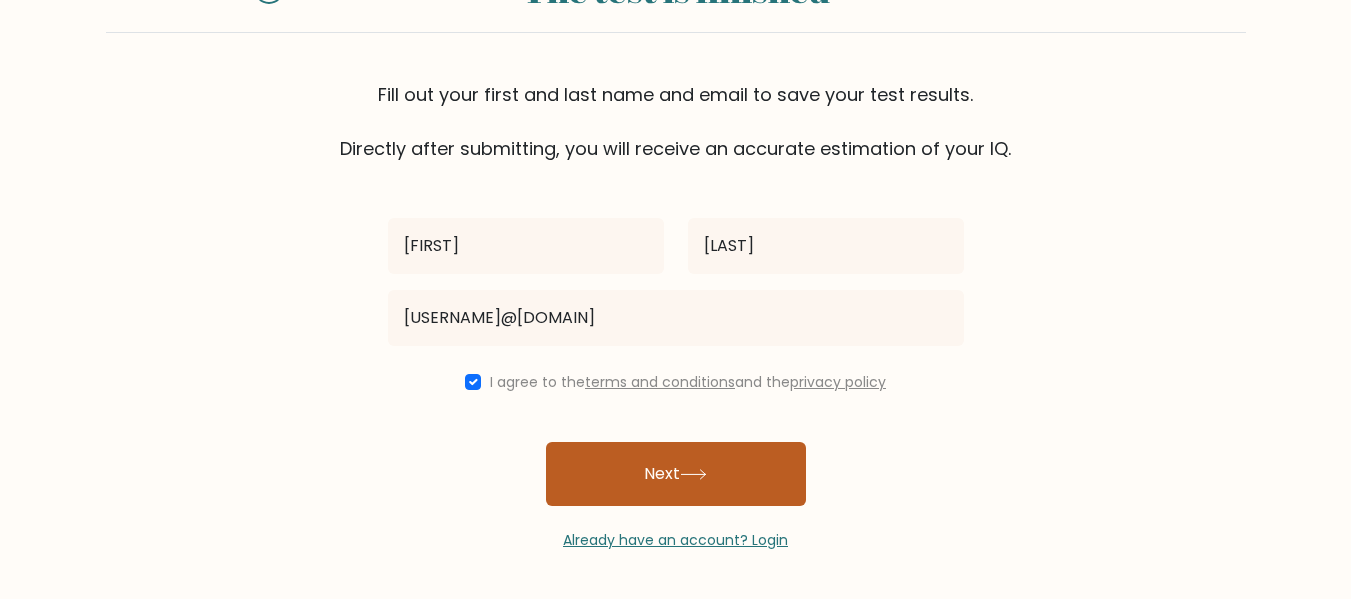 click on "Next" at bounding box center (676, 474) 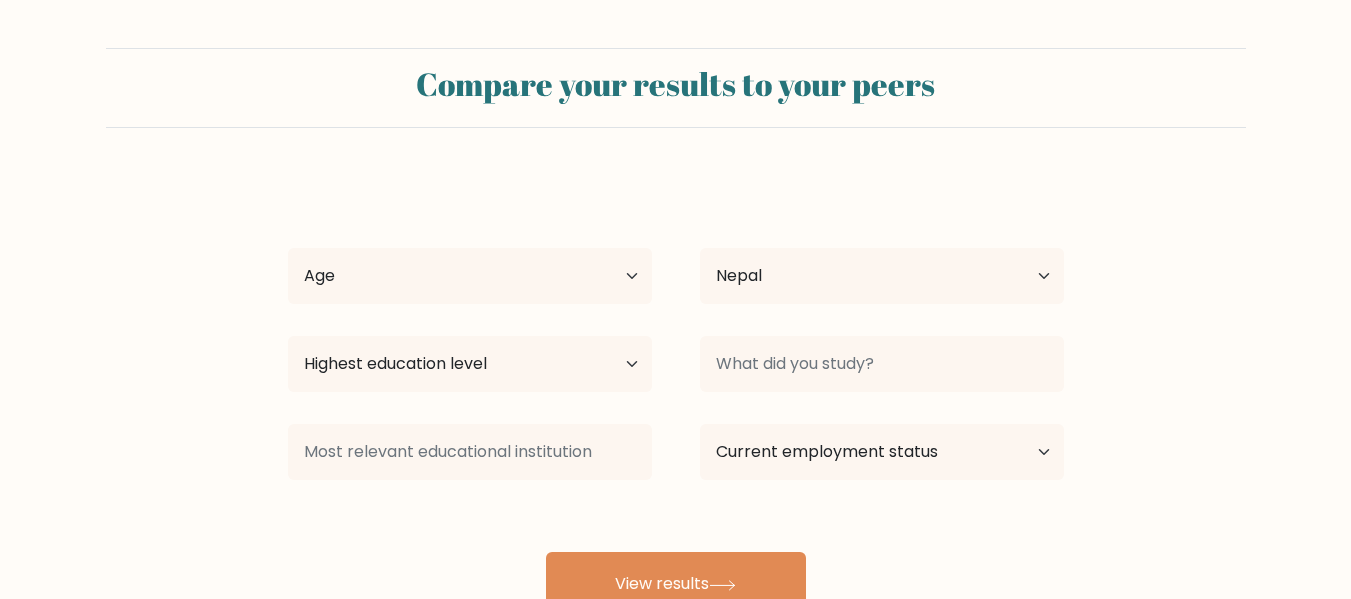 select on "NP" 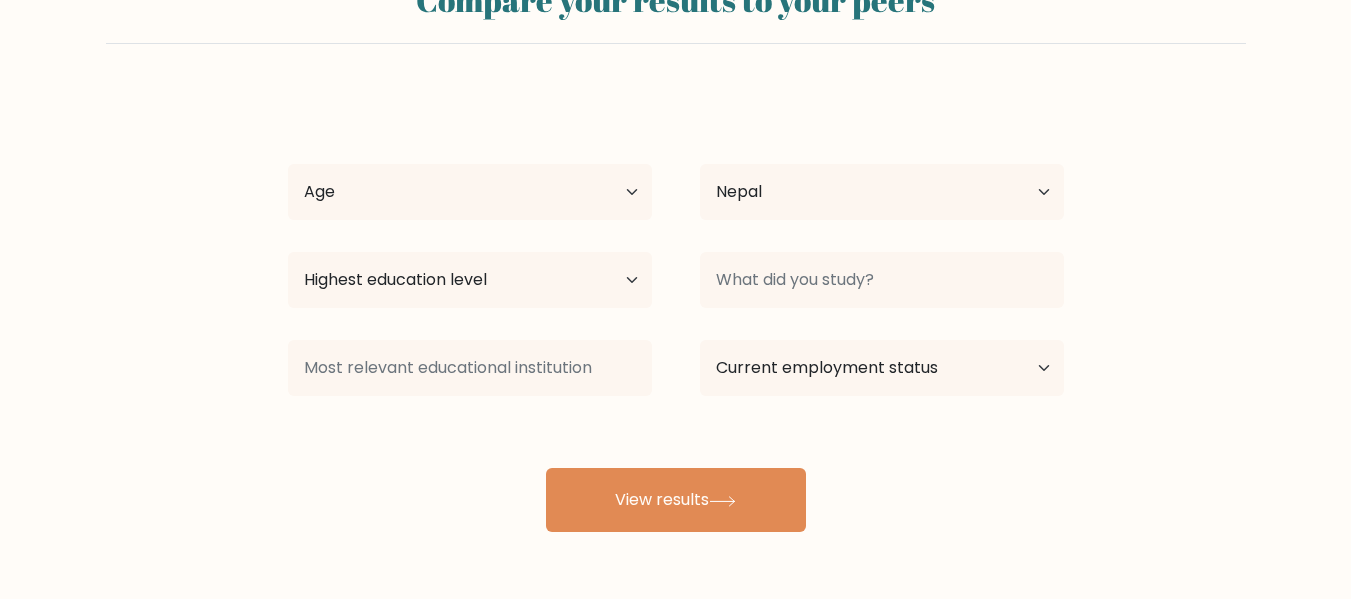 scroll, scrollTop: 85, scrollLeft: 0, axis: vertical 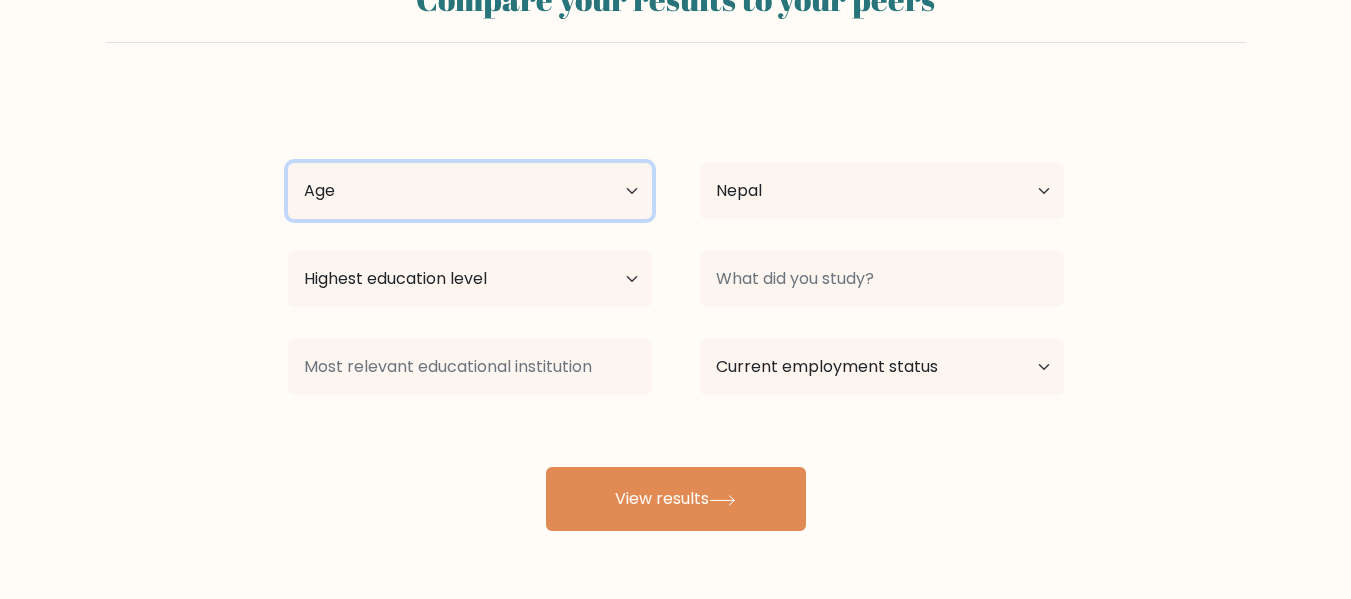 click on "Age
Under 18 years old
18-24 years old
25-34 years old
35-44 years old
45-54 years old
55-64 years old
65 years old and above" at bounding box center [470, 191] 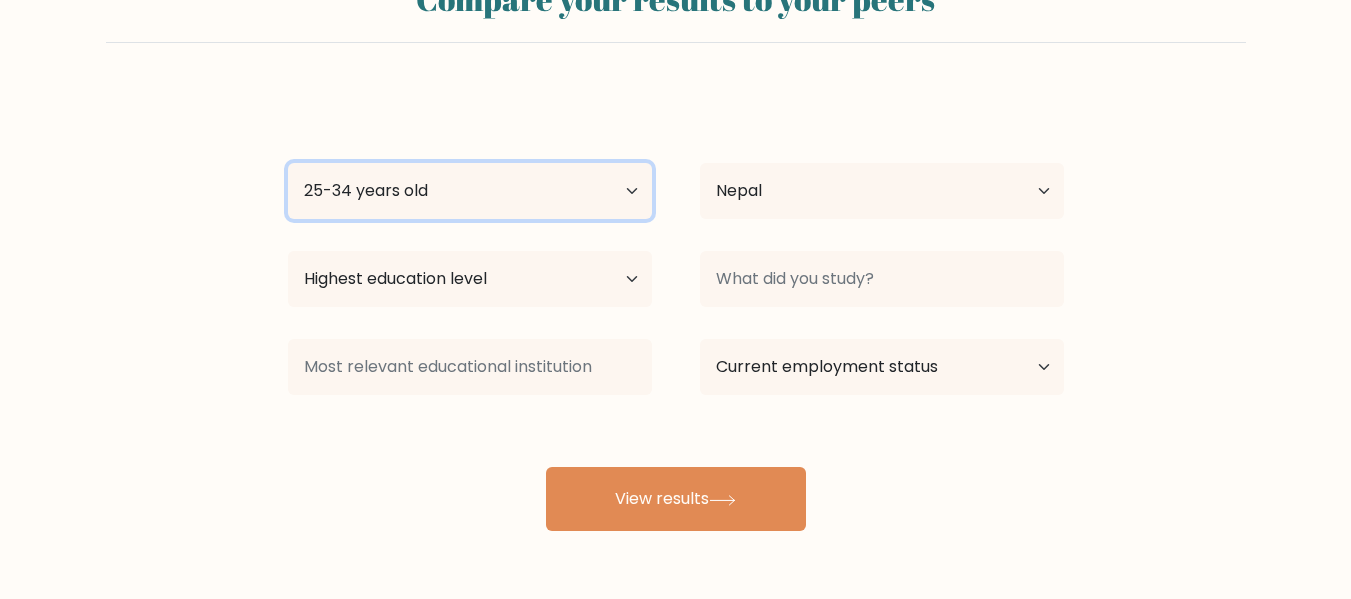 click on "Age
Under 18 years old
18-24 years old
25-34 years old
35-44 years old
45-54 years old
55-64 years old
65 years old and above" at bounding box center [470, 191] 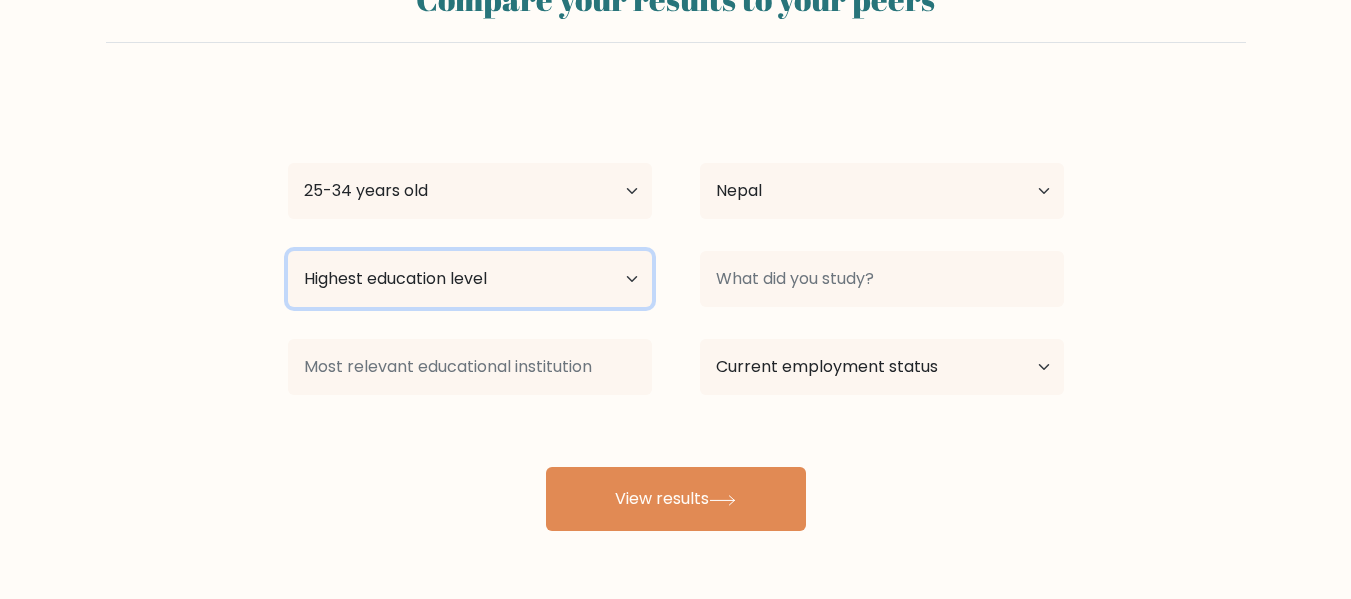 click on "Highest education level
No schooling
Primary
Lower Secondary
Upper Secondary
Occupation Specific
Bachelor's degree
Master's degree
Doctoral degree" at bounding box center (470, 279) 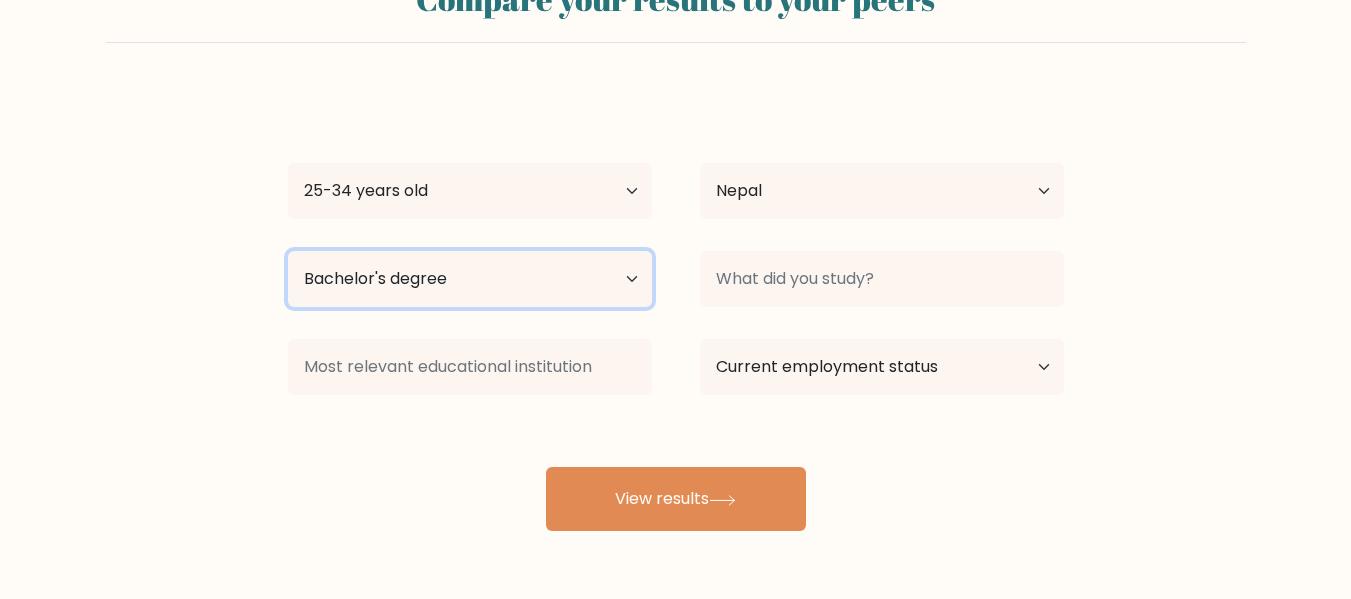 click on "Highest education level
No schooling
Primary
Lower Secondary
Upper Secondary
Occupation Specific
Bachelor's degree
Master's degree
Doctoral degree" at bounding box center [470, 279] 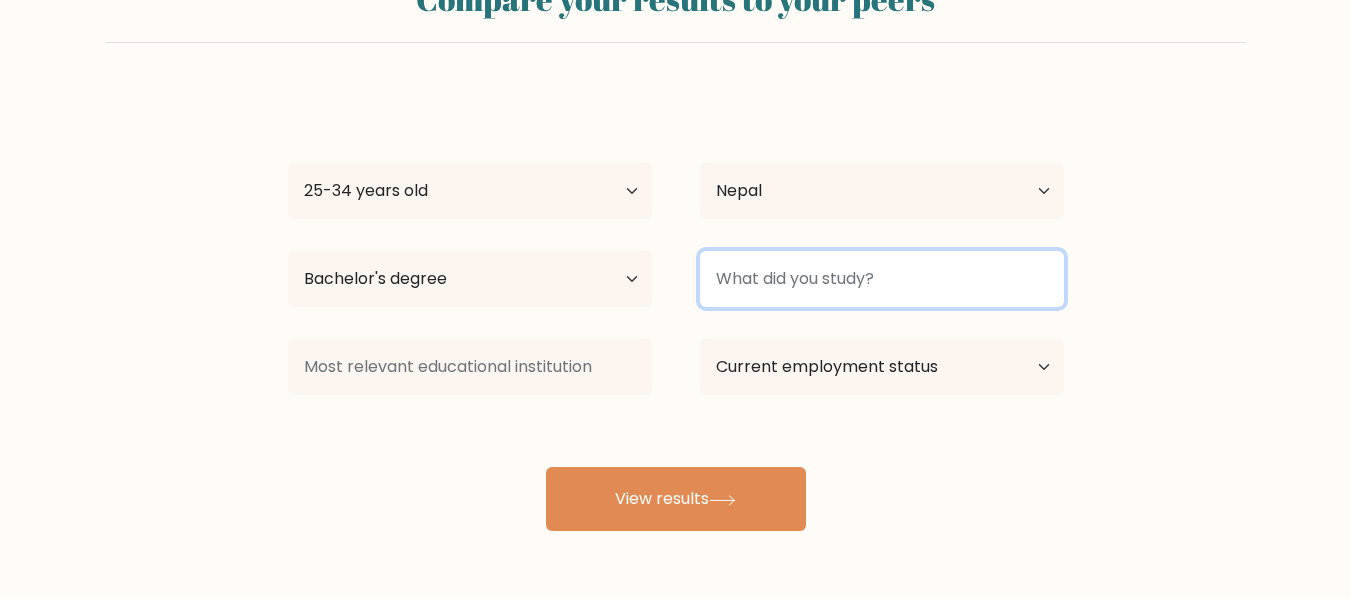 click at bounding box center [882, 279] 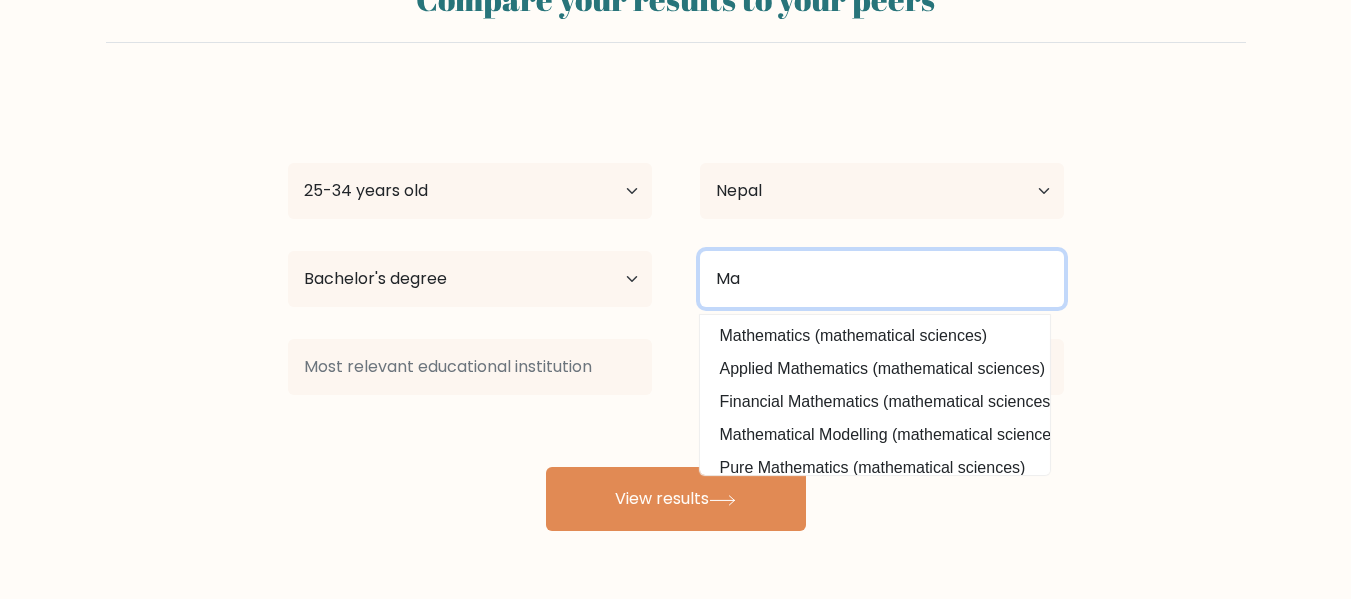 type on "M" 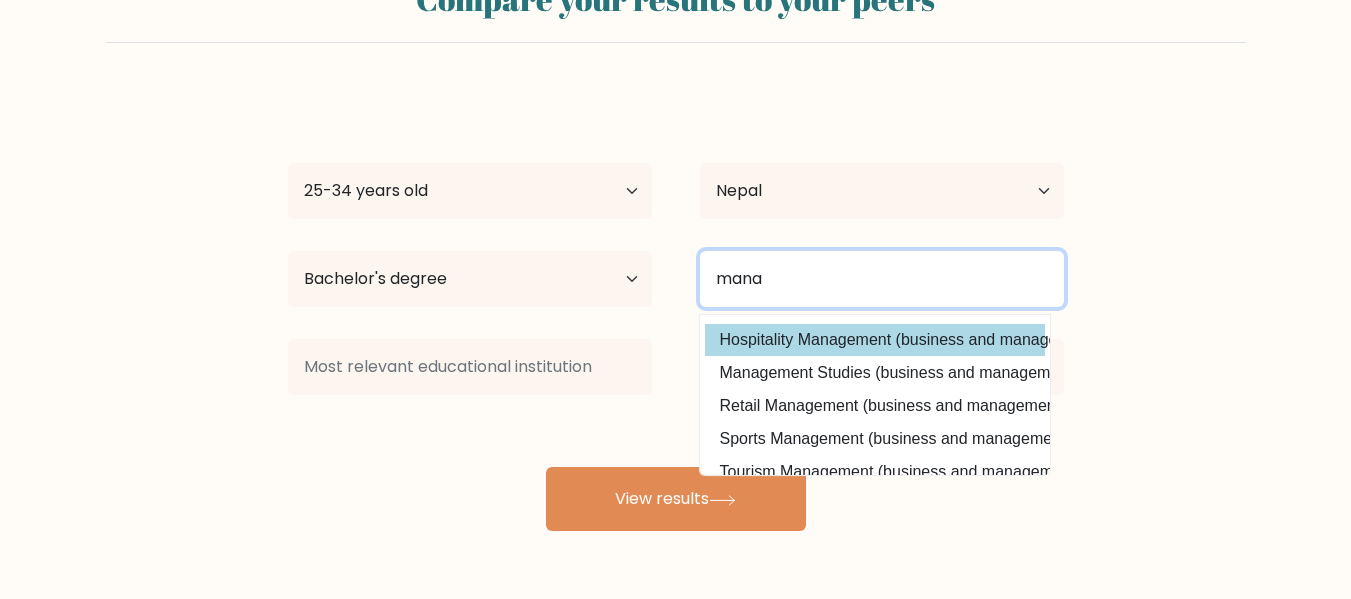 scroll, scrollTop: 27, scrollLeft: 0, axis: vertical 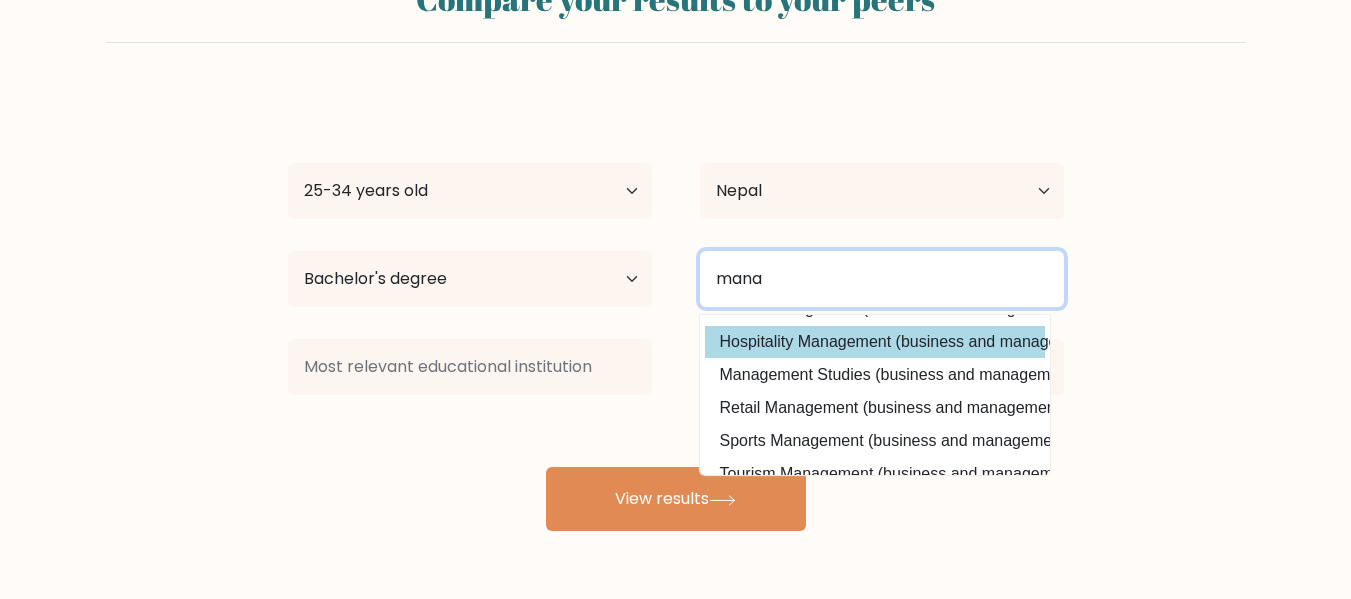 type on "mana" 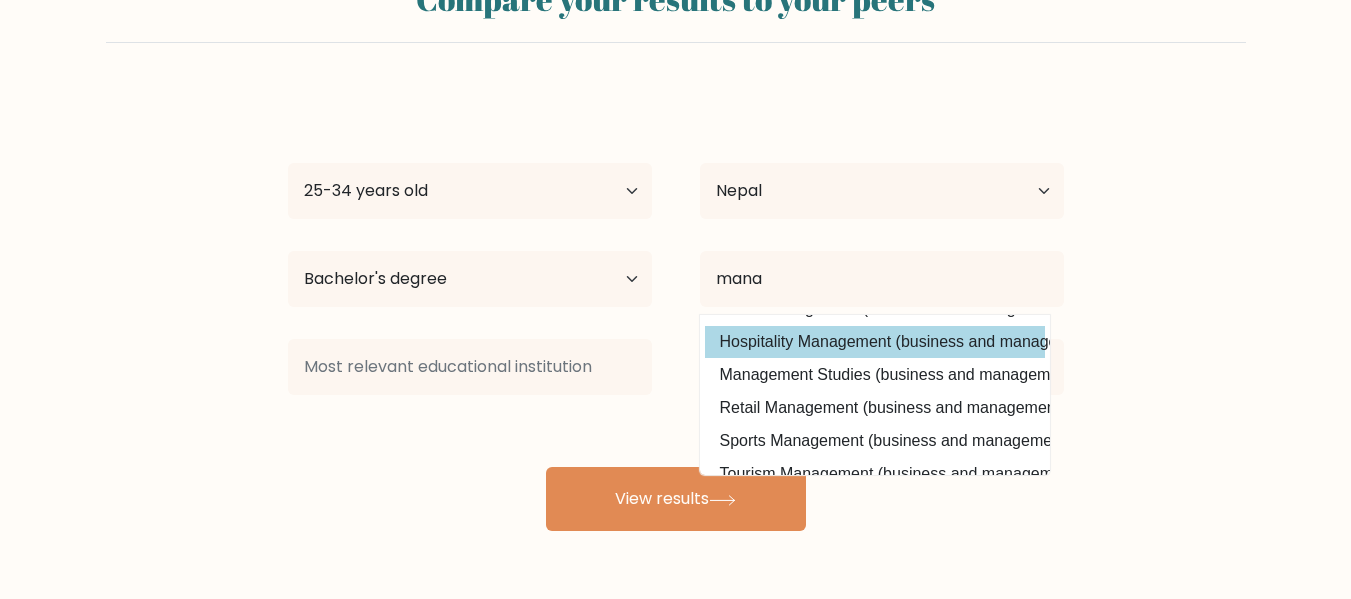 click on "[FIRST]
[LAST]
Age
Under 18 years old
18-24 years old
25-34 years old
35-44 years old
45-54 years old
55-64 years old
65 years old and above
Country
Afghanistan
Albania
Algeria
American Samoa
Andorra
Angola
Anguilla
Antarctica
Antigua and Barbuda
Argentina
Armenia
Aruba
Australia
Austria
Azerbaijan
Bahamas
Bahrain
Bangladesh
Barbados
Belarus
Belgium
Belize
Benin
Bermuda
Bhutan
Bolivia
Bonaire, Sint Eustatius and Saba
Bosnia and Herzegovina
Botswana
Bouvet Island
Brazil
Brunei Chad" at bounding box center (676, 311) 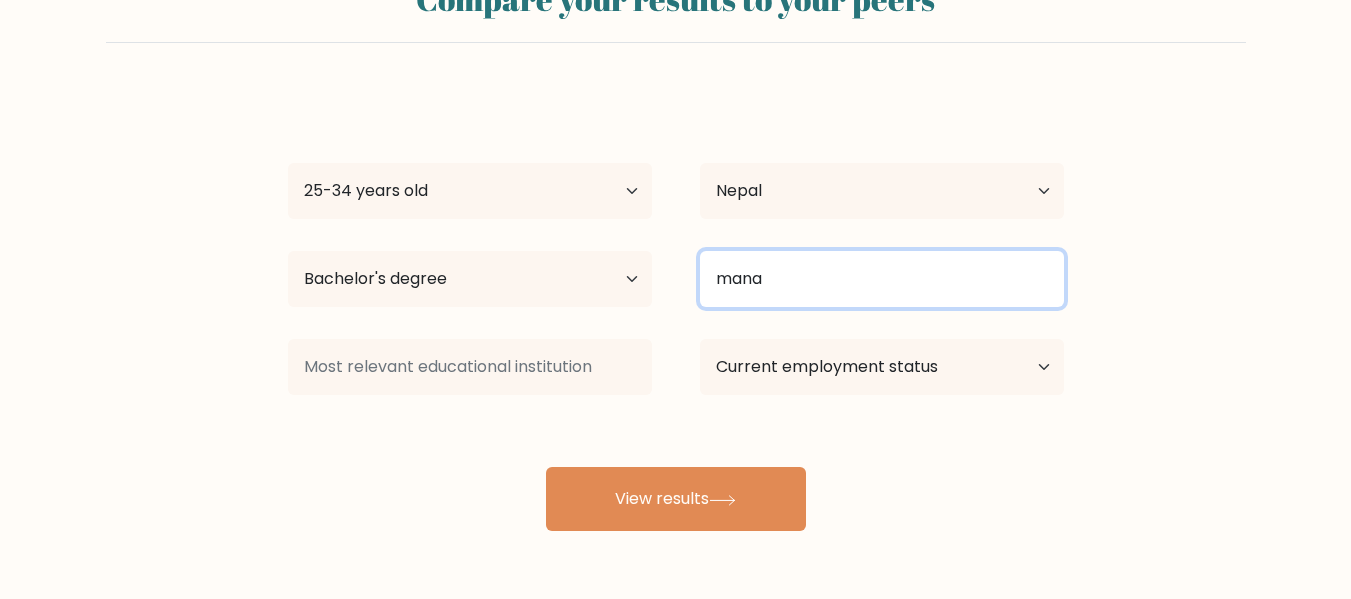 click on "mana" at bounding box center (882, 279) 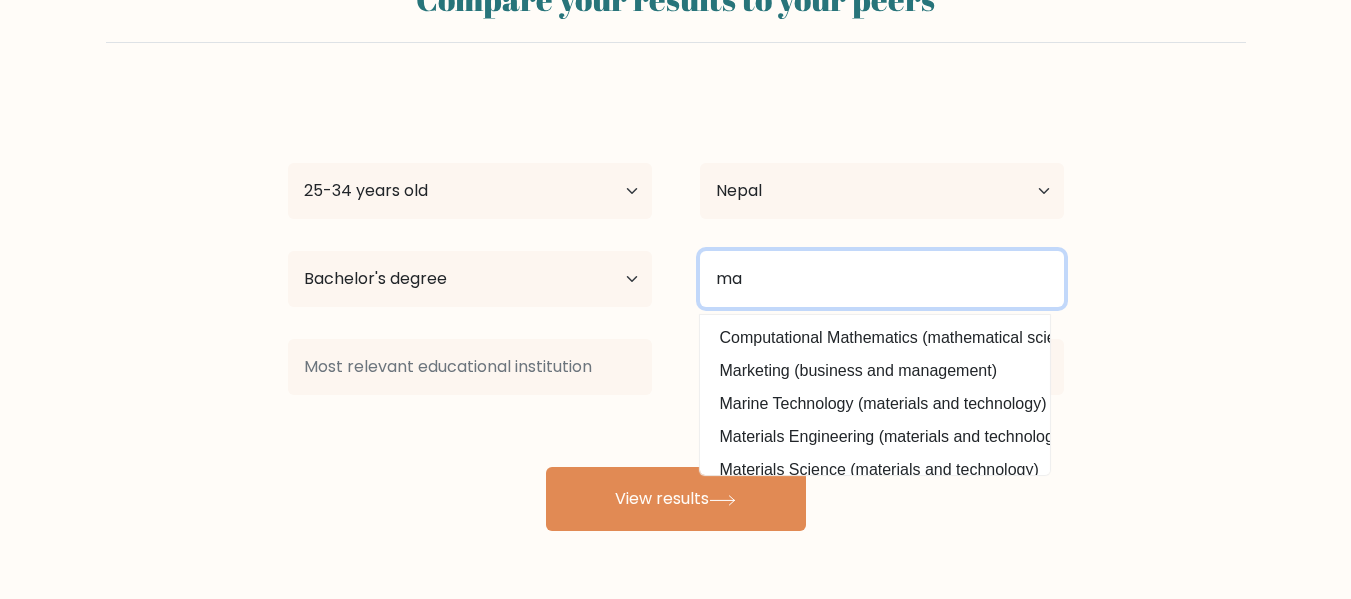 scroll, scrollTop: 168, scrollLeft: 0, axis: vertical 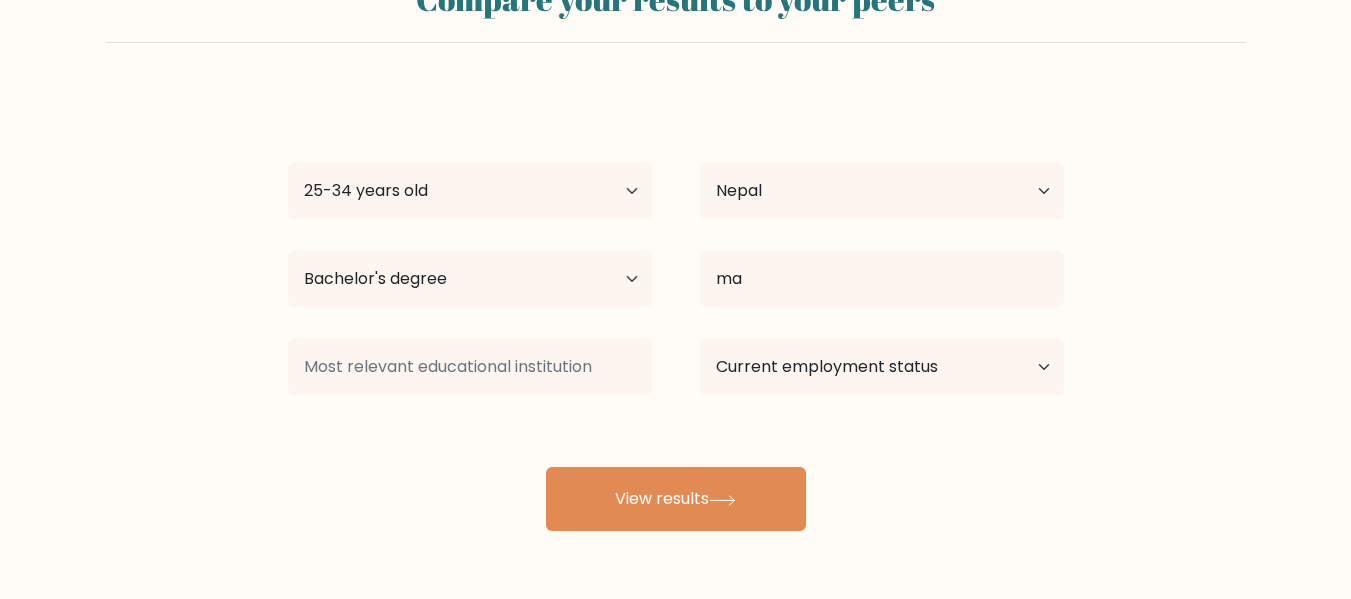click on "Kiran
Khadka
Age
Under 18 years old
18-24 years old
25-34 years old
35-44 years old
45-54 years old
55-64 years old
65 years old and above
Country
Afghanistan
Albania
Algeria
American Samoa
Andorra
Angola
Anguilla
Antarctica
Antigua and Barbuda
Argentina
Armenia
Aruba
Australia
Austria
Azerbaijan
Bahamas
Bahrain
Bangladesh
Barbados
Belarus
Belgium
Belize
Benin
Bermuda
Bhutan
Bolivia
Bonaire, Sint Eustatius and Saba
Bosnia and Herzegovina
Botswana
Bouvet Island
Brazil
Brunei Chad" at bounding box center [676, 311] 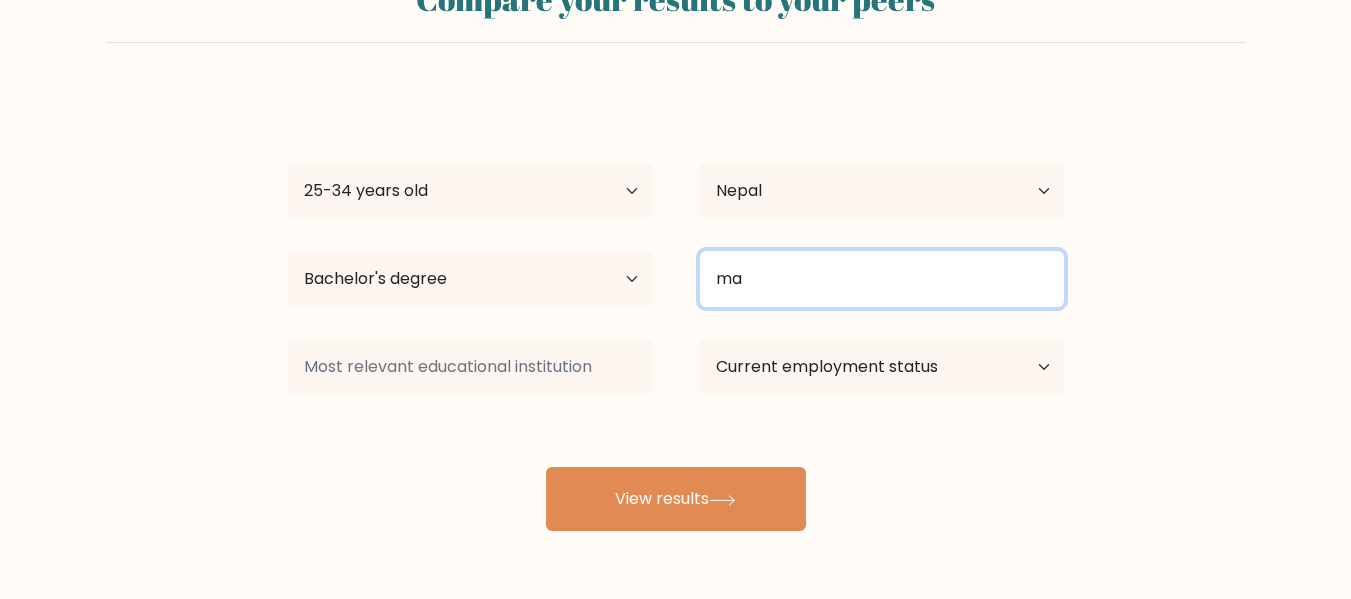 click on "ma" at bounding box center (882, 279) 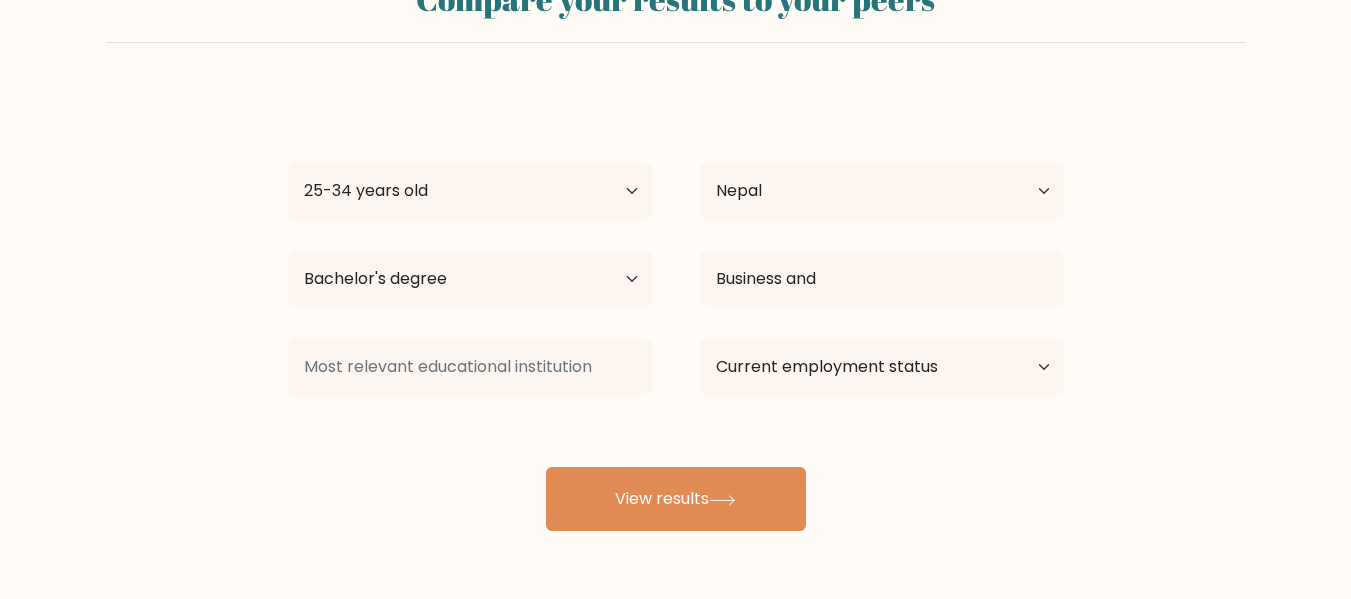 click on "Kiran
Khadka
Age
Under 18 years old
18-24 years old
25-34 years old
35-44 years old
45-54 years old
55-64 years old
65 years old and above
Country
Afghanistan
Albania
Algeria
American Samoa
Andorra
Angola
Anguilla
Antarctica
Antigua and Barbuda
Argentina
Armenia
Aruba
Australia
Austria
Azerbaijan
Bahamas
Bahrain
Bangladesh
Barbados
Belarus
Belgium
Belize
Benin
Bermuda
Bhutan
Bolivia
Bonaire, Sint Eustatius and Saba
Bosnia and Herzegovina
Botswana
Bouvet Island
Brazil
Brunei Chad" at bounding box center (676, 311) 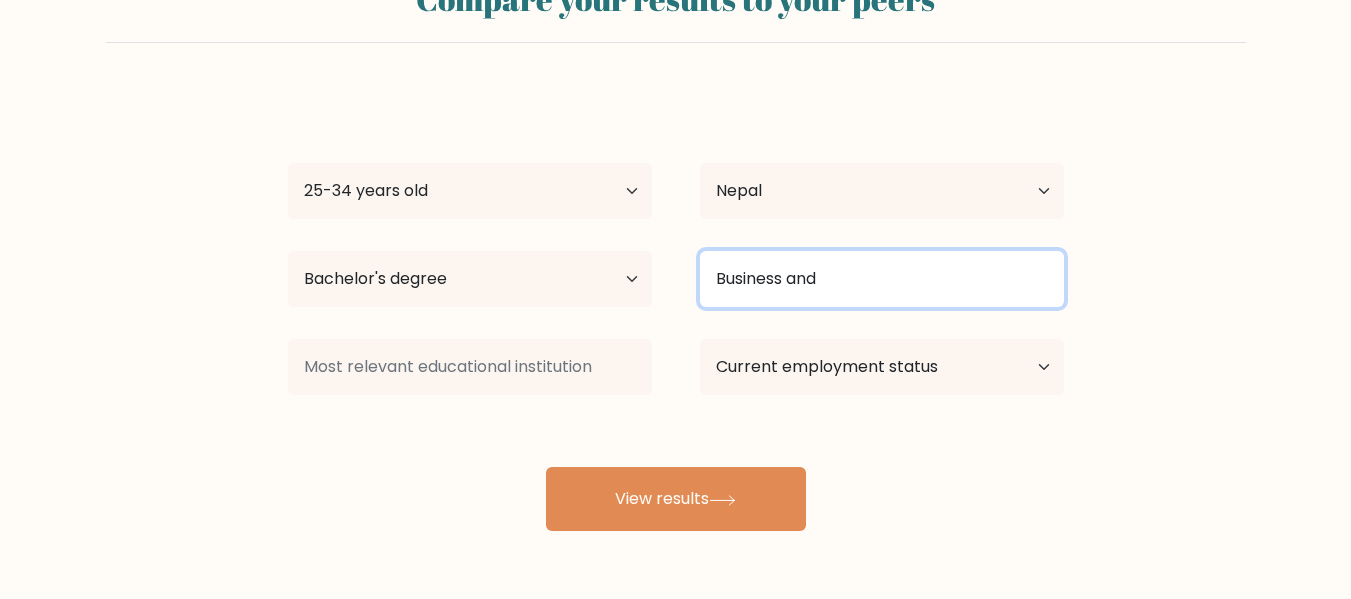 click on "Business and" at bounding box center (882, 279) 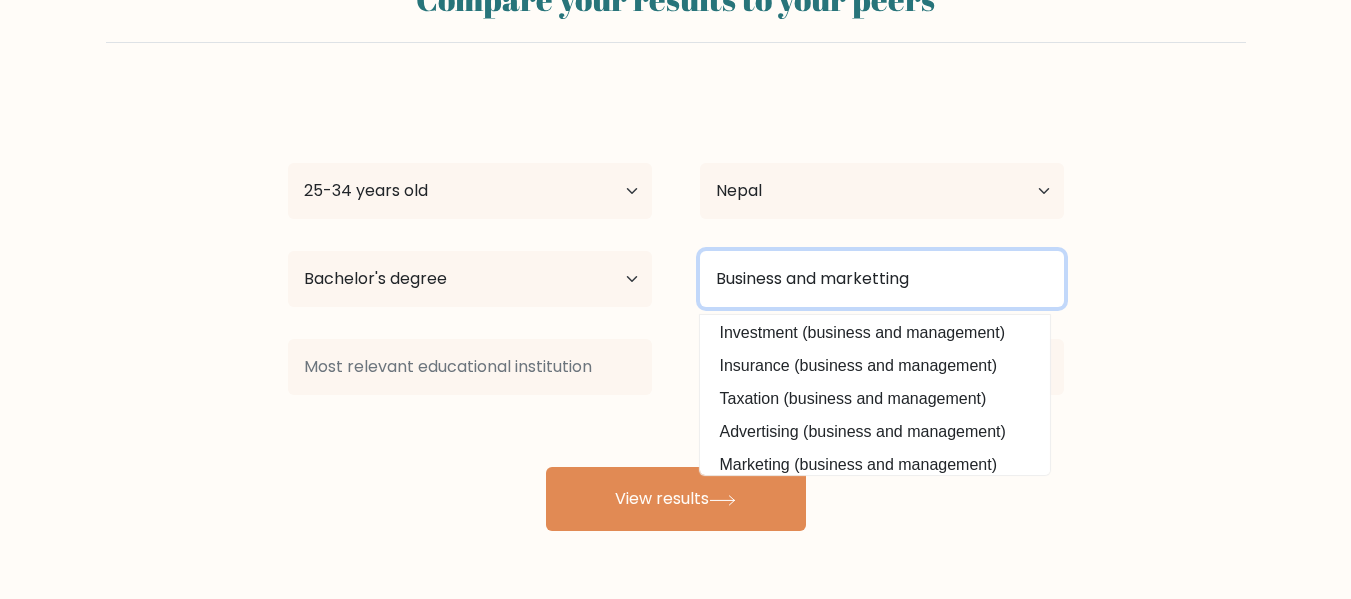 click on "Business and marketting" at bounding box center [882, 279] 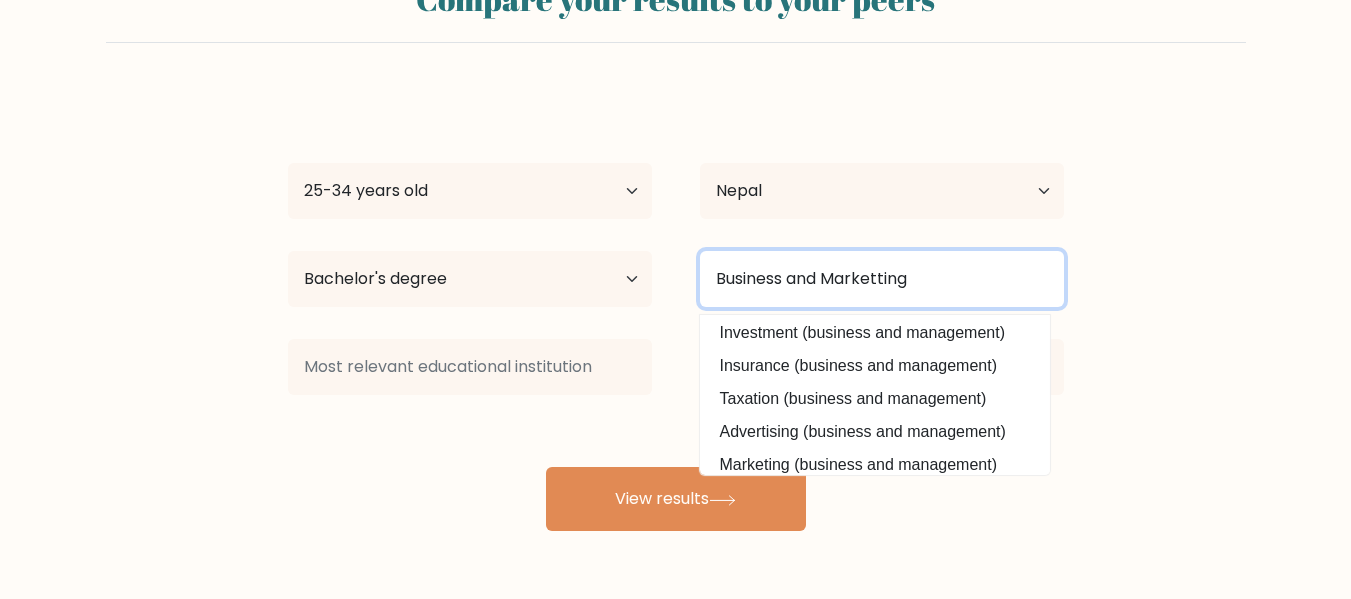 type on "Business and Marketting" 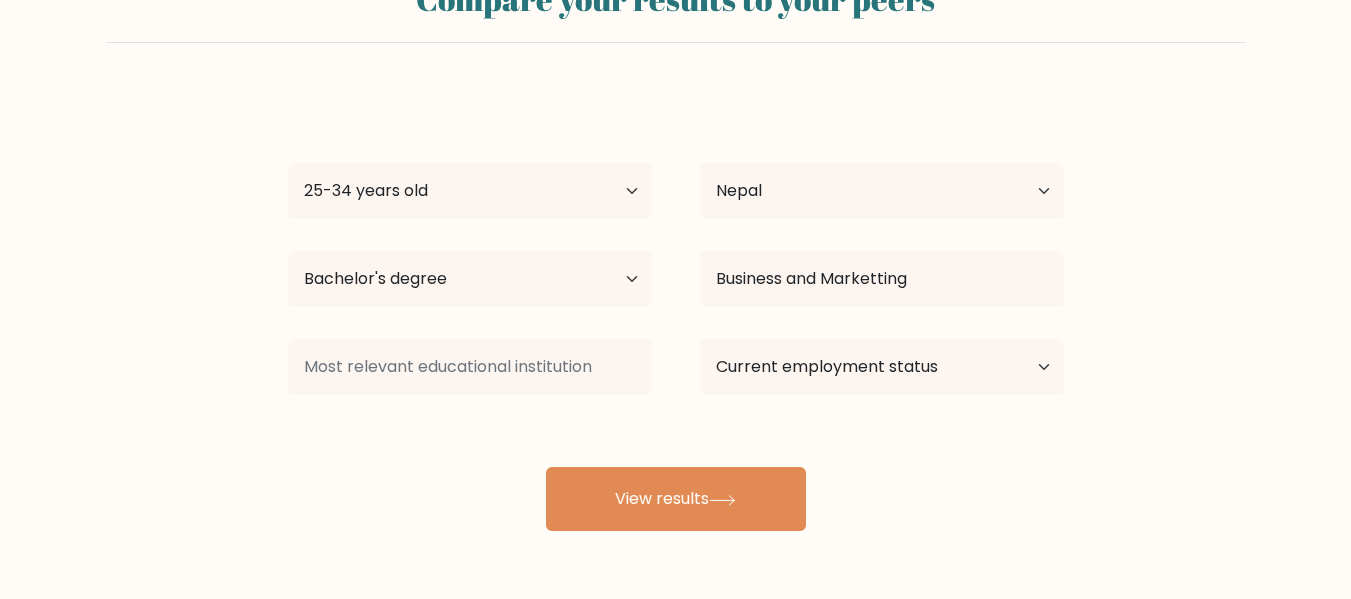 click on "Compare your results to your peers
Kiran
Khadka
Age
Under 18 years old
18-24 years old
25-34 years old
35-44 years old
45-54 years old
55-64 years old
65 years old and above
Country
Afghanistan
Albania
Algeria
American Samoa
Andorra
Angola
Anguilla
Antarctica
Antigua and Barbuda
Argentina
Armenia
Aruba
Australia" at bounding box center [675, 247] 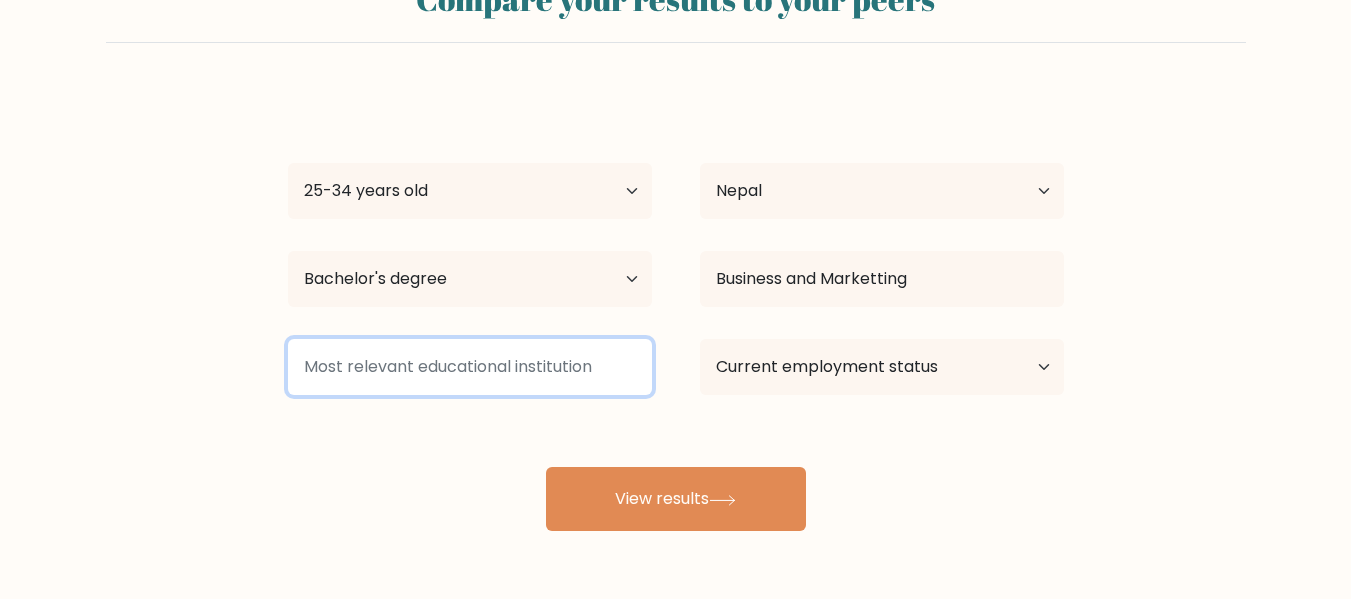 click at bounding box center (470, 367) 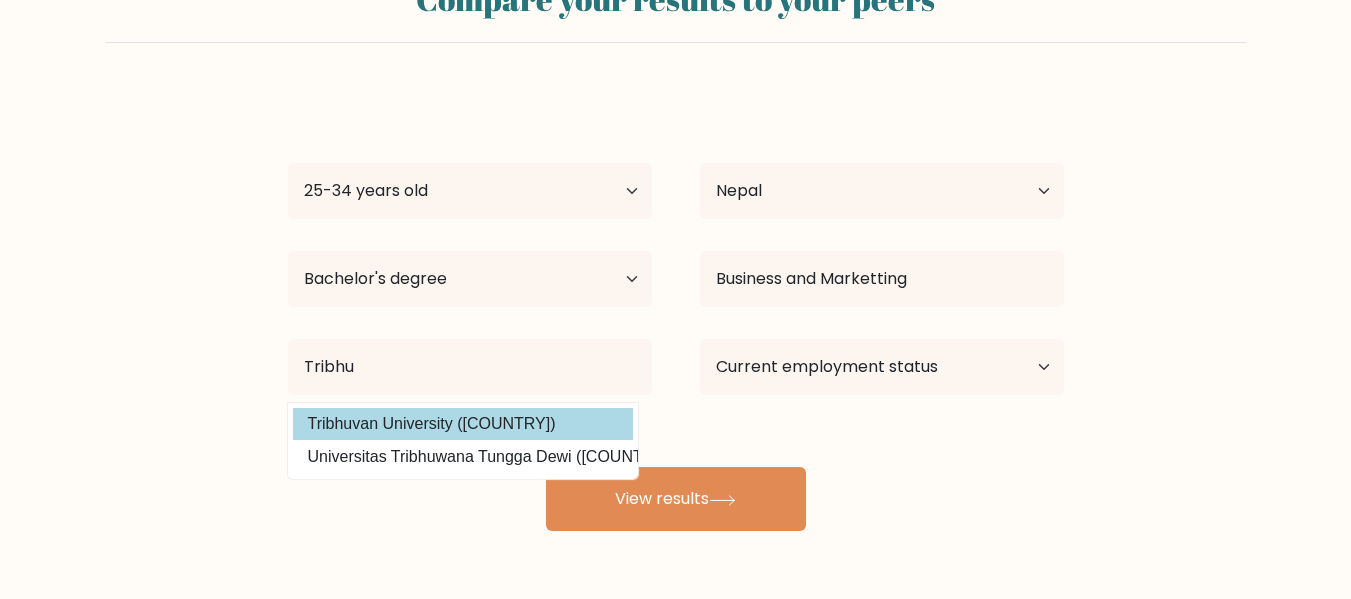 click on "Kiran
Khadka
Age
Under 18 years old
18-24 years old
25-34 years old
35-44 years old
45-54 years old
55-64 years old
65 years old and above
Country
Afghanistan
Albania
Algeria
American Samoa
Andorra
Angola
Anguilla
Antarctica
Antigua and Barbuda
Argentina
Armenia
Aruba
Australia
Austria
Azerbaijan
Bahamas
Bahrain
Bangladesh
Barbados
Belarus
Belgium
Belize
Benin
Bermuda
Bhutan
Bolivia
Bonaire, Sint Eustatius and Saba
Bosnia and Herzegovina
Botswana
Bouvet Island
Brazil
Brunei Chad" at bounding box center (676, 311) 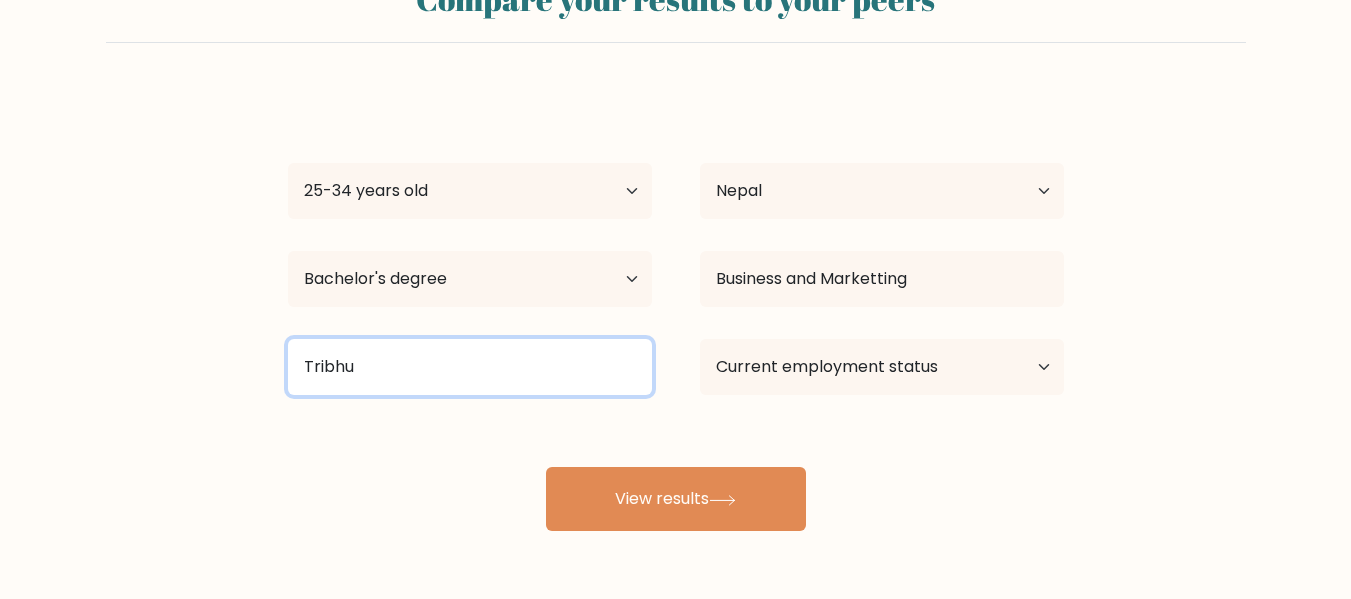 click on "Tribhu" at bounding box center [470, 367] 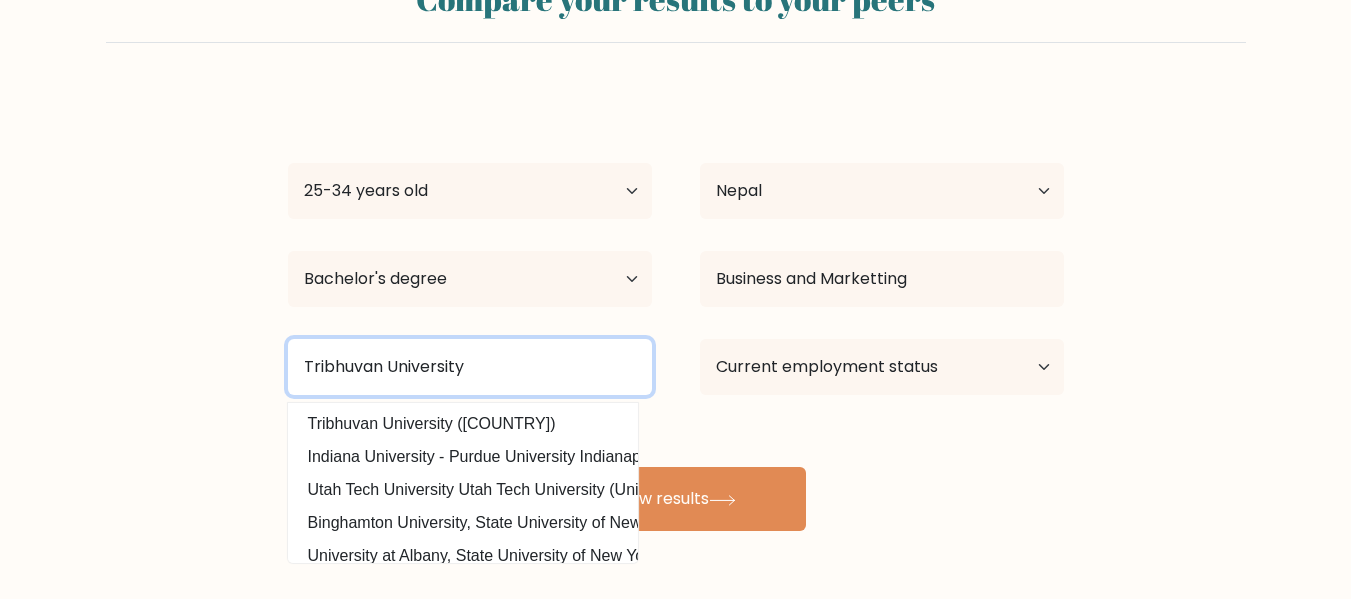 type on "Tribhuvan University" 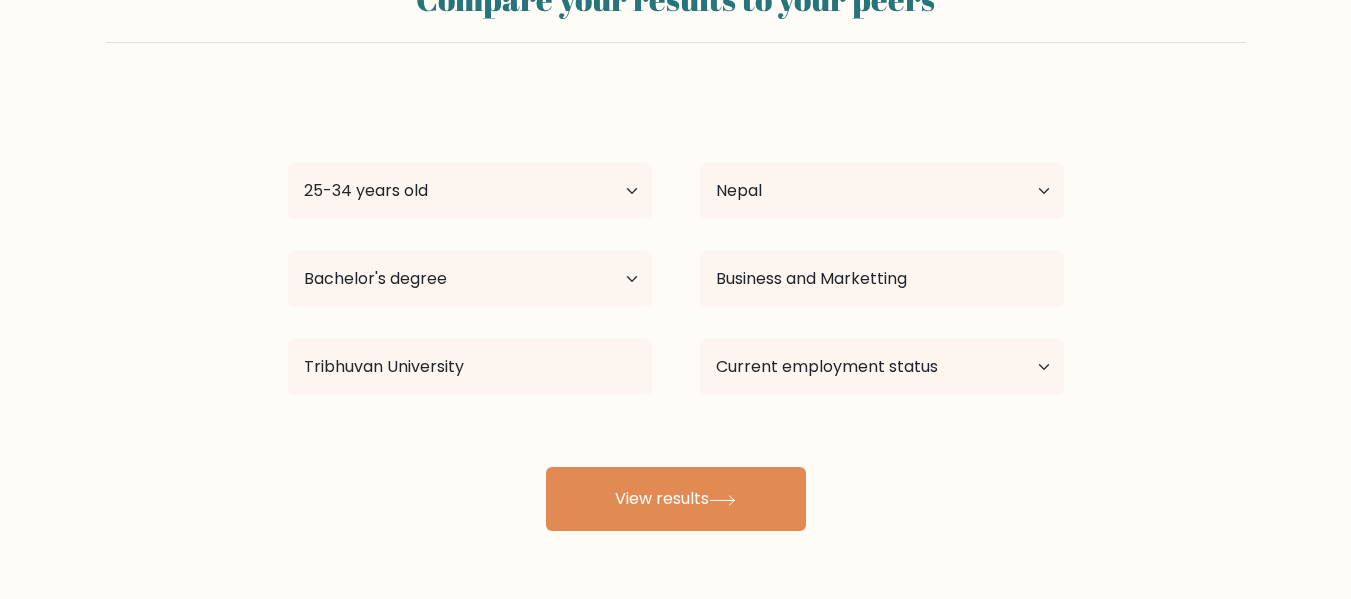 click on "Kiran
Khadka
Age
Under 18 years old
18-24 years old
25-34 years old
35-44 years old
45-54 years old
55-64 years old
65 years old and above
Country
Afghanistan
Albania
Algeria
American Samoa
Andorra
Angola
Anguilla
Antarctica
Antigua and Barbuda
Argentina
Armenia
Aruba
Australia
Austria
Azerbaijan
Bahamas
Bahrain
Bangladesh
Barbados
Belarus
Belgium
Belize
Benin
Bermuda
Bhutan
Bolivia
Bonaire, Sint Eustatius and Saba
Bosnia and Herzegovina
Botswana
Bouvet Island
Brazil
Brunei Chad" at bounding box center [676, 311] 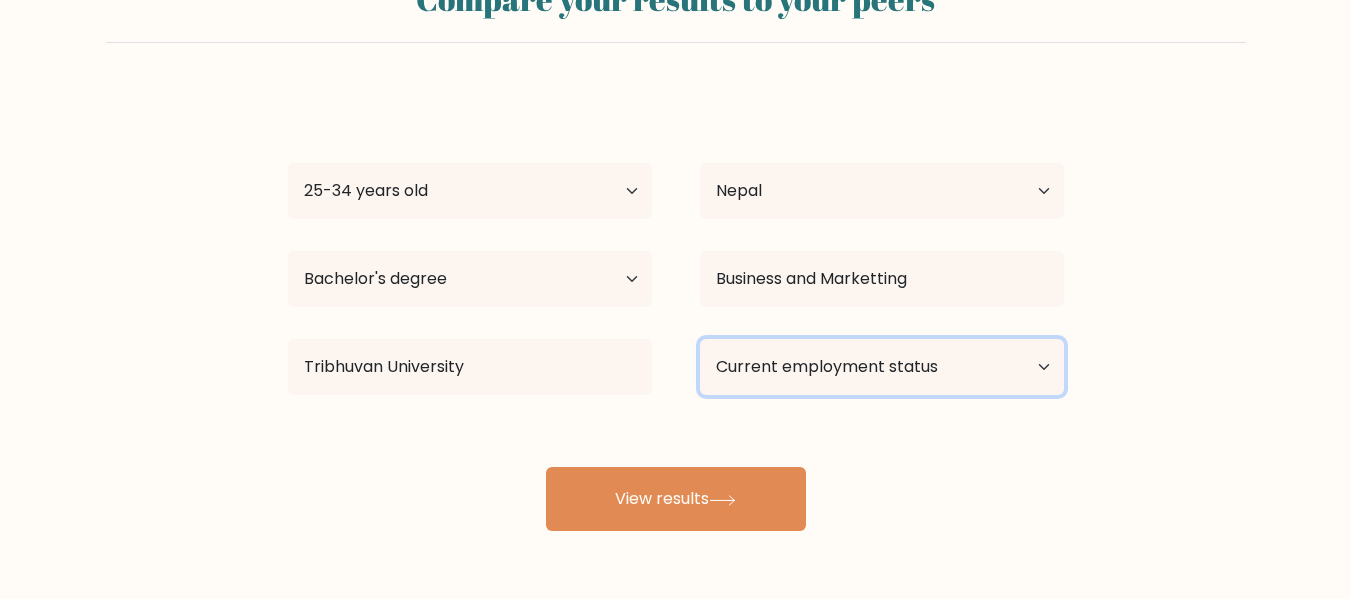 click on "Current employment status
Employed
Student
Retired
Other / prefer not to answer" at bounding box center [882, 367] 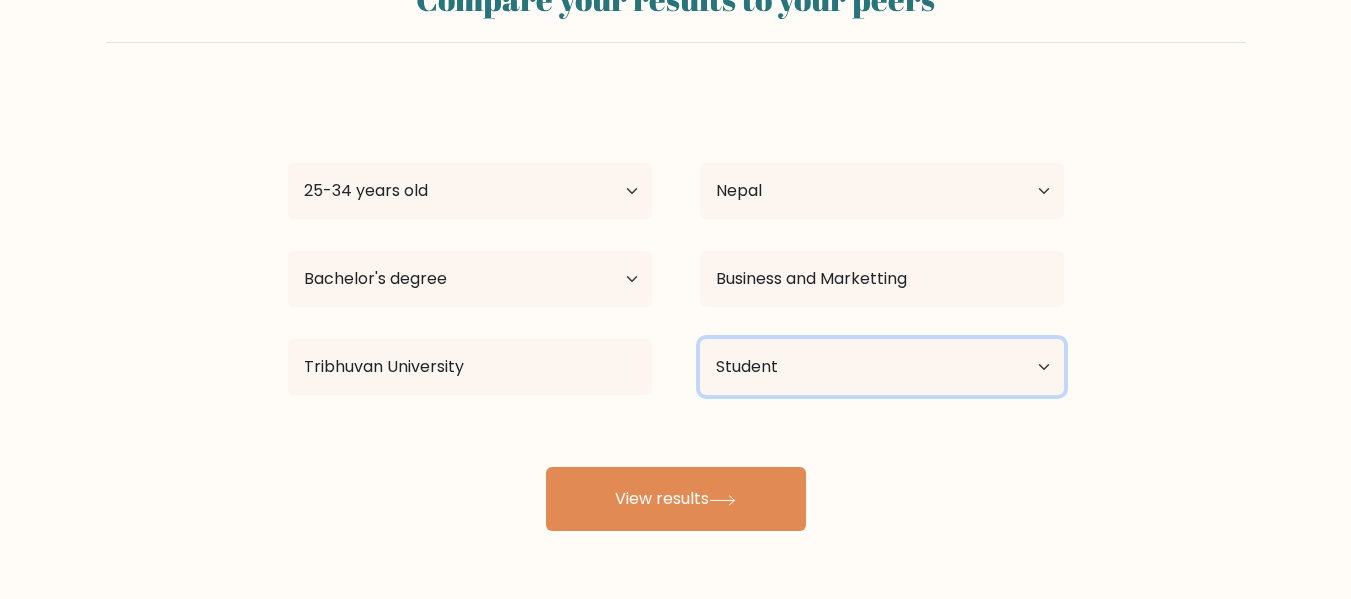 click on "Current employment status
Employed
Student
Retired
Other / prefer not to answer" at bounding box center [882, 367] 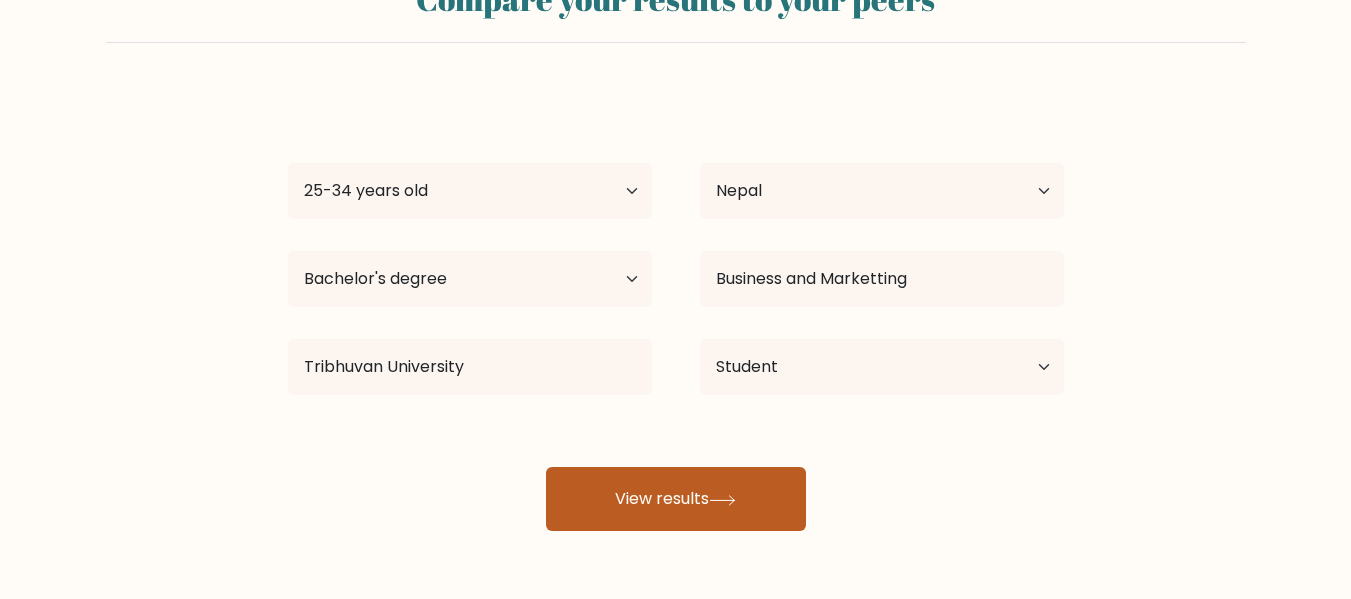 click on "View results" at bounding box center [676, 499] 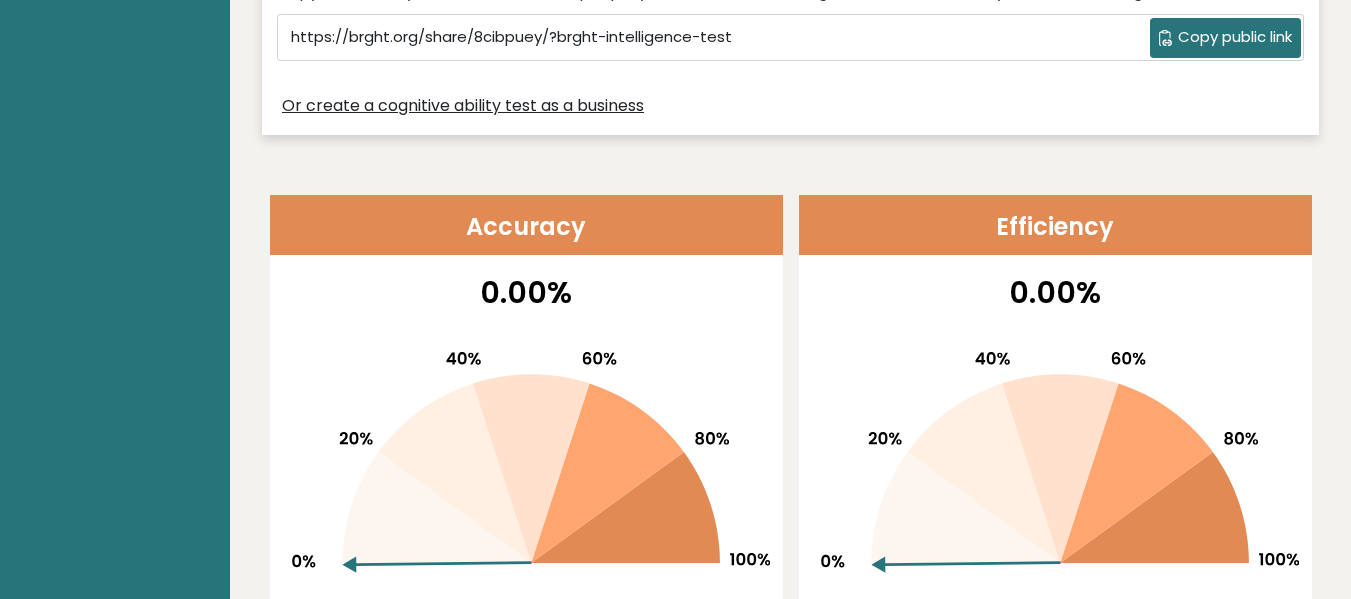 scroll, scrollTop: 0, scrollLeft: 0, axis: both 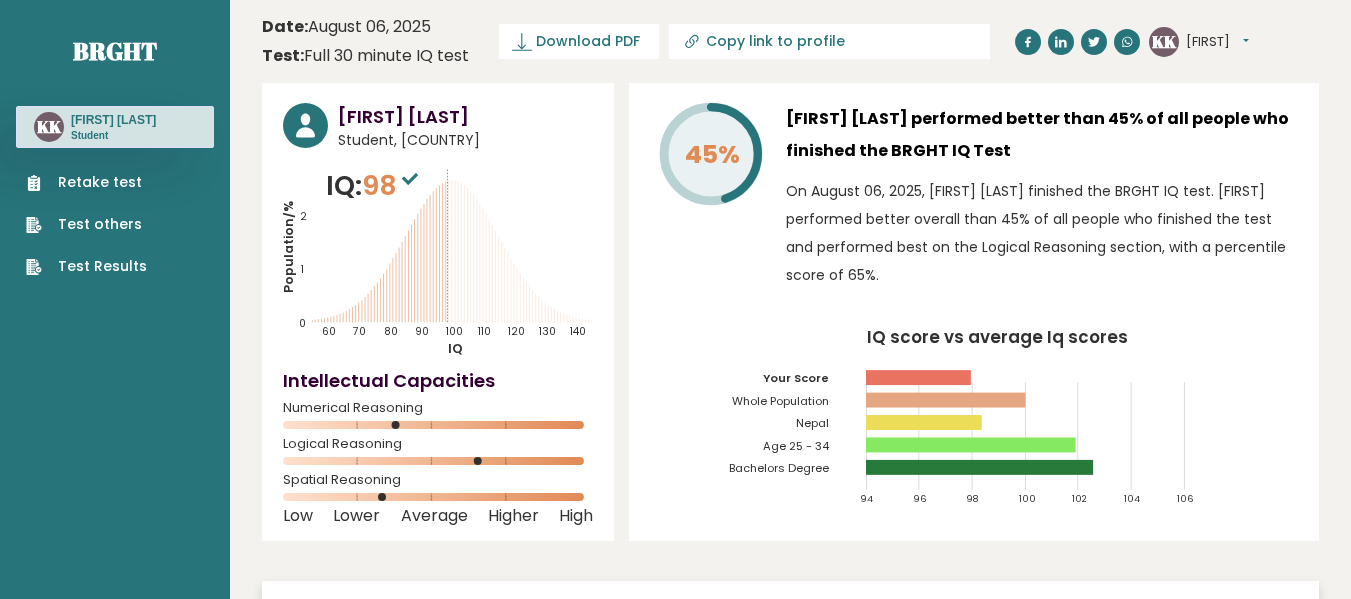 click on "Spatial Reasoning" at bounding box center [438, 480] 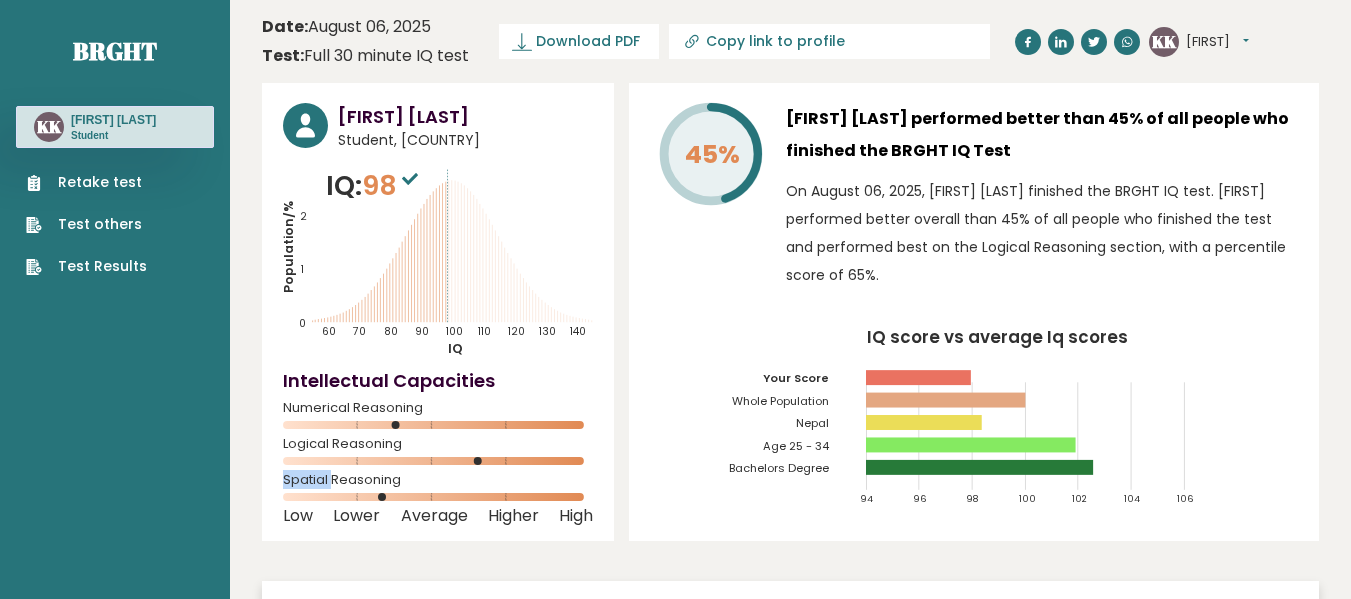 click on "Spatial Reasoning" at bounding box center [438, 480] 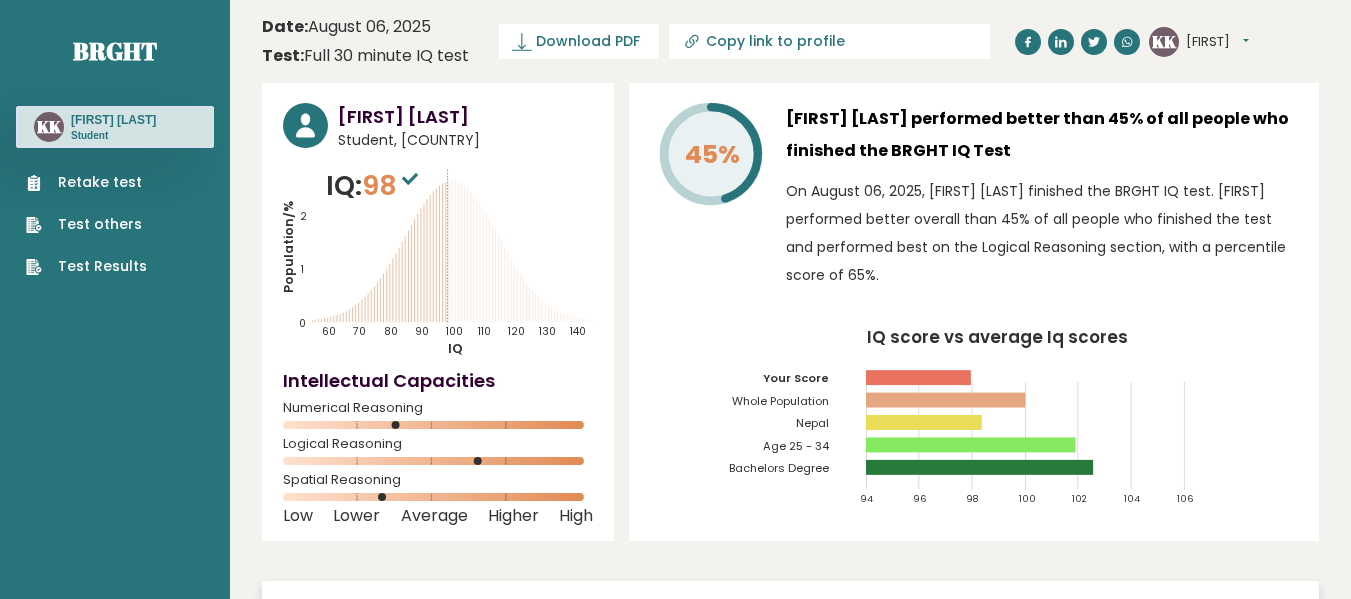 click on "Intellectual Capacities" at bounding box center (438, 380) 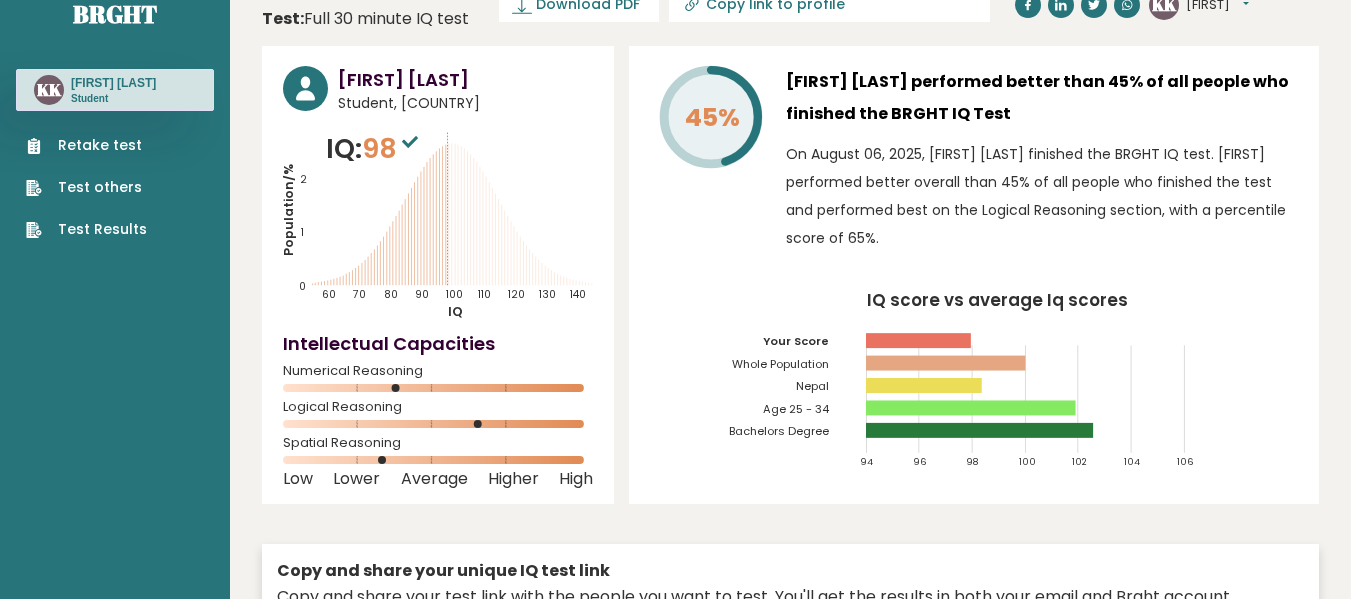 scroll, scrollTop: 0, scrollLeft: 0, axis: both 